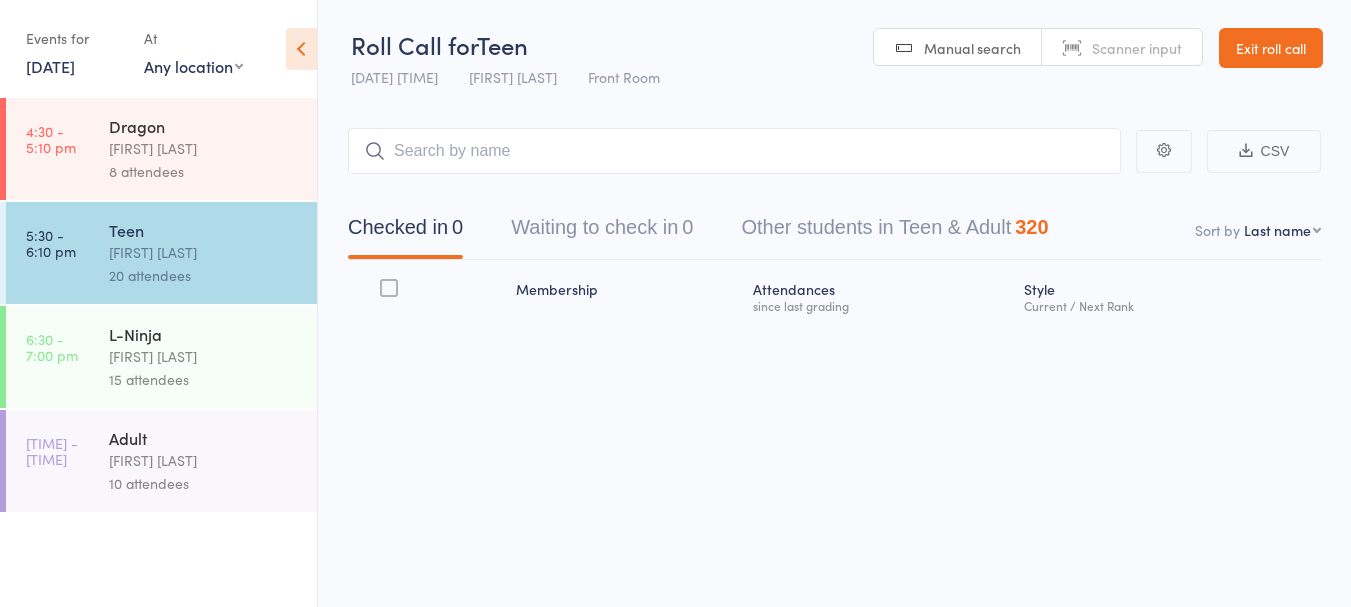 scroll, scrollTop: 0, scrollLeft: 0, axis: both 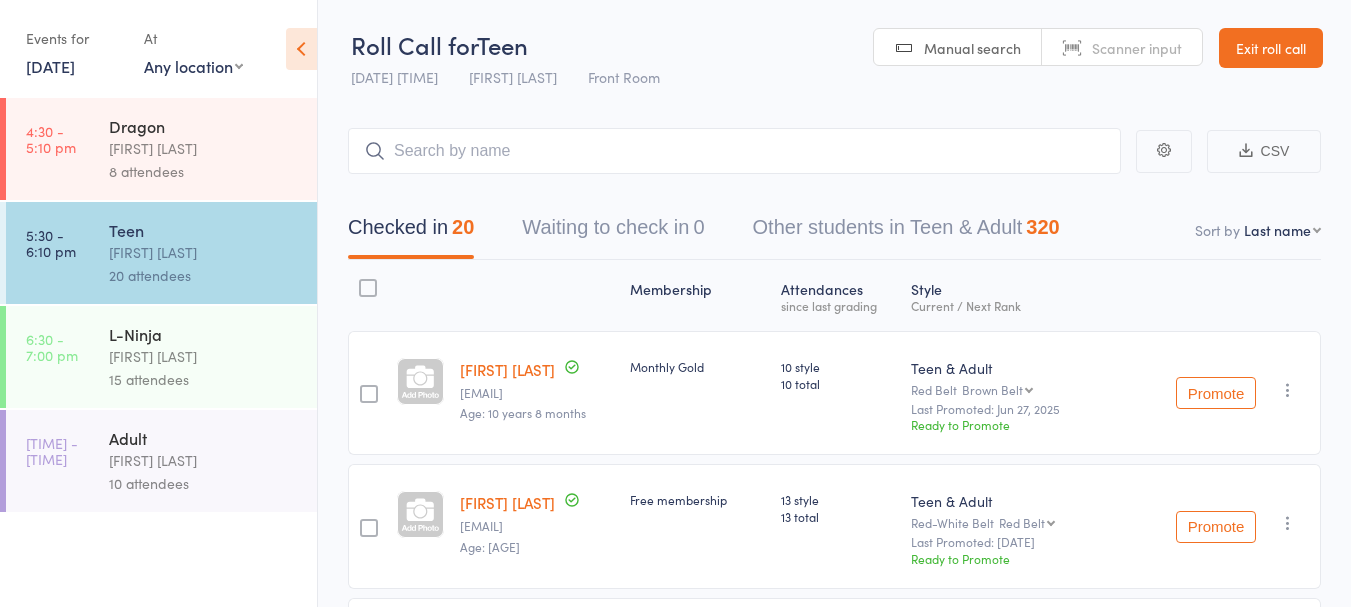 click on "[DATE]" at bounding box center [50, 66] 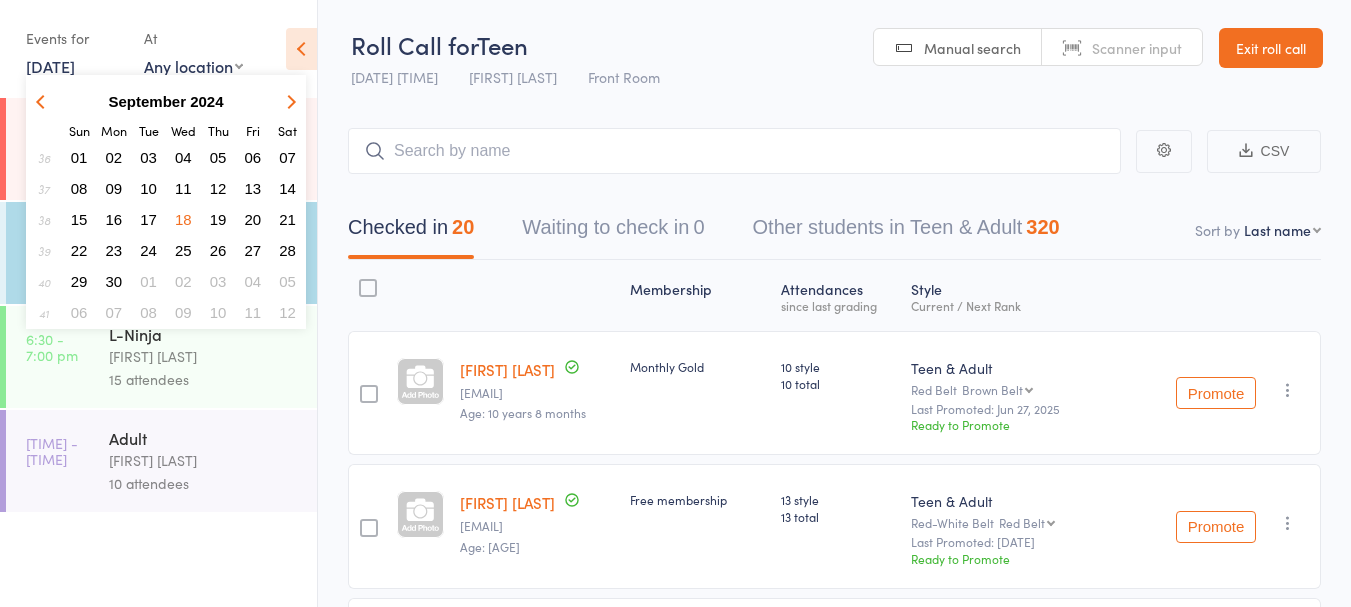 click on "September 2024" at bounding box center (166, 101) 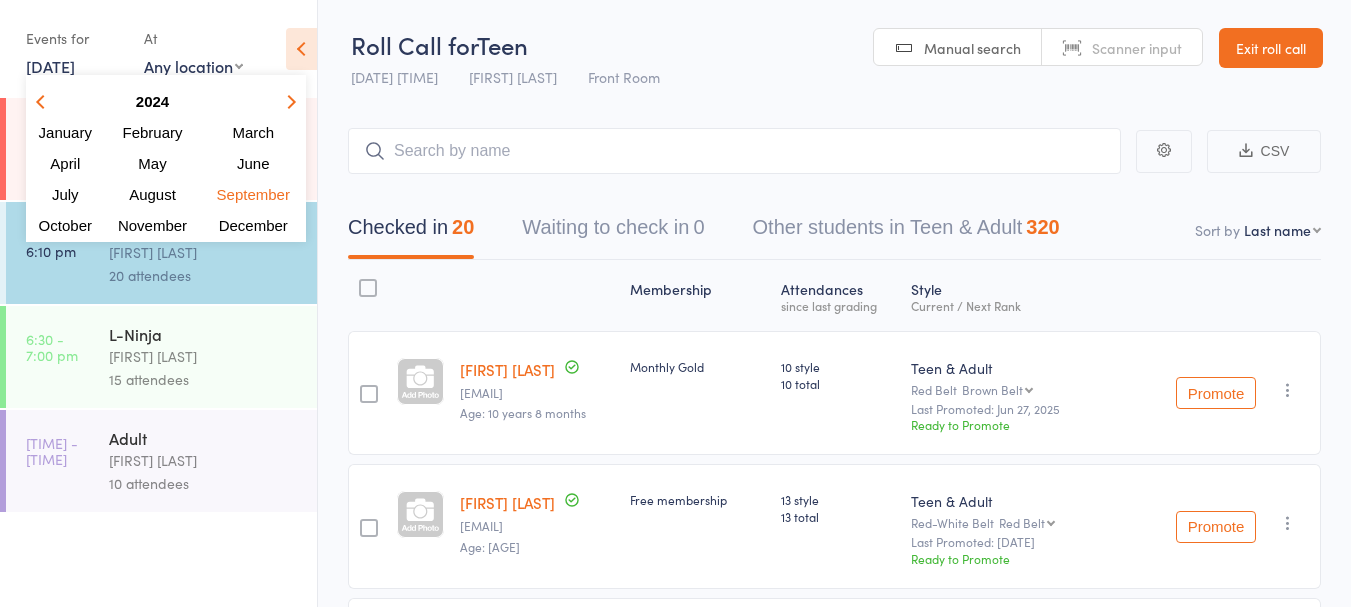 click at bounding box center (289, 101) 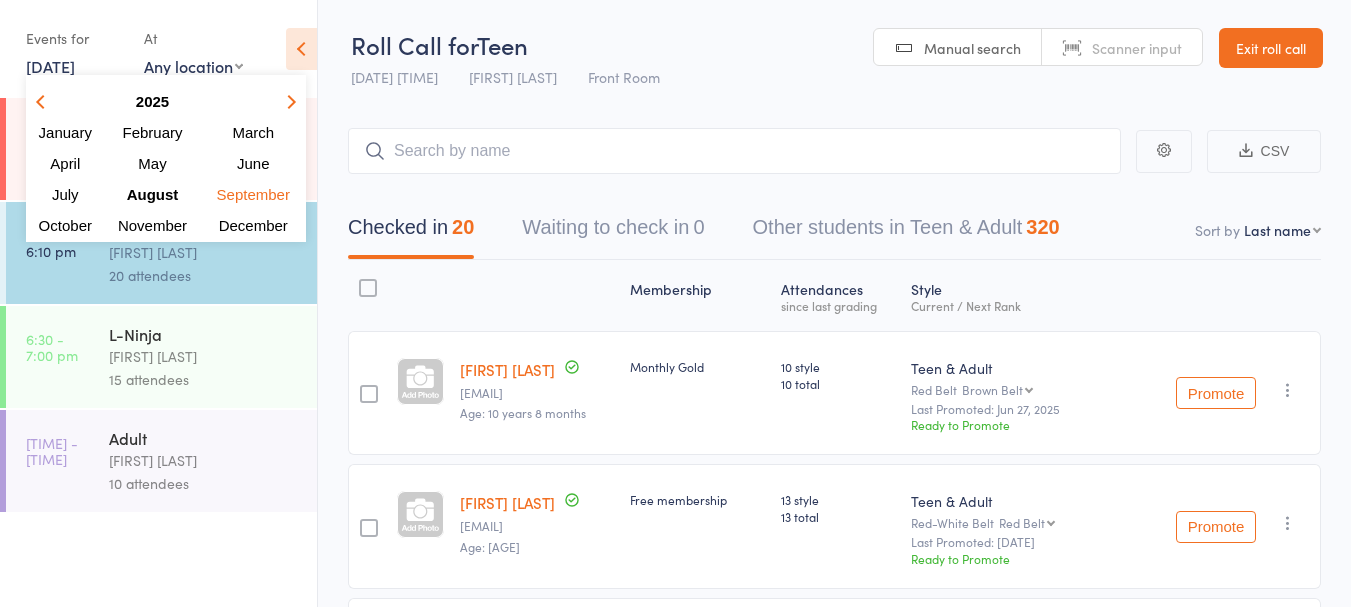 click on "August" at bounding box center [153, 194] 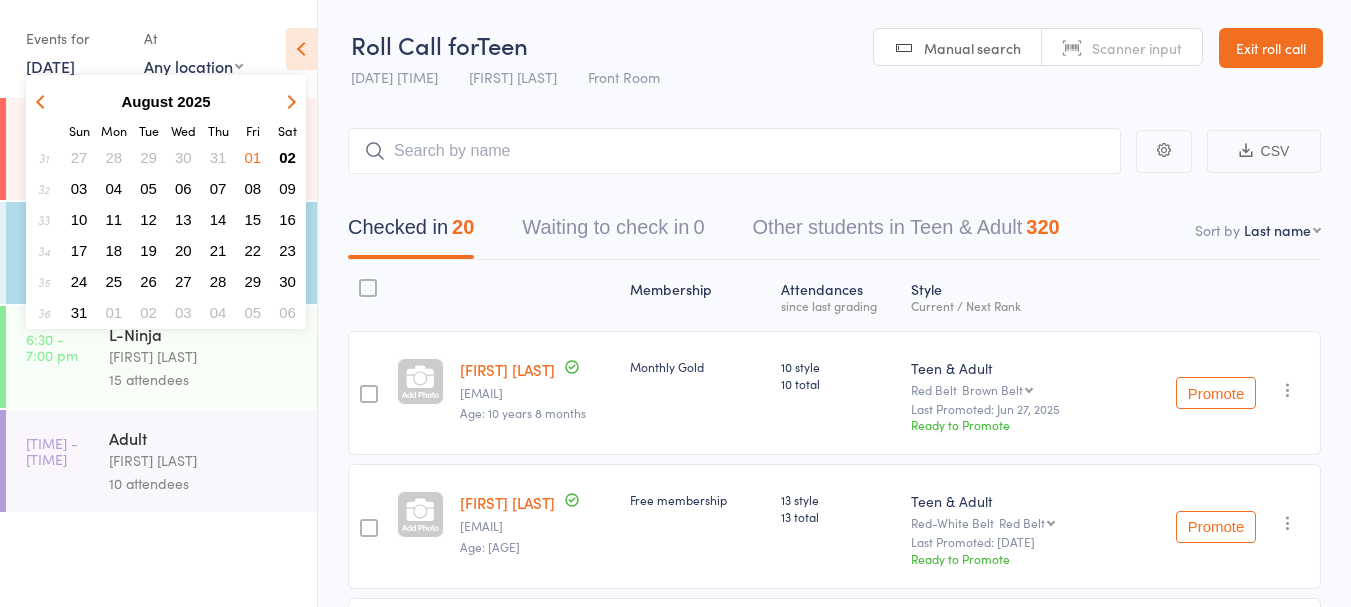 click on "02" at bounding box center (287, 157) 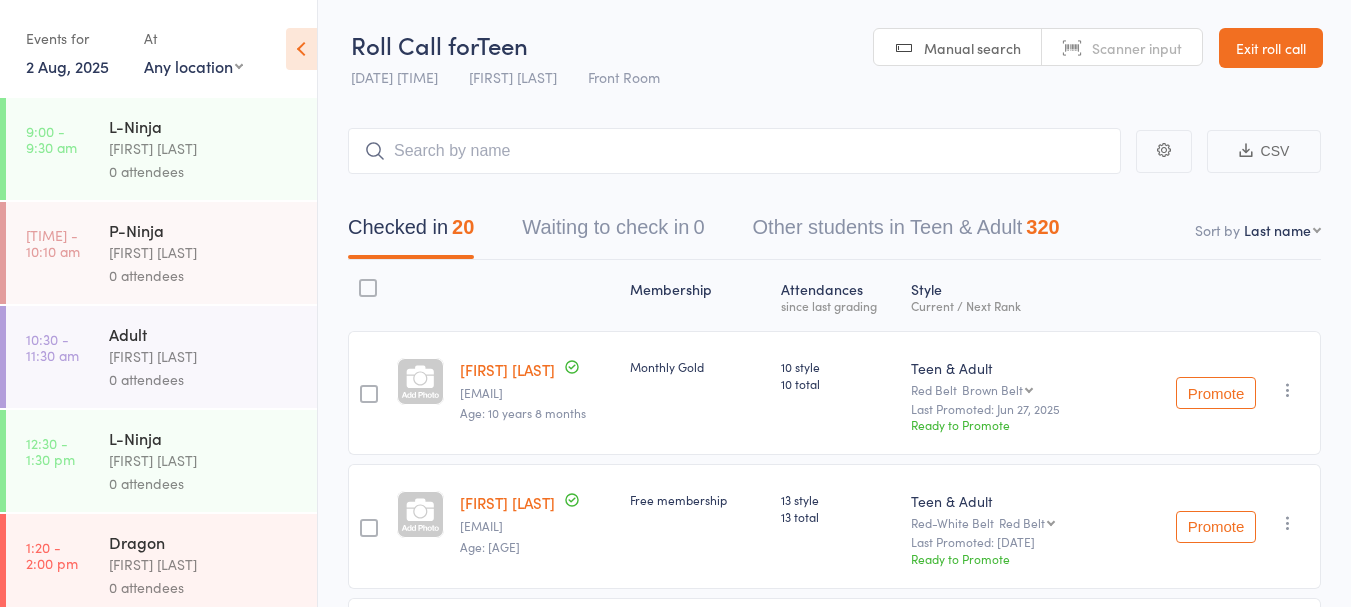 click on "Keyvan Castle Hill Mirzai" at bounding box center [204, 148] 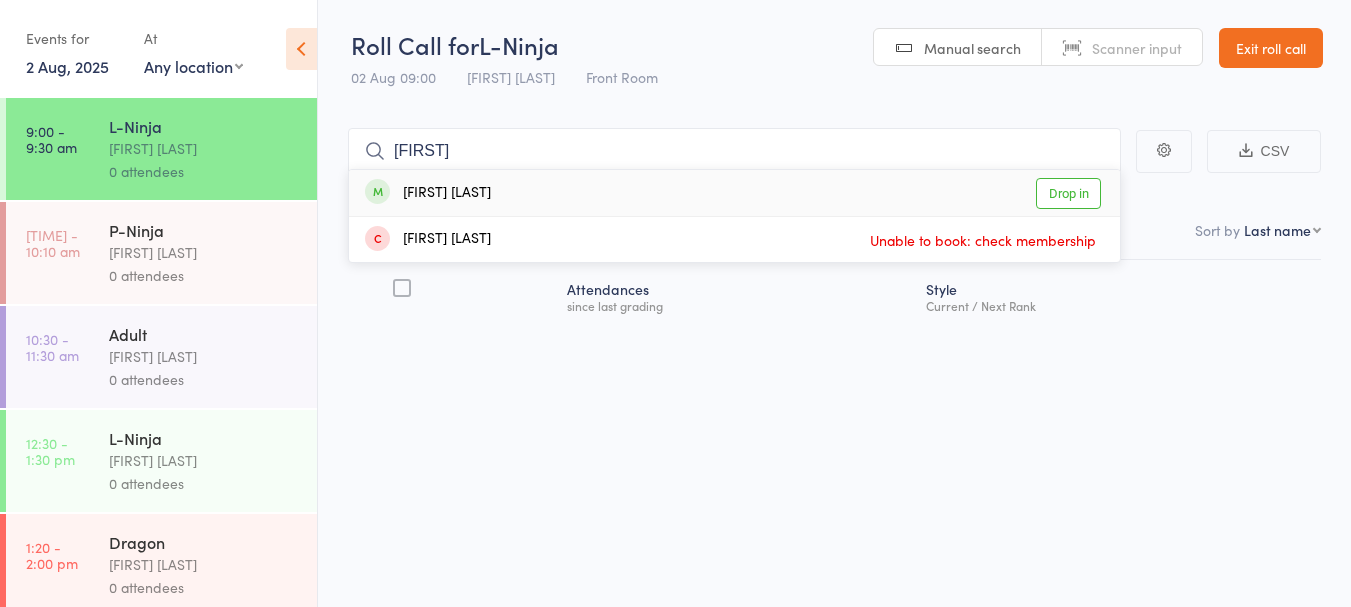 type on "theo" 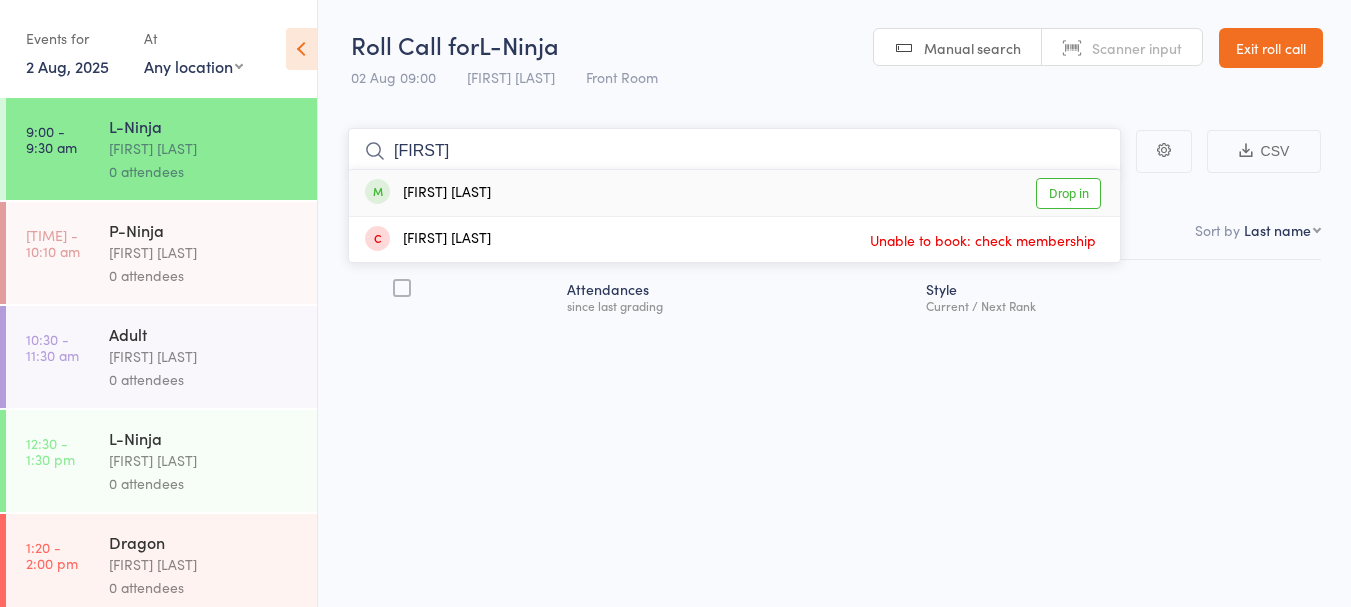 type 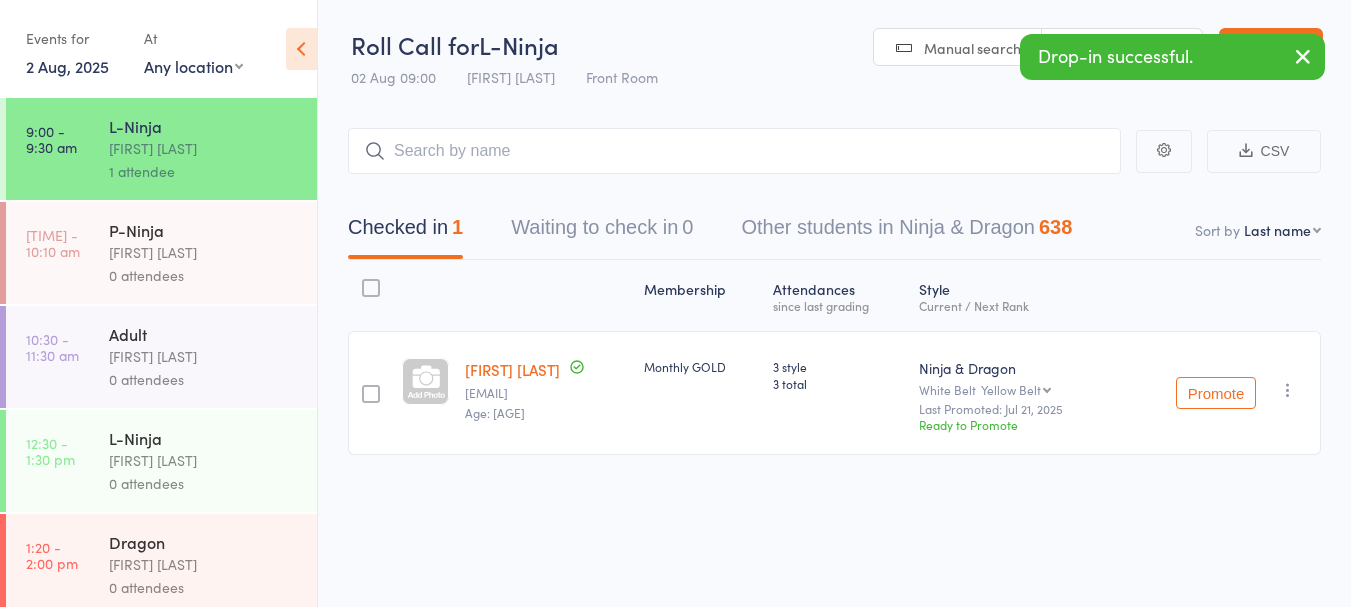 click on "[NAME] [LAST]" at bounding box center [512, 369] 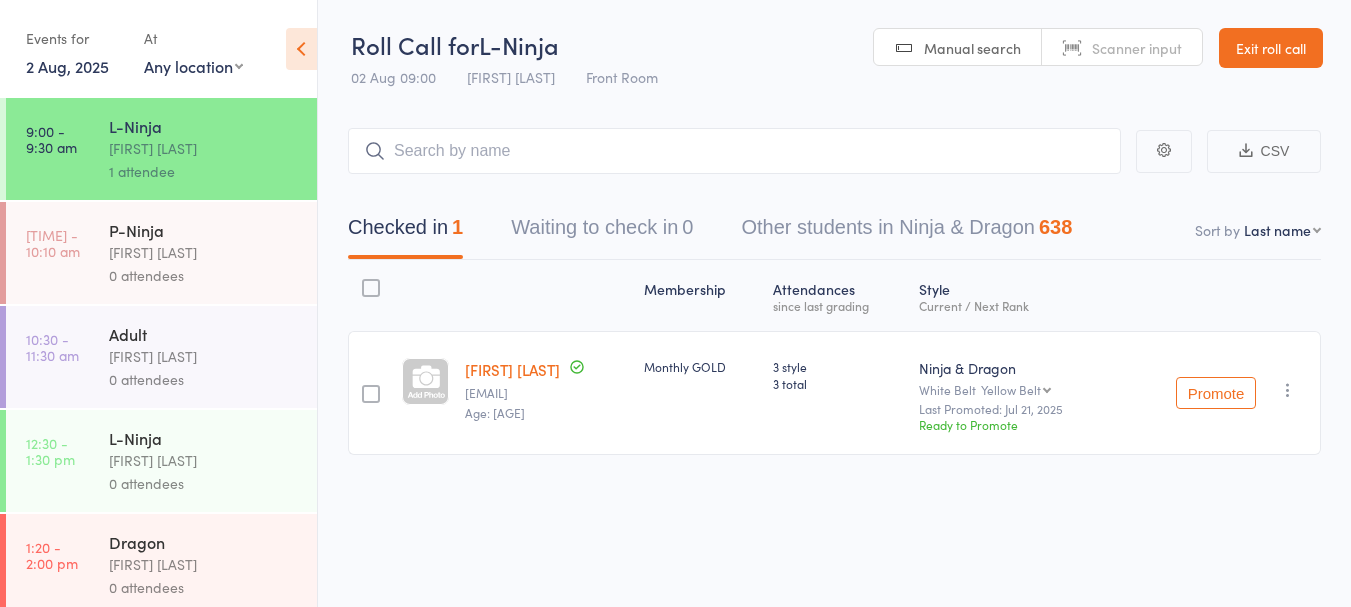 click on "2 Aug, 2025" at bounding box center (67, 66) 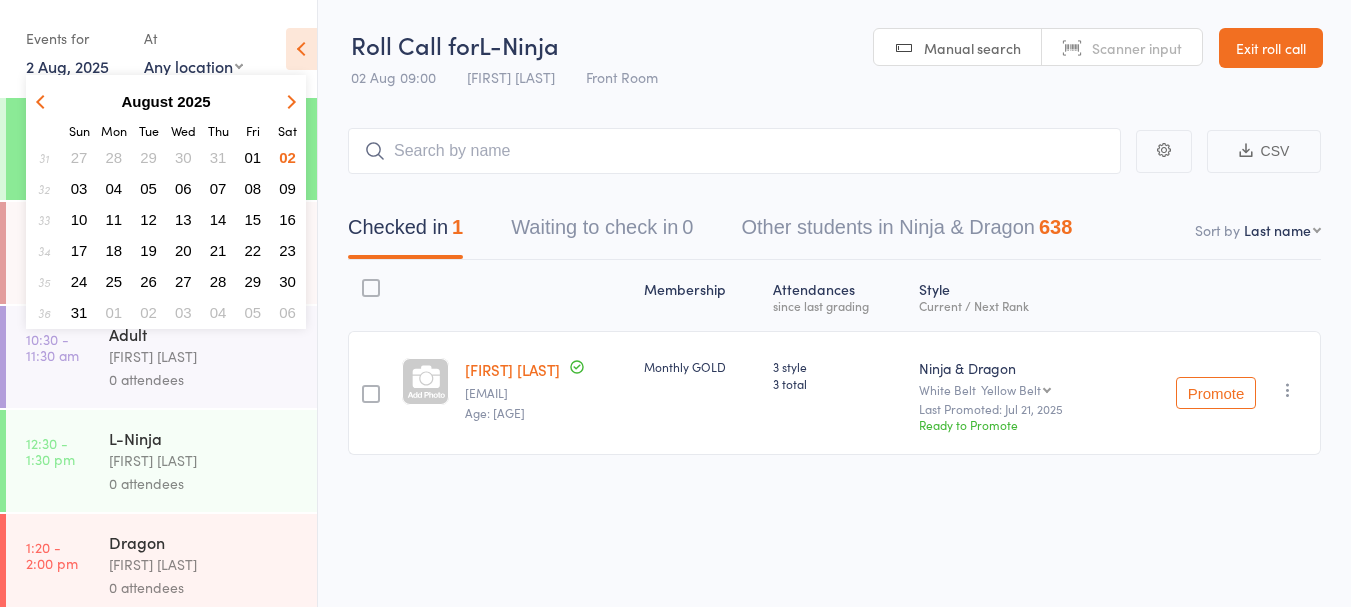 click at bounding box center [43, 101] 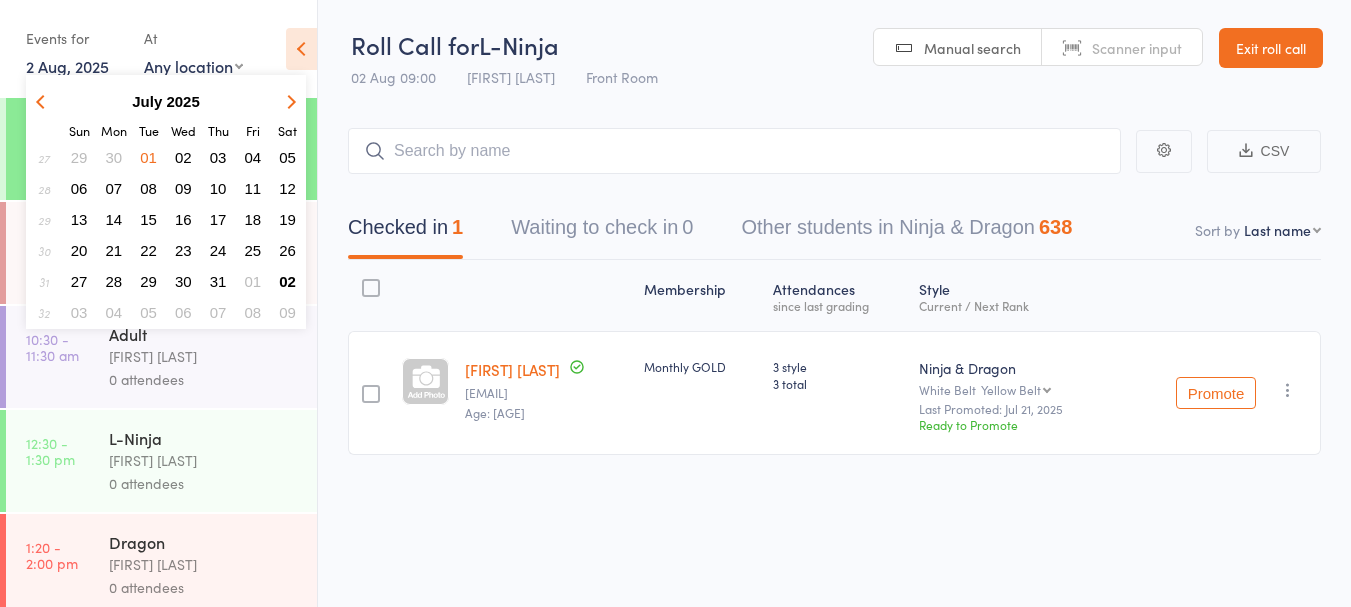 click on "29" at bounding box center (148, 281) 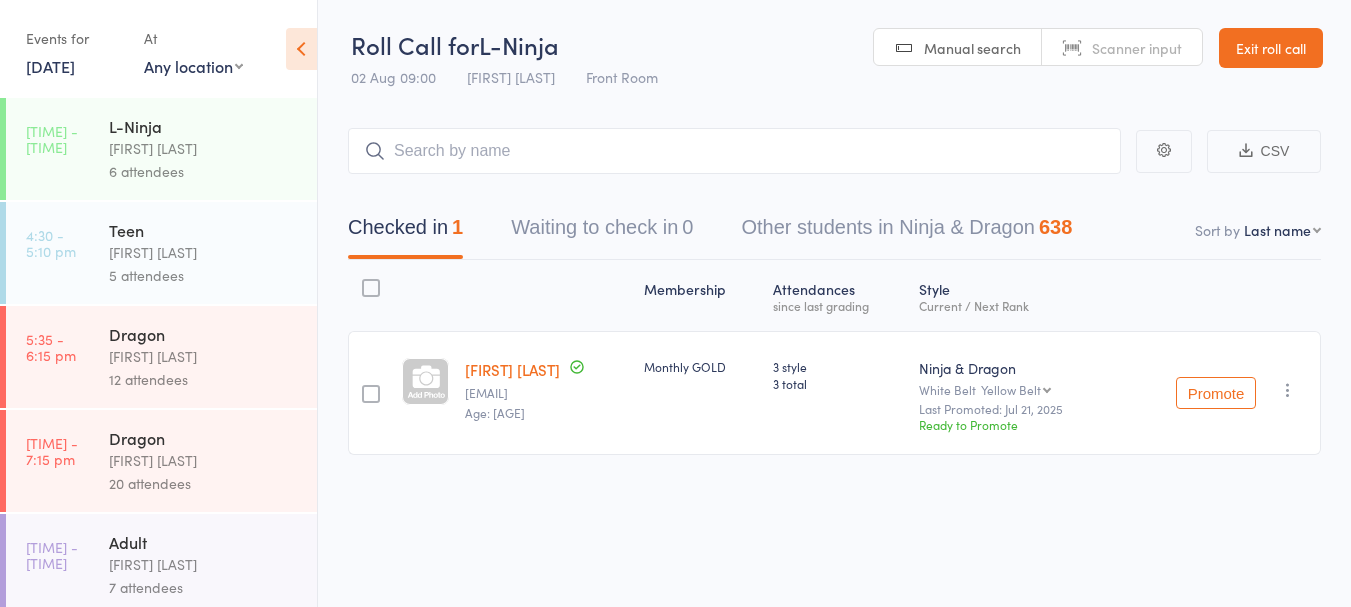 click on "[FIRST] [CITY] [LAST] [LAST]" at bounding box center (204, 148) 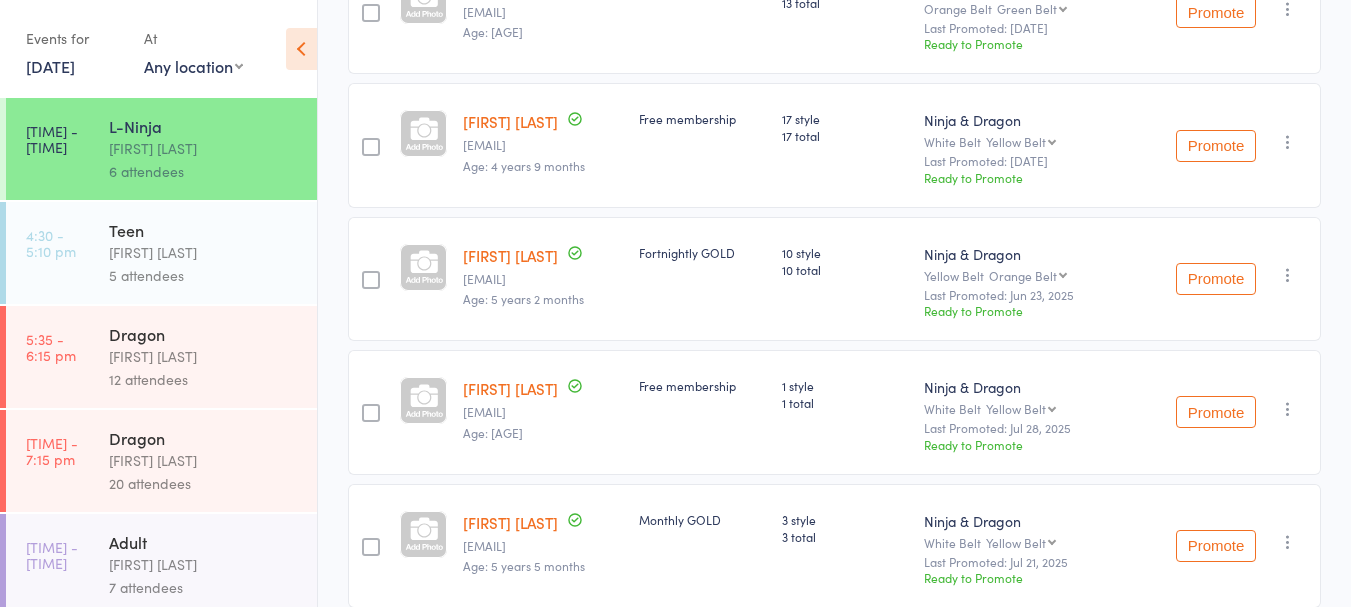 scroll, scrollTop: 386, scrollLeft: 0, axis: vertical 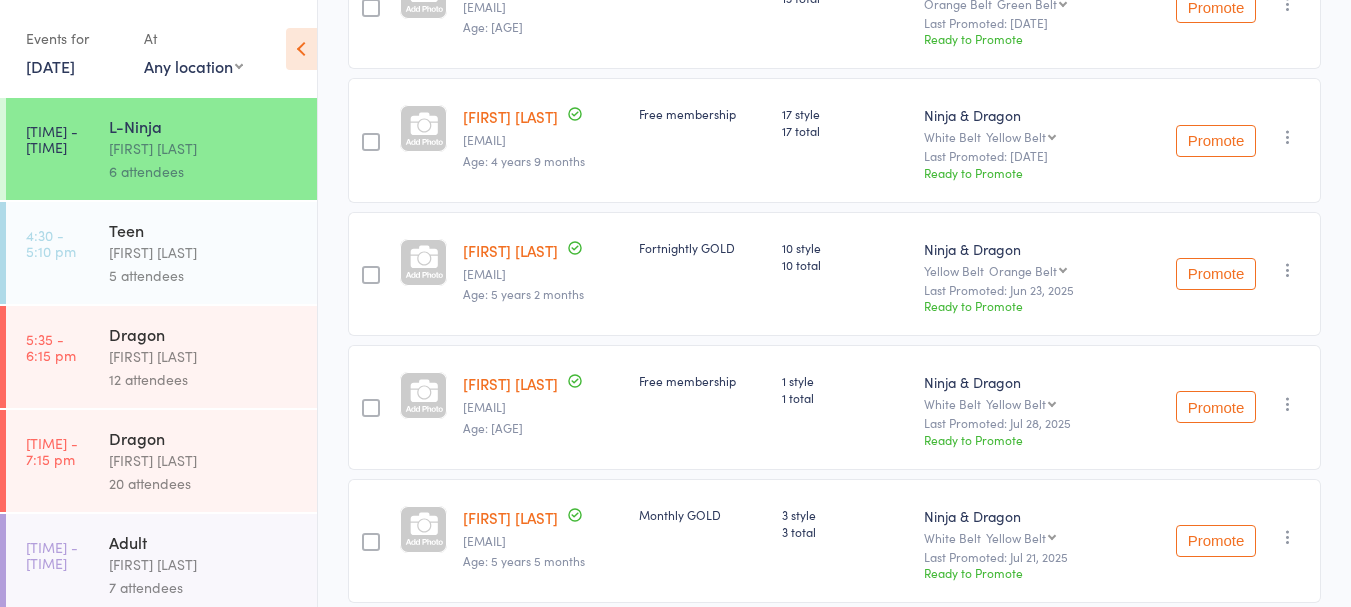 click on "29 Jul, 2025" at bounding box center [50, 66] 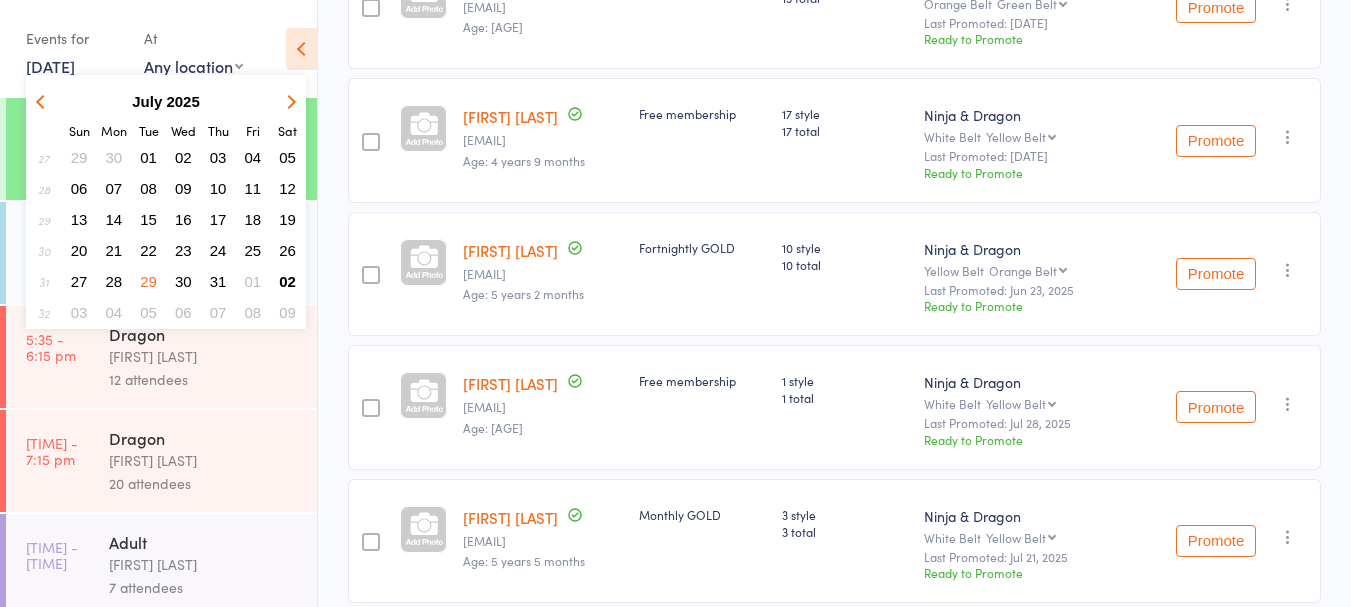 click on "02" at bounding box center (287, 281) 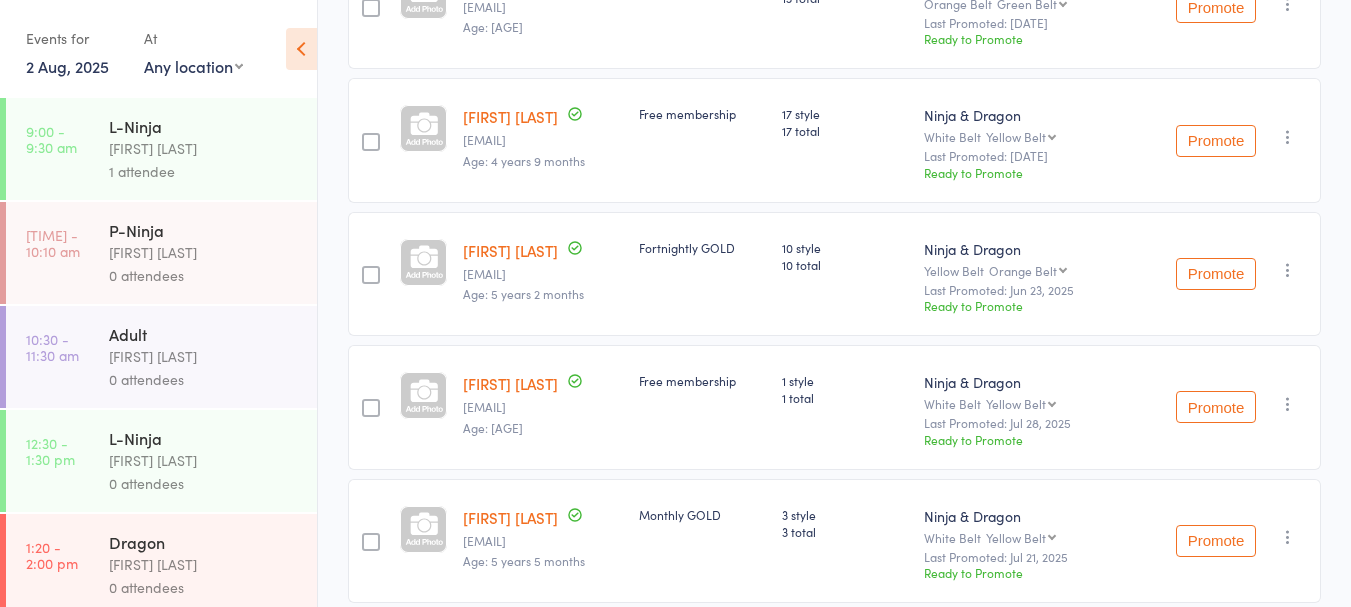 click on "1 attendee" at bounding box center (204, 171) 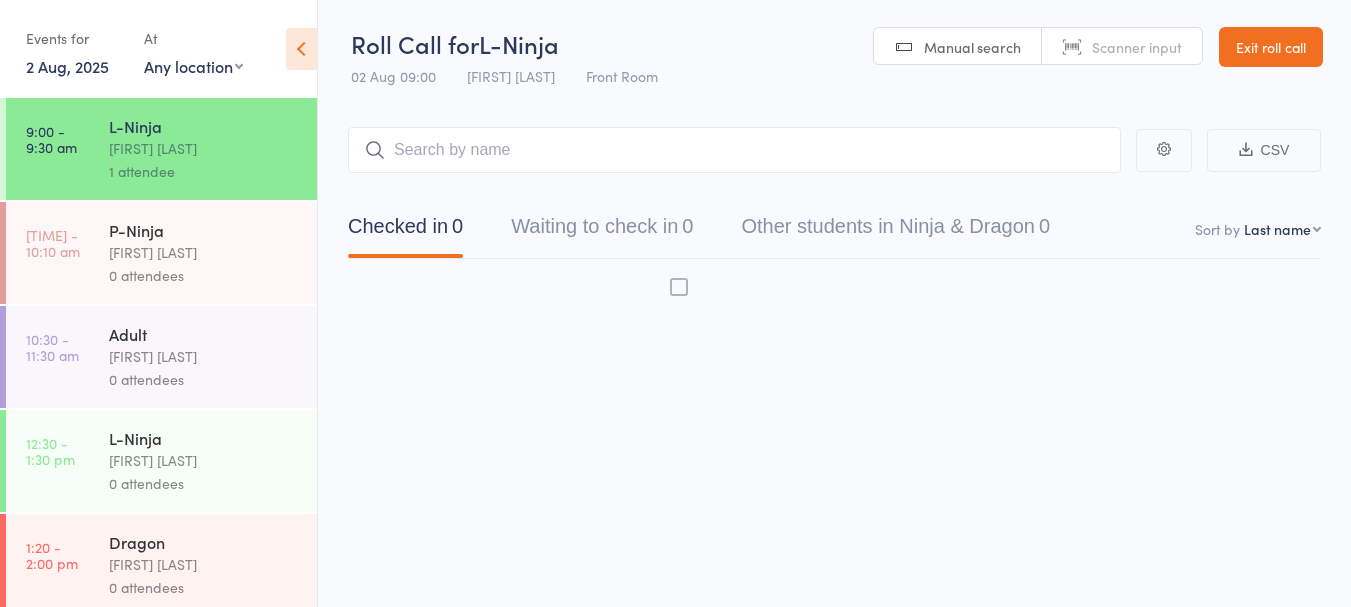scroll, scrollTop: 1, scrollLeft: 0, axis: vertical 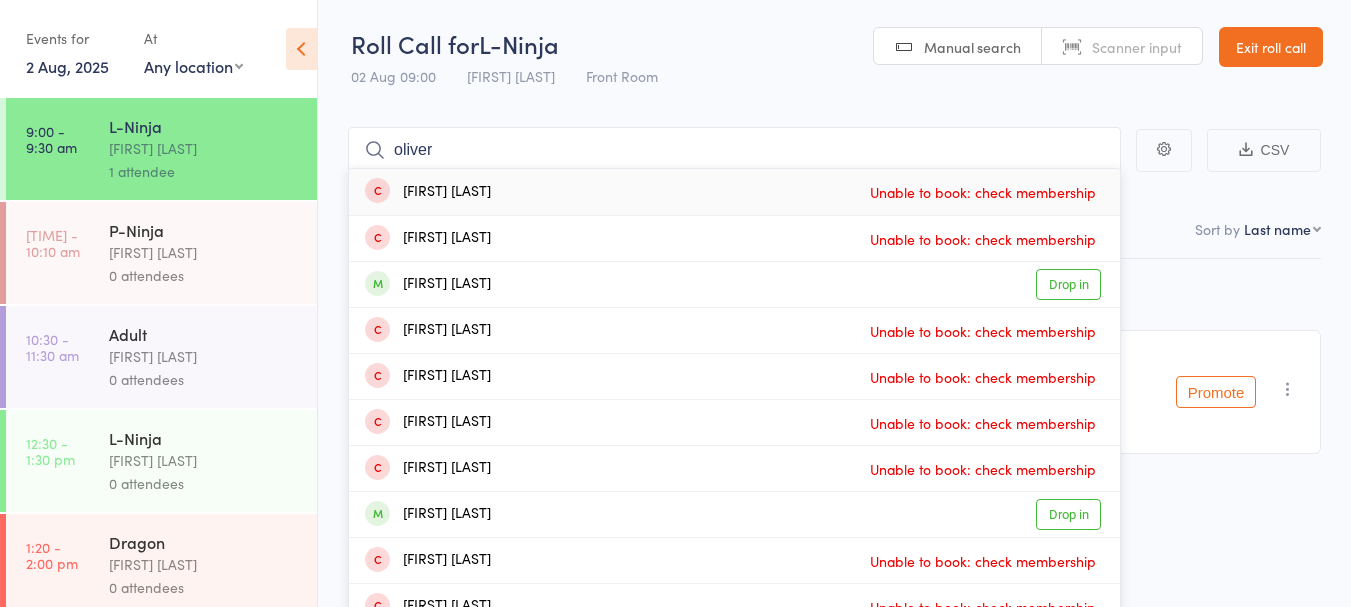 type on "oliver" 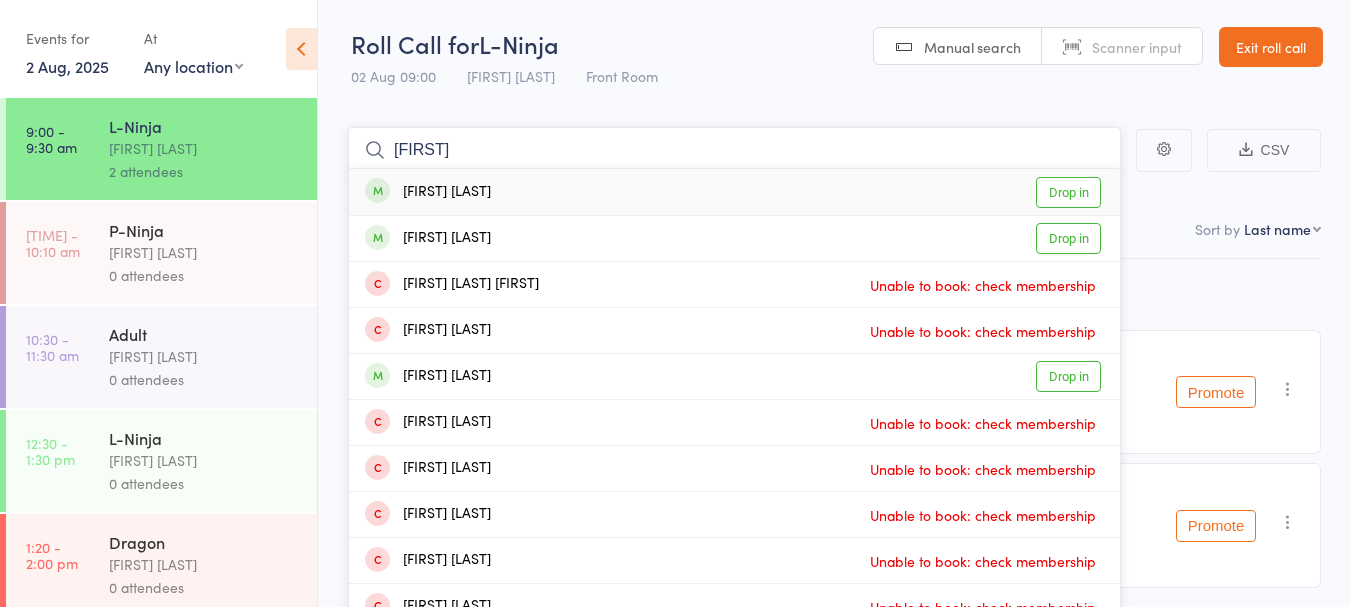 type on "sami" 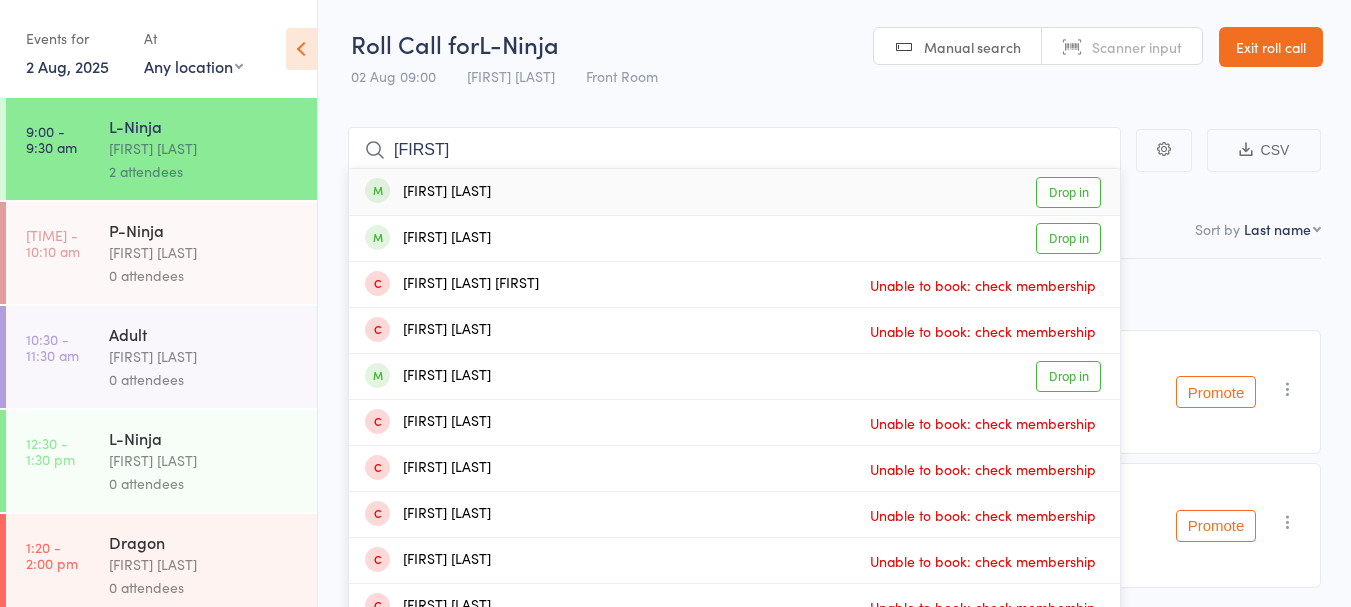 click on "Drop in" at bounding box center (1068, 238) 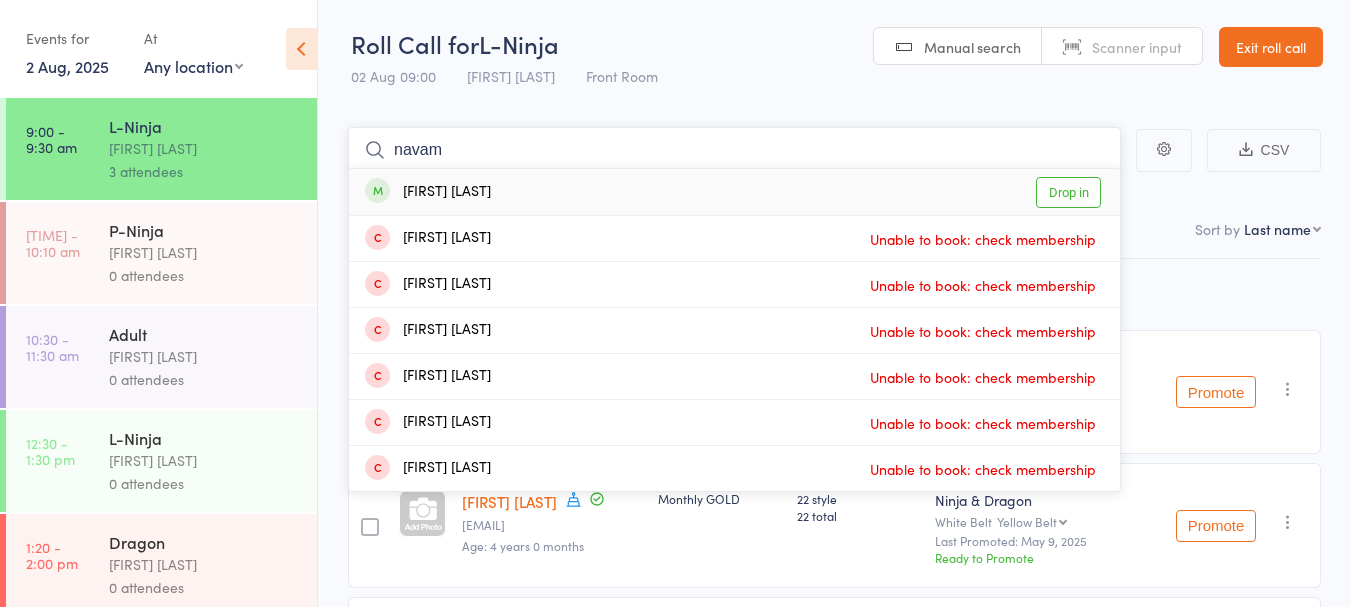 type on "navam" 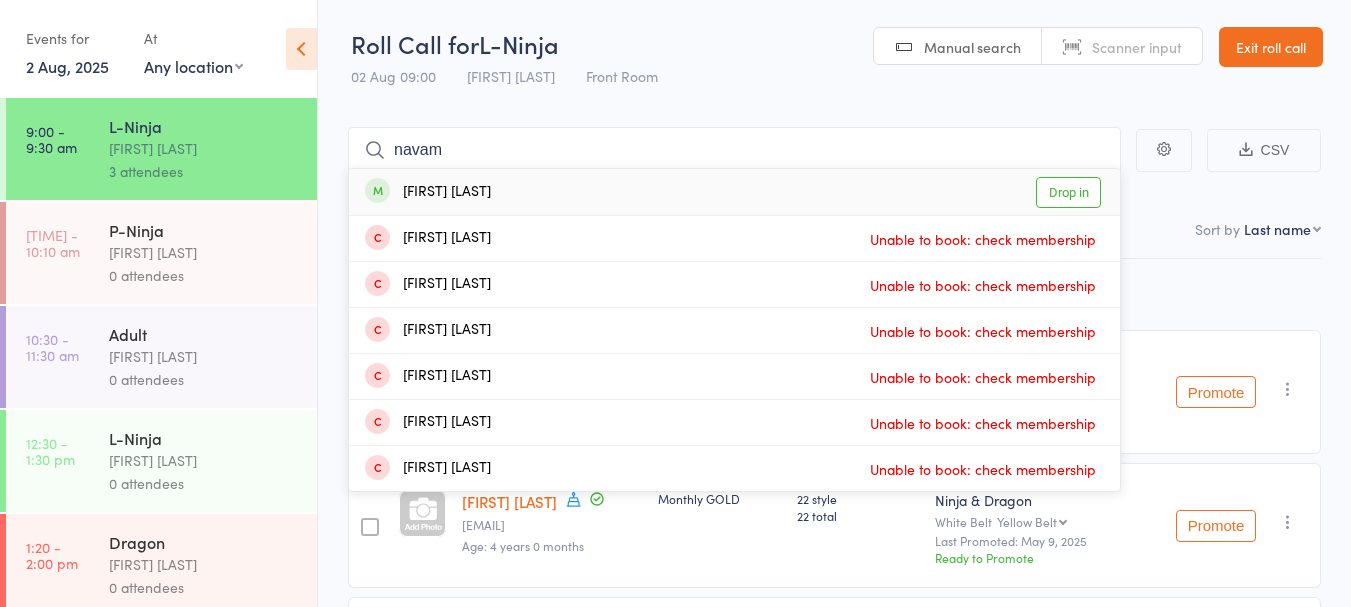 click on "Drop in" at bounding box center (1068, 192) 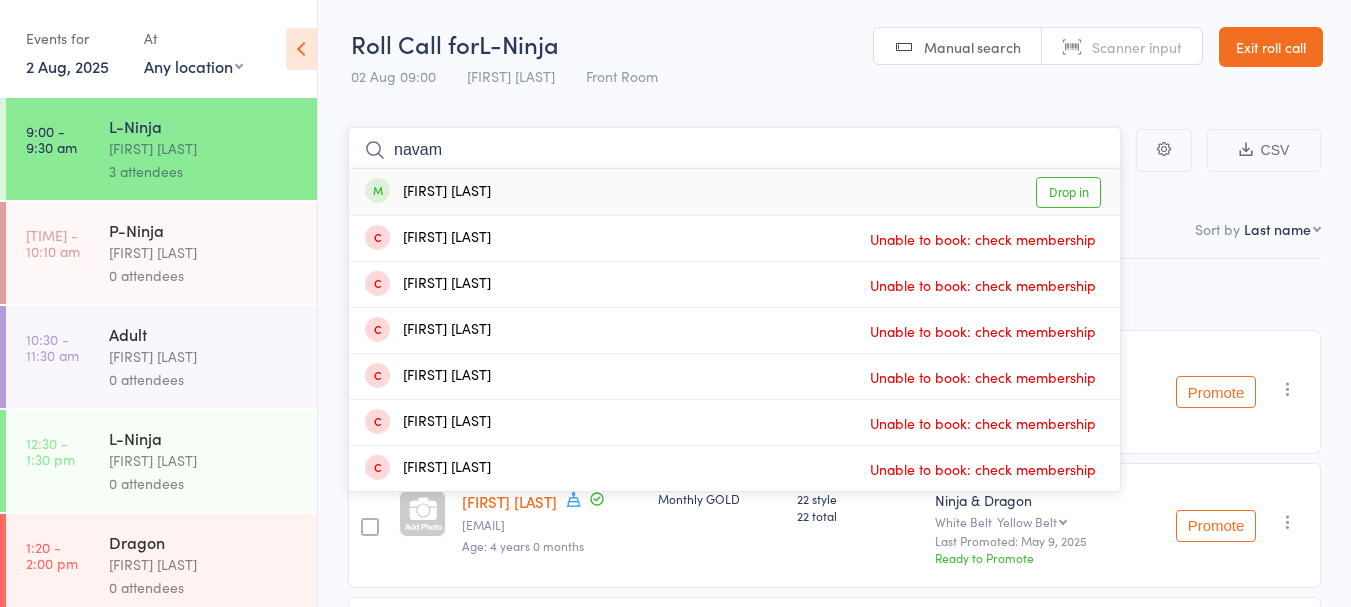 type 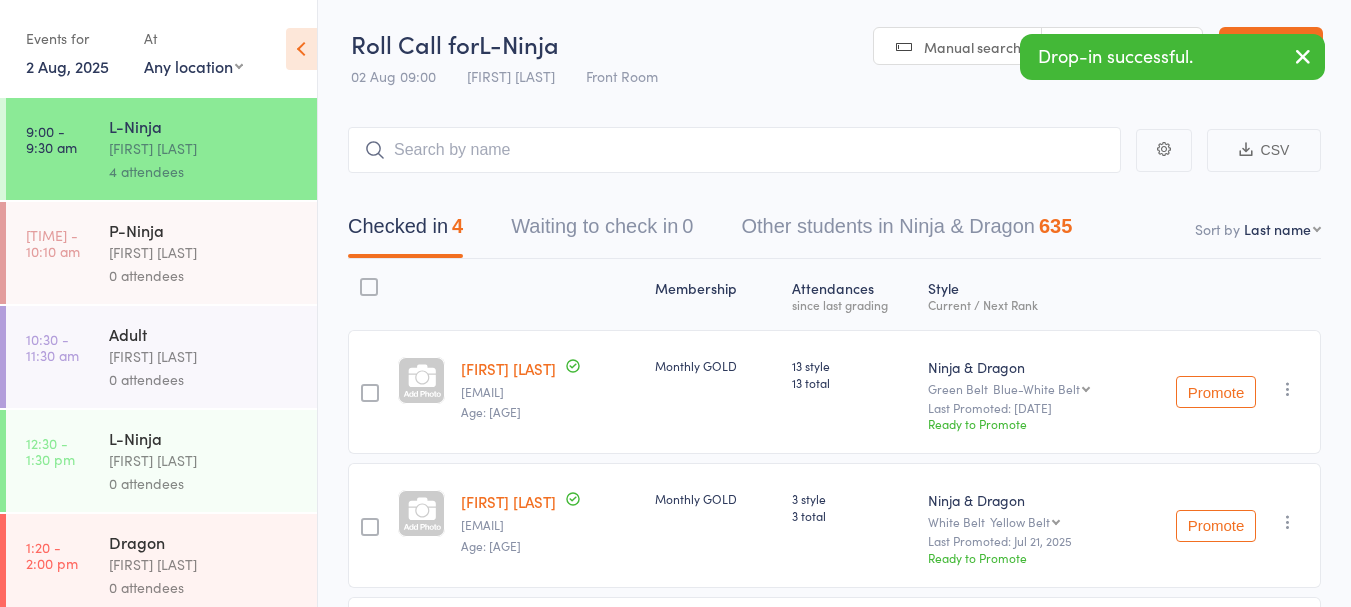 click on "2 Aug, 2025" at bounding box center (67, 66) 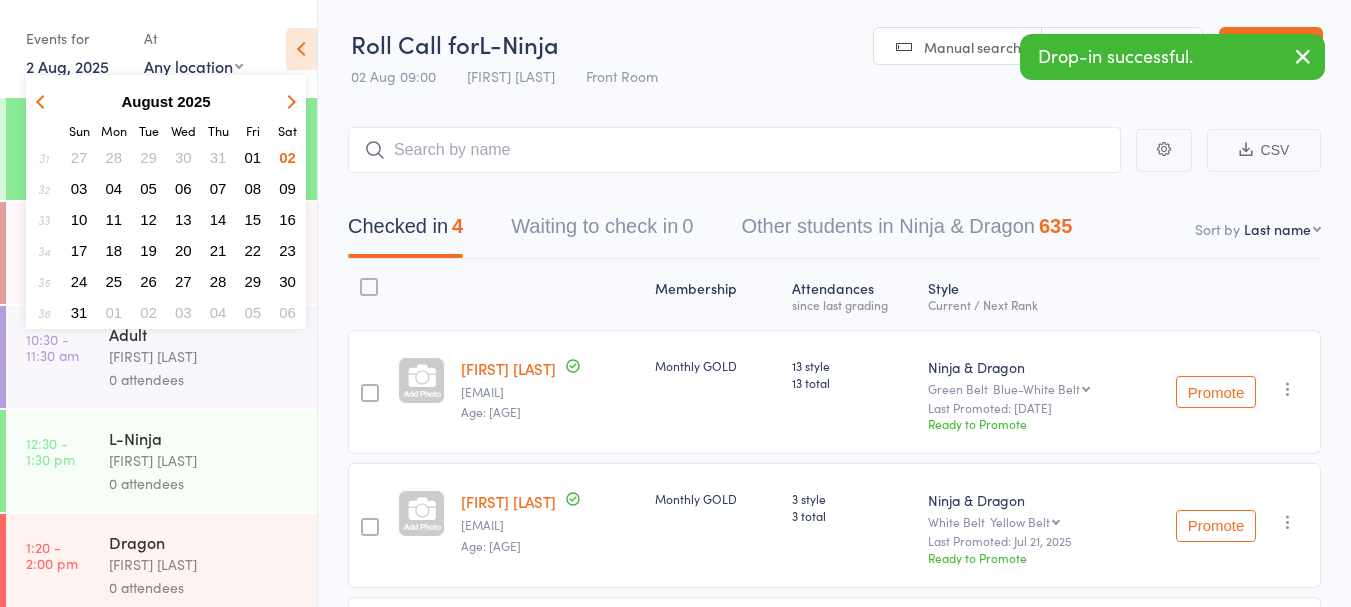 click on "01" at bounding box center (253, 157) 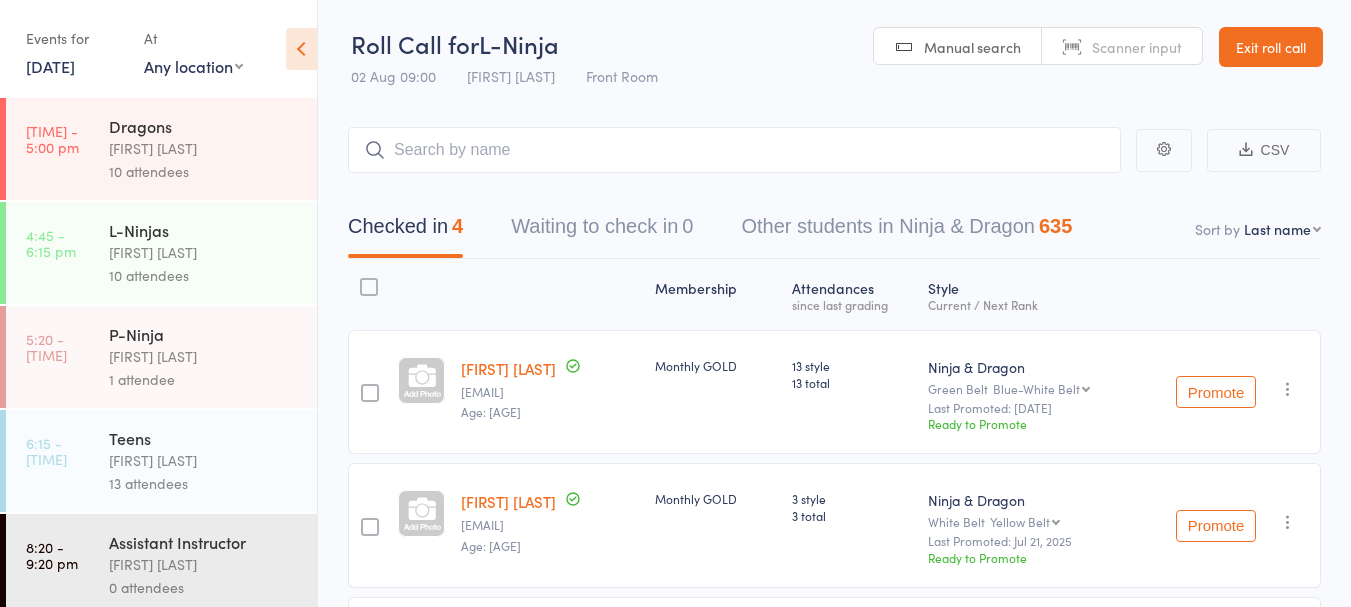 click on "3:40 - 5:00 pm Dragons Keyvan Castle Hill Mirzai 10 attendees" at bounding box center (161, 149) 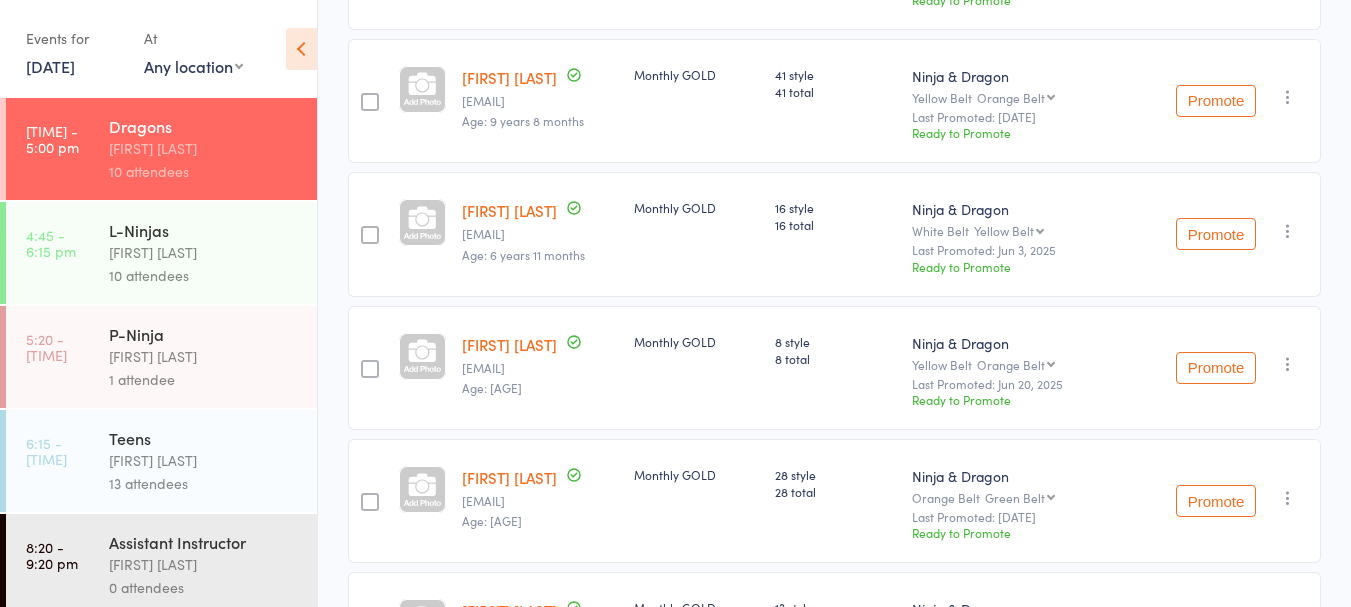 scroll, scrollTop: 1138, scrollLeft: 0, axis: vertical 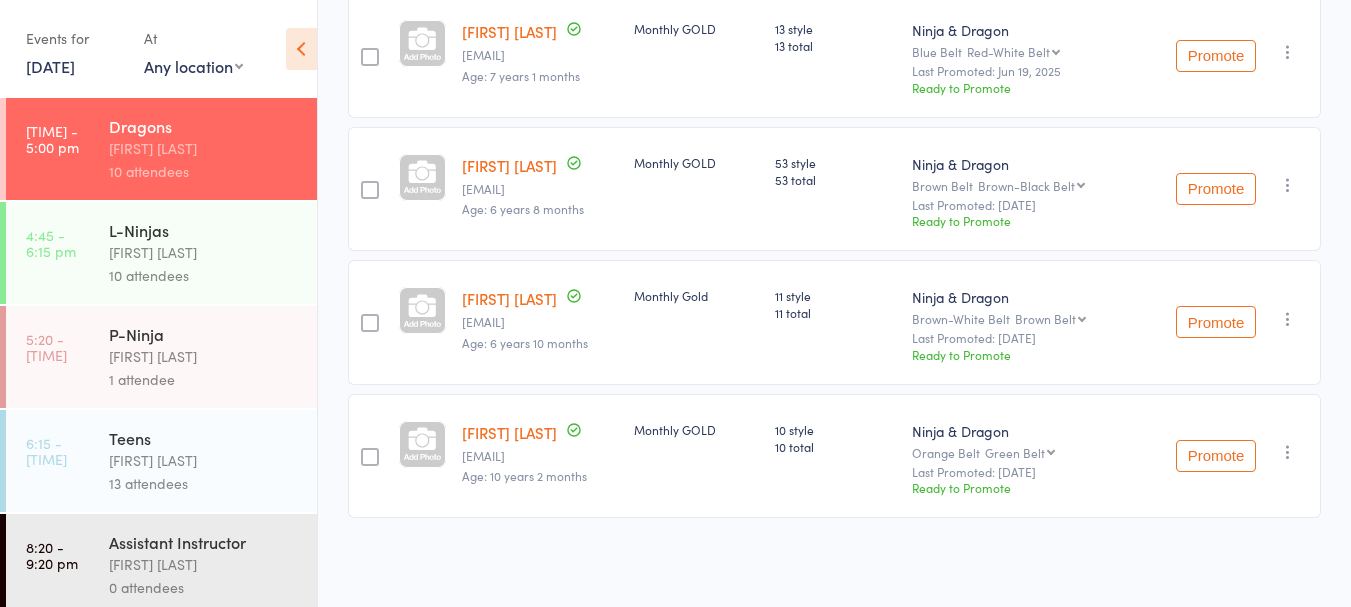 click on "5:20 - 5:50 pm P-Ninja Keyvan Castle Hill Mirzai 1 attendee" at bounding box center [161, 357] 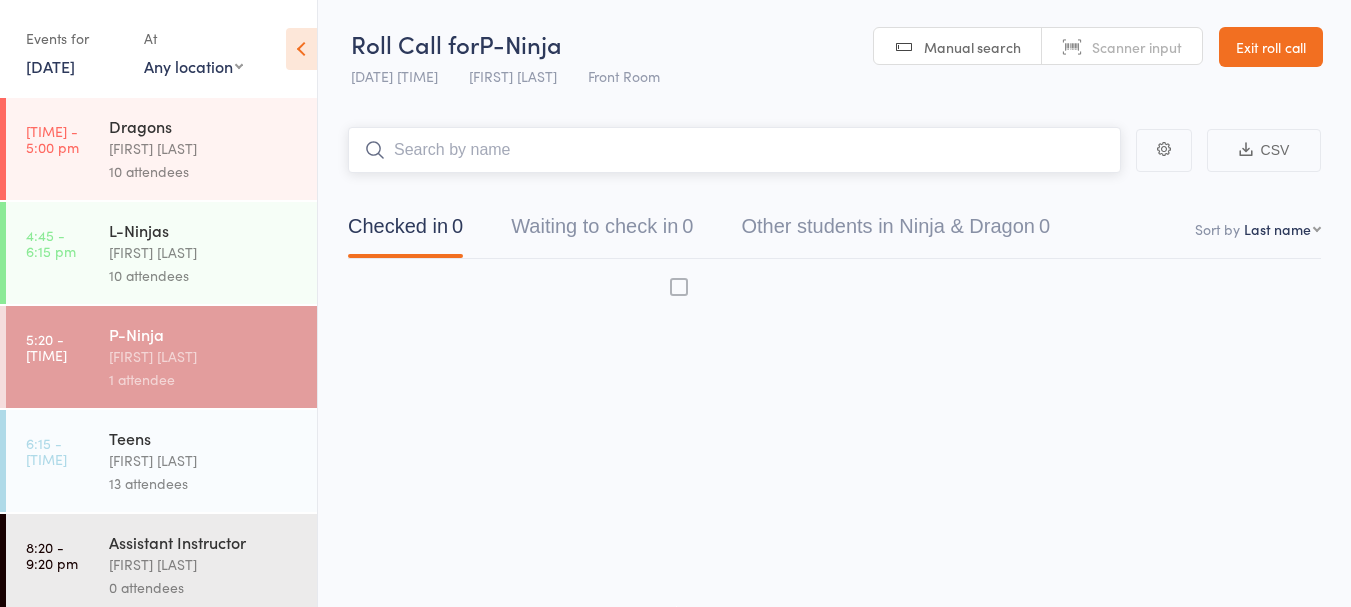 scroll, scrollTop: 1, scrollLeft: 0, axis: vertical 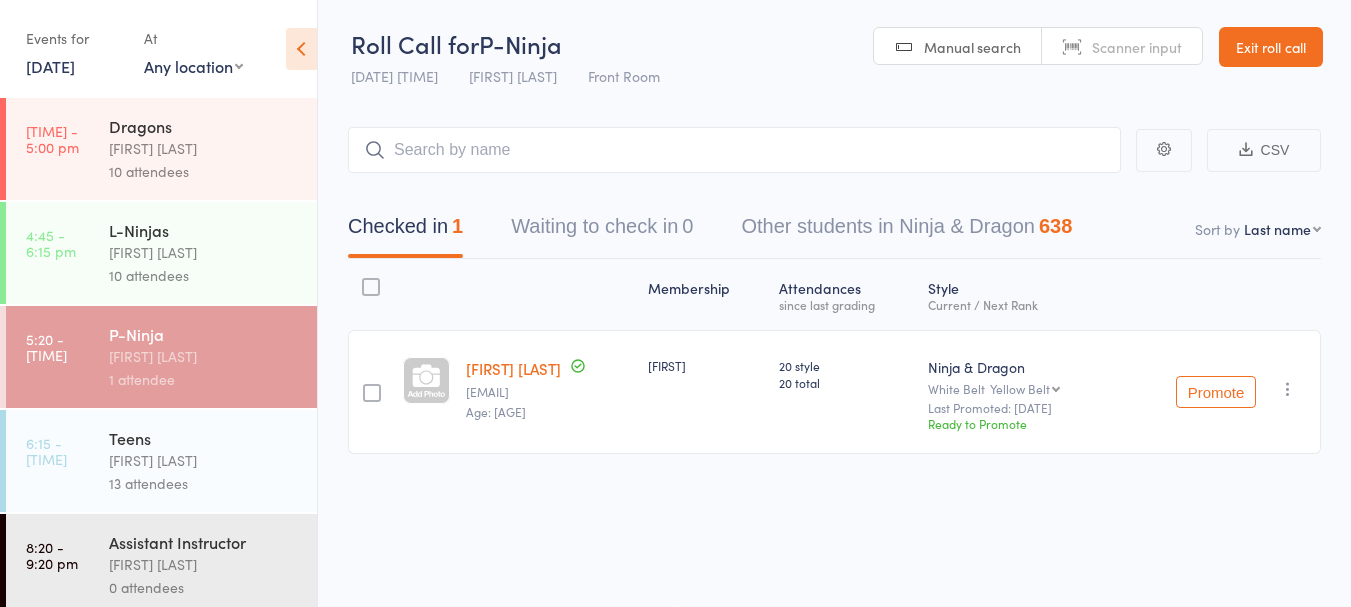 click on "6:15 - 8:20 pm Teens Keyvan Castle Hill Mirzai 13 attendees" at bounding box center (161, 461) 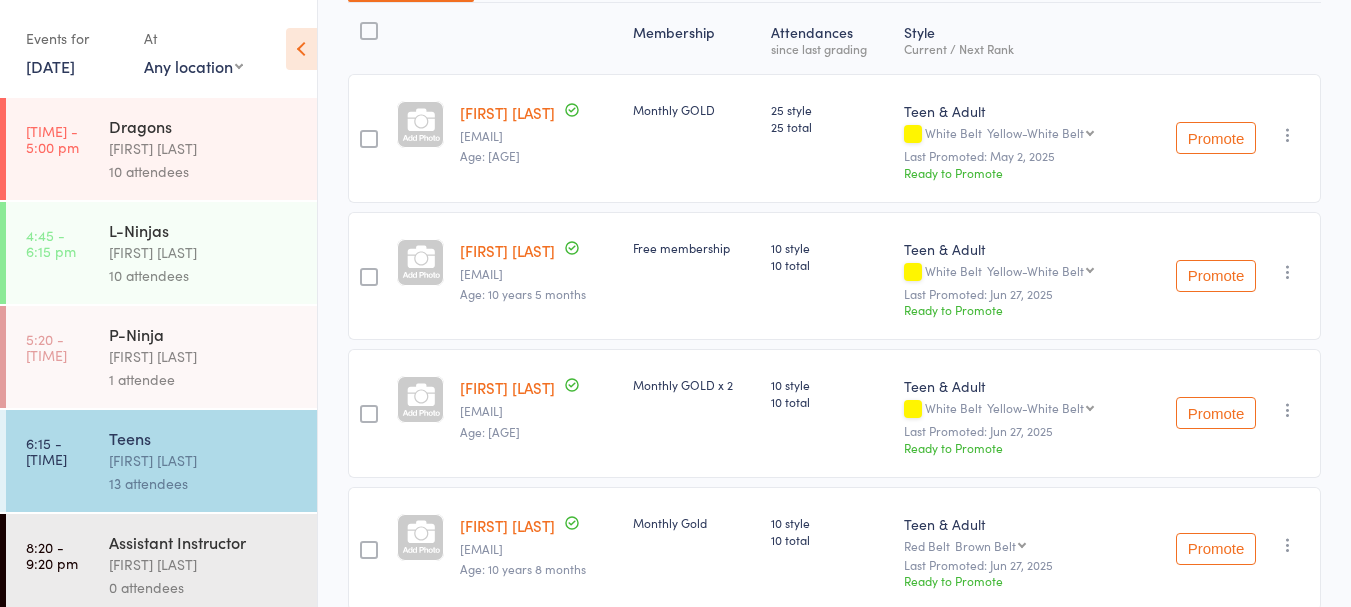 scroll, scrollTop: 0, scrollLeft: 0, axis: both 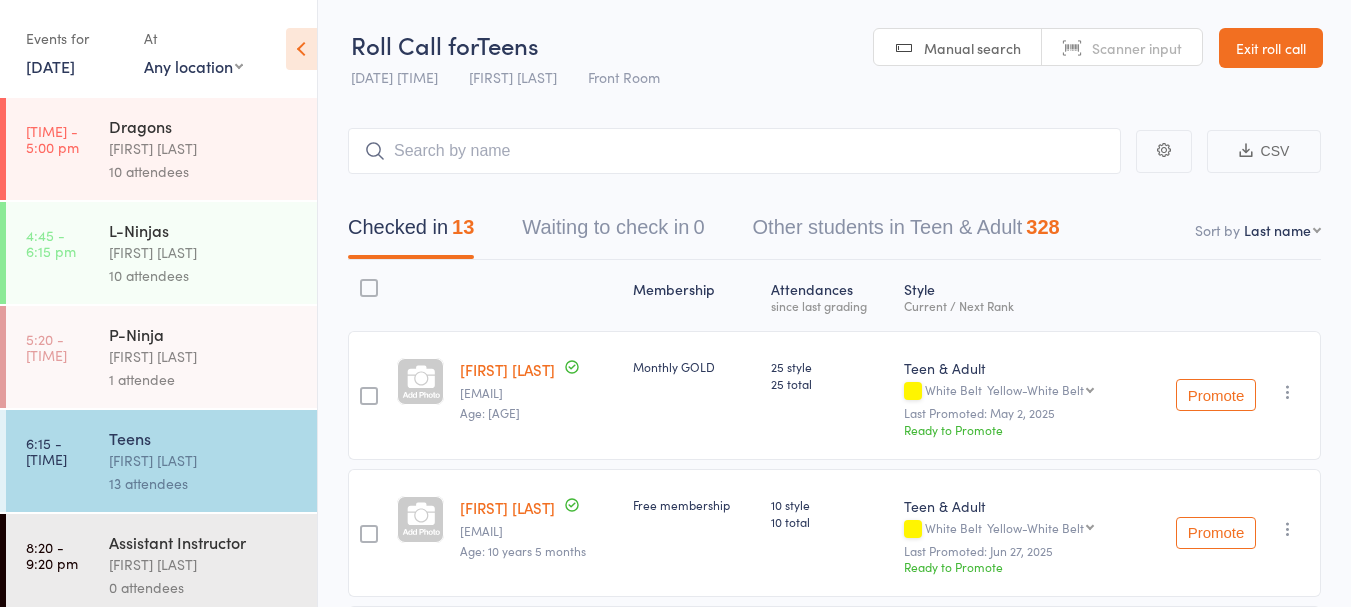 click on "1 Aug, 2025" at bounding box center (50, 66) 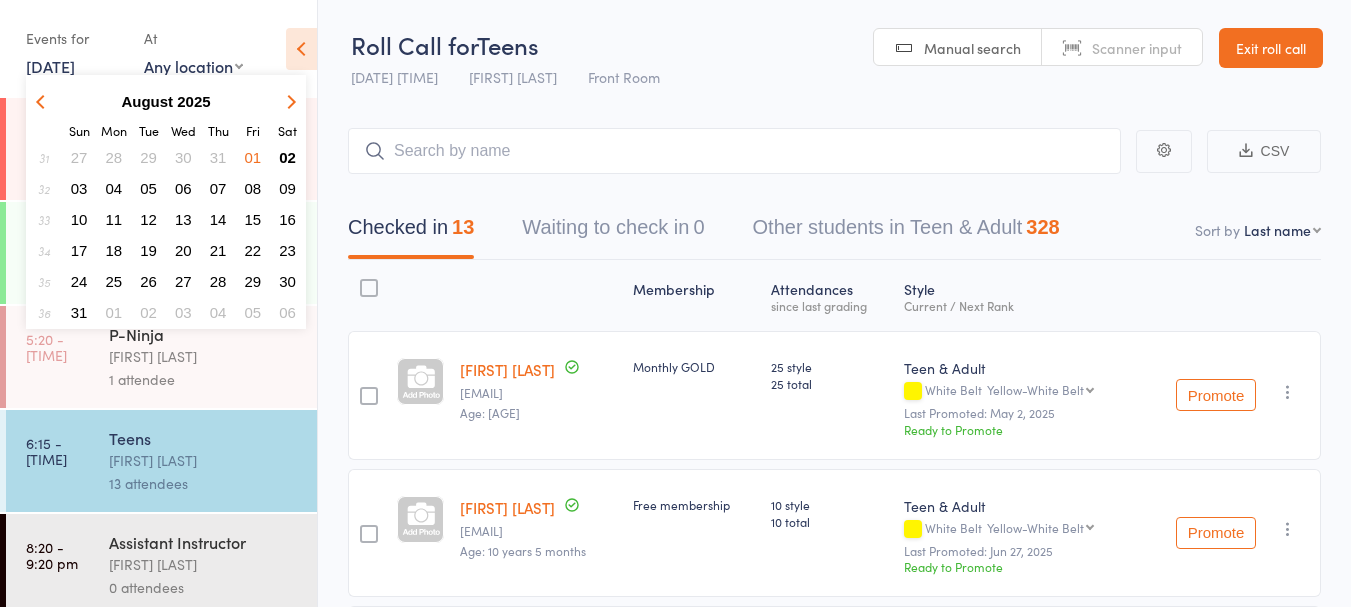 click on "02" at bounding box center [287, 157] 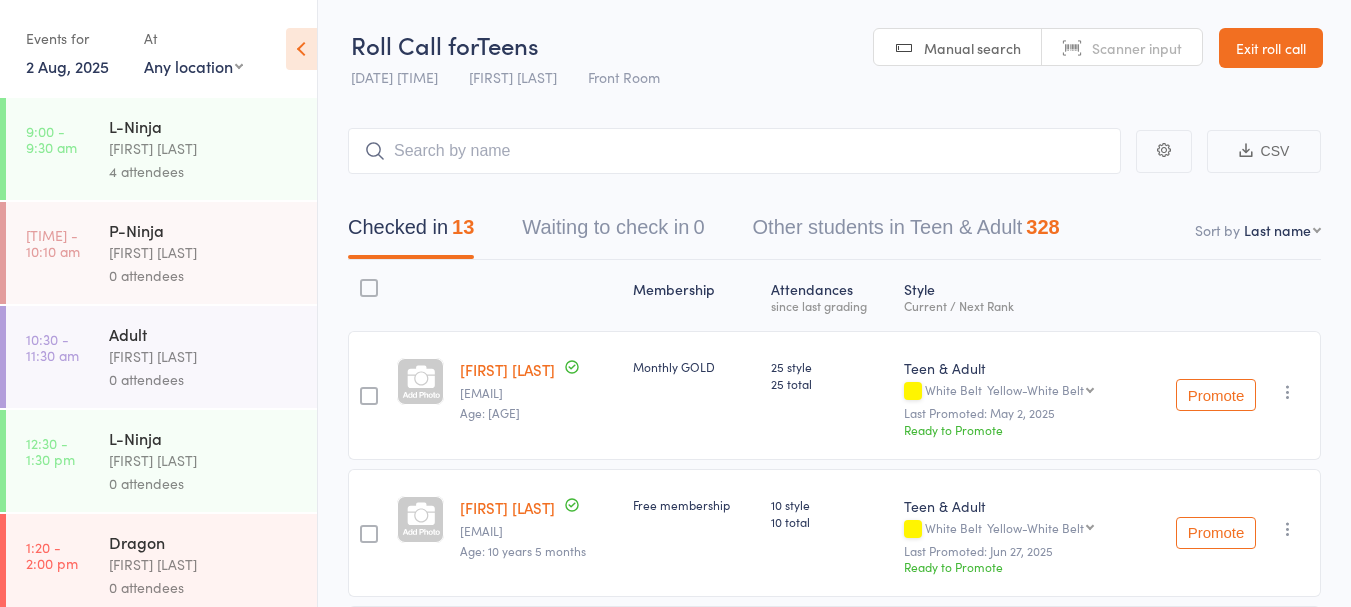 click on "Exit roll call" at bounding box center [1271, 48] 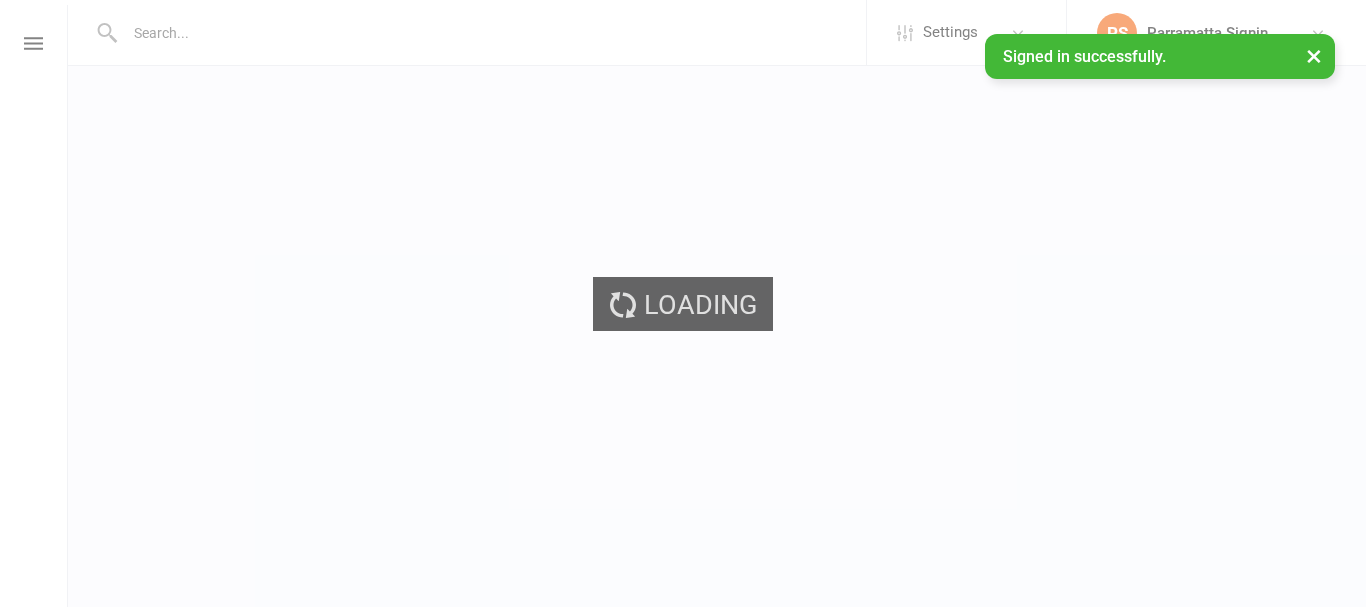 scroll, scrollTop: 0, scrollLeft: 0, axis: both 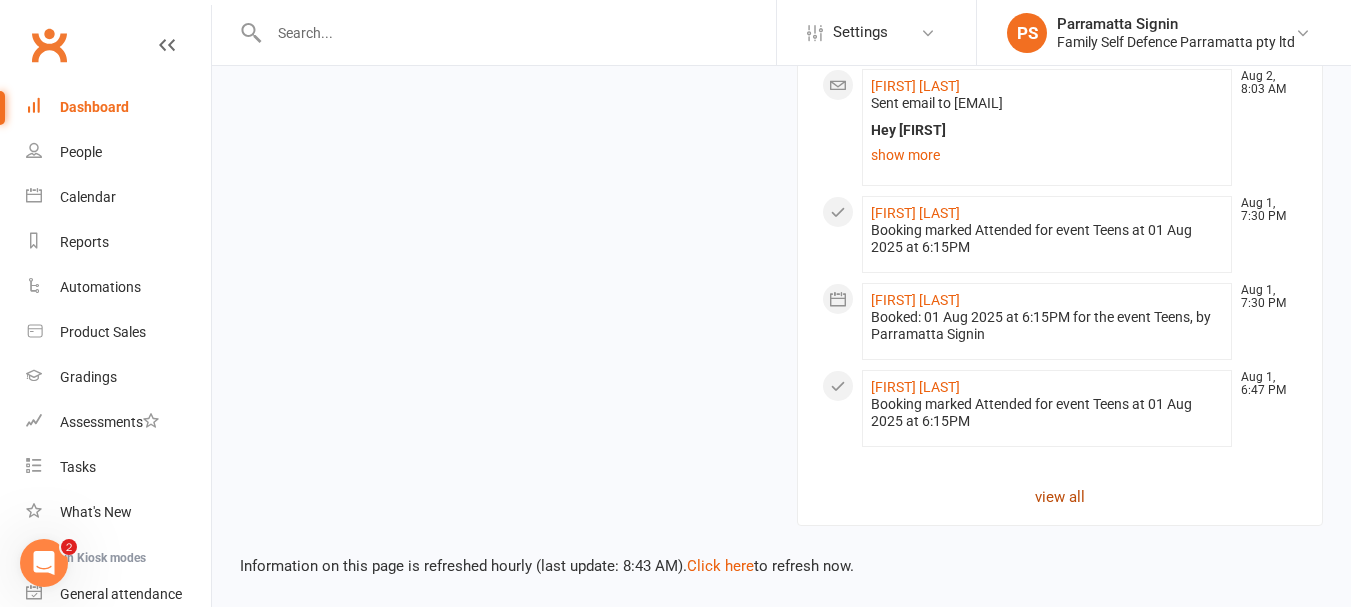 click on "view all" 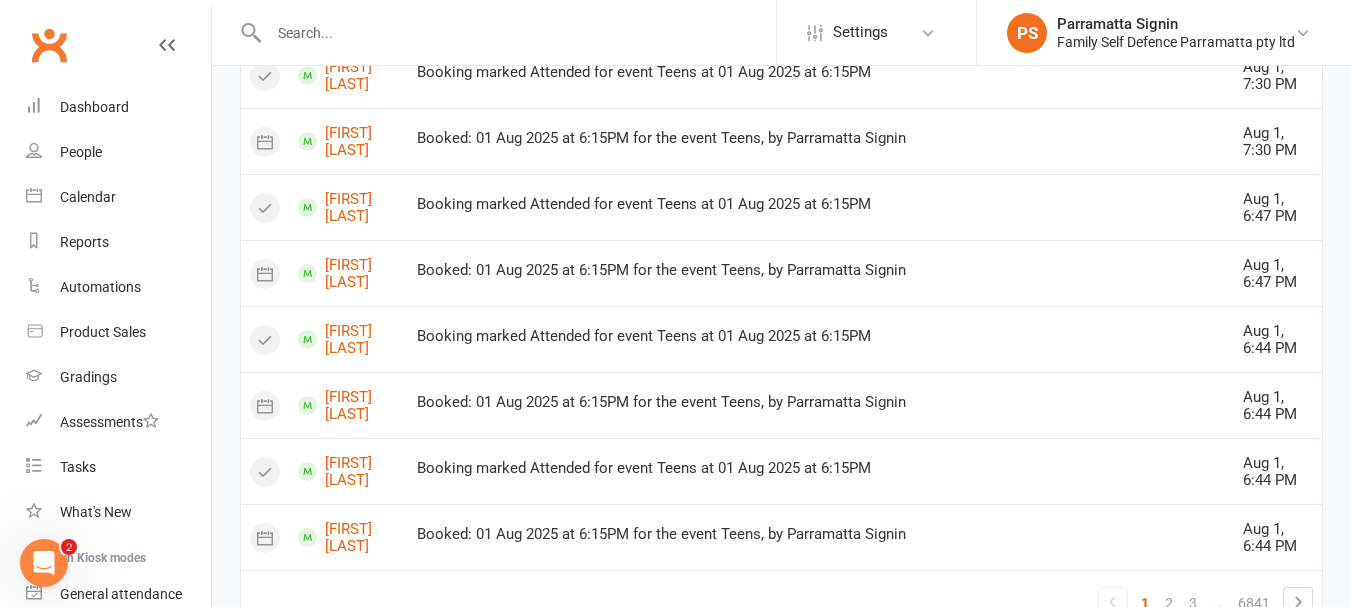 scroll, scrollTop: 2401, scrollLeft: 0, axis: vertical 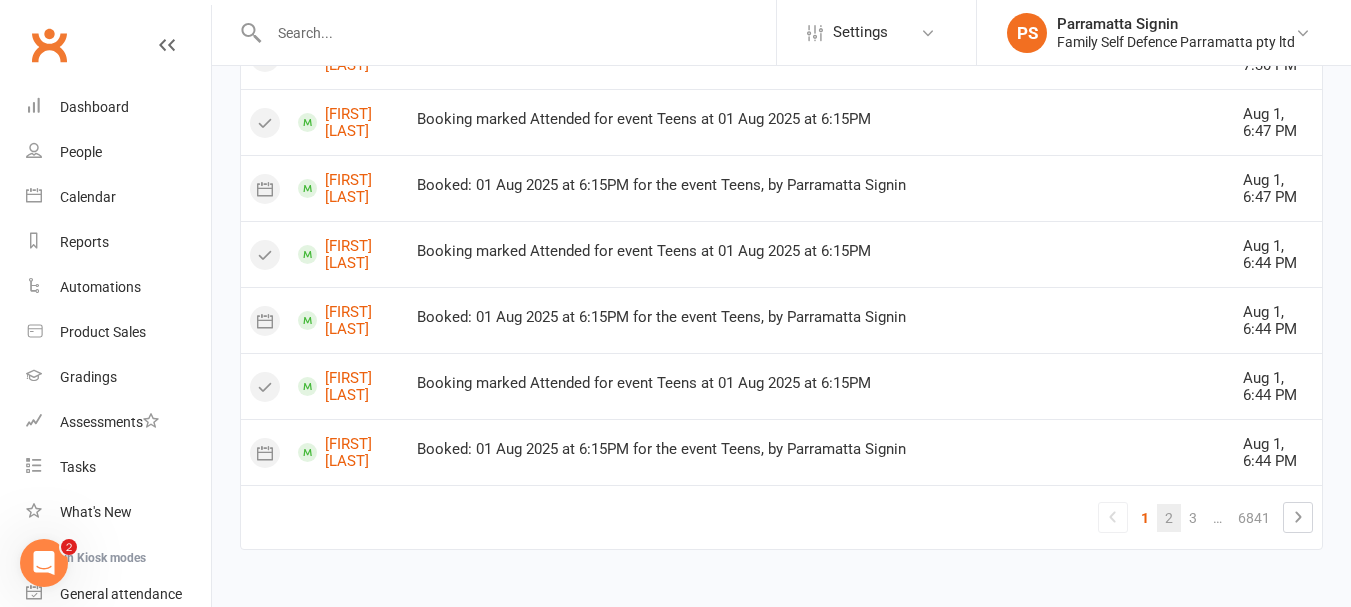 click on "2" at bounding box center [1169, 518] 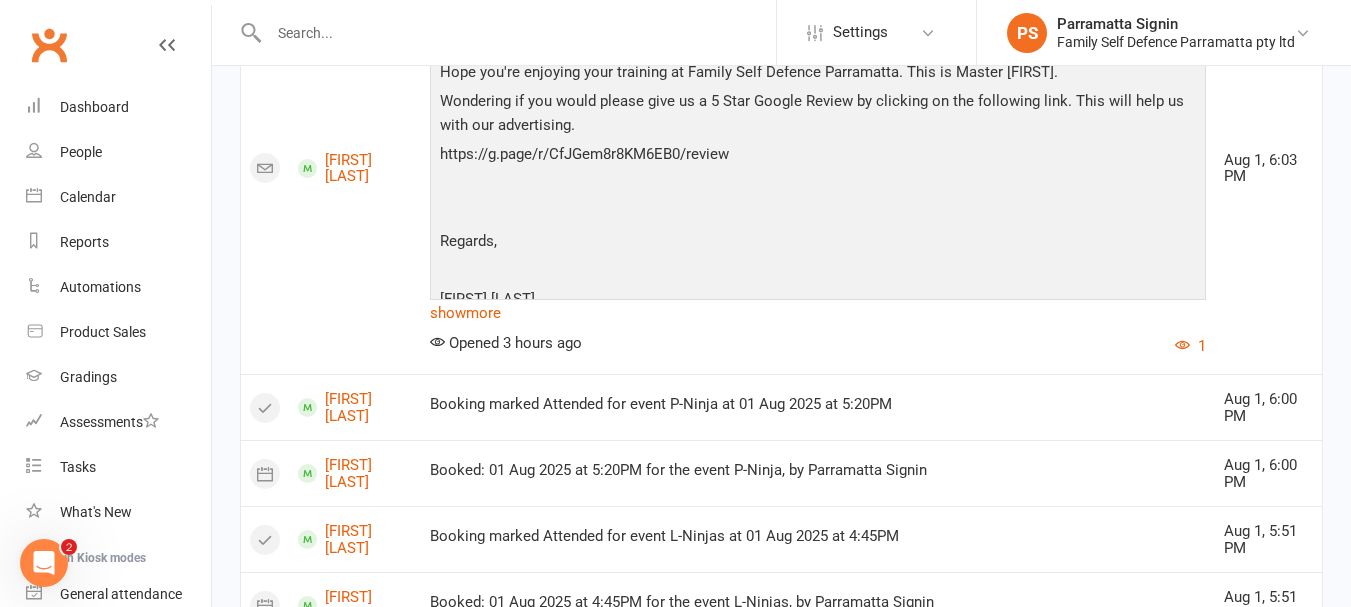 scroll, scrollTop: 1755, scrollLeft: 0, axis: vertical 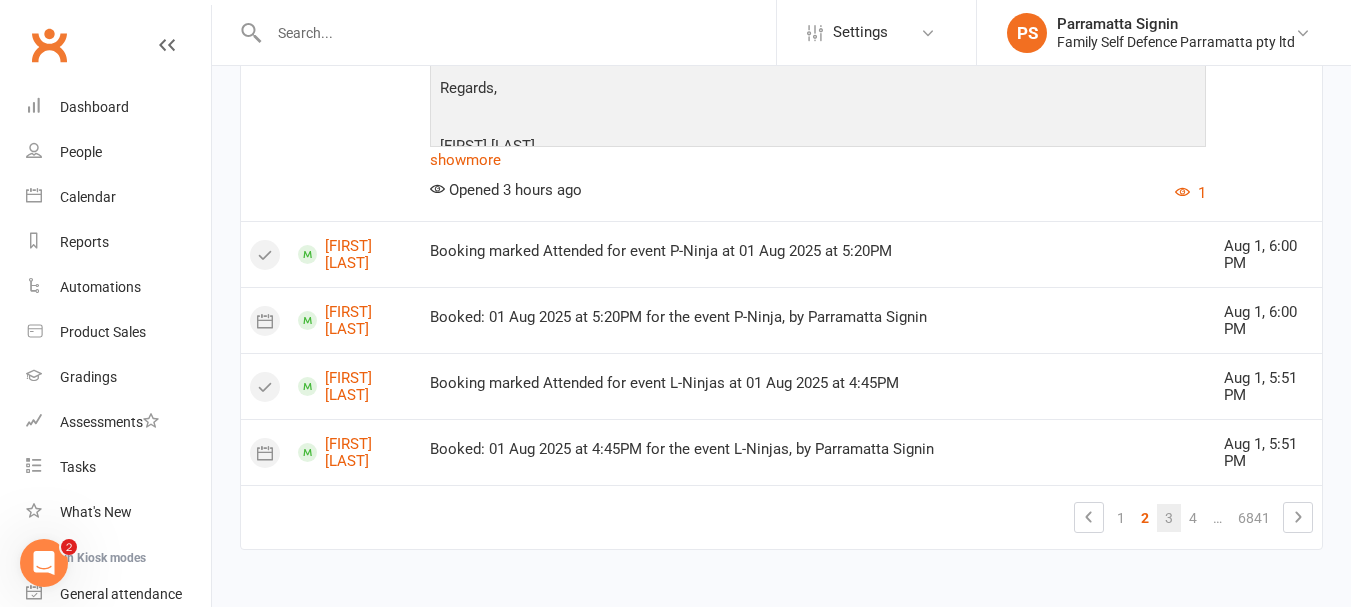 click on "3" at bounding box center (1169, 518) 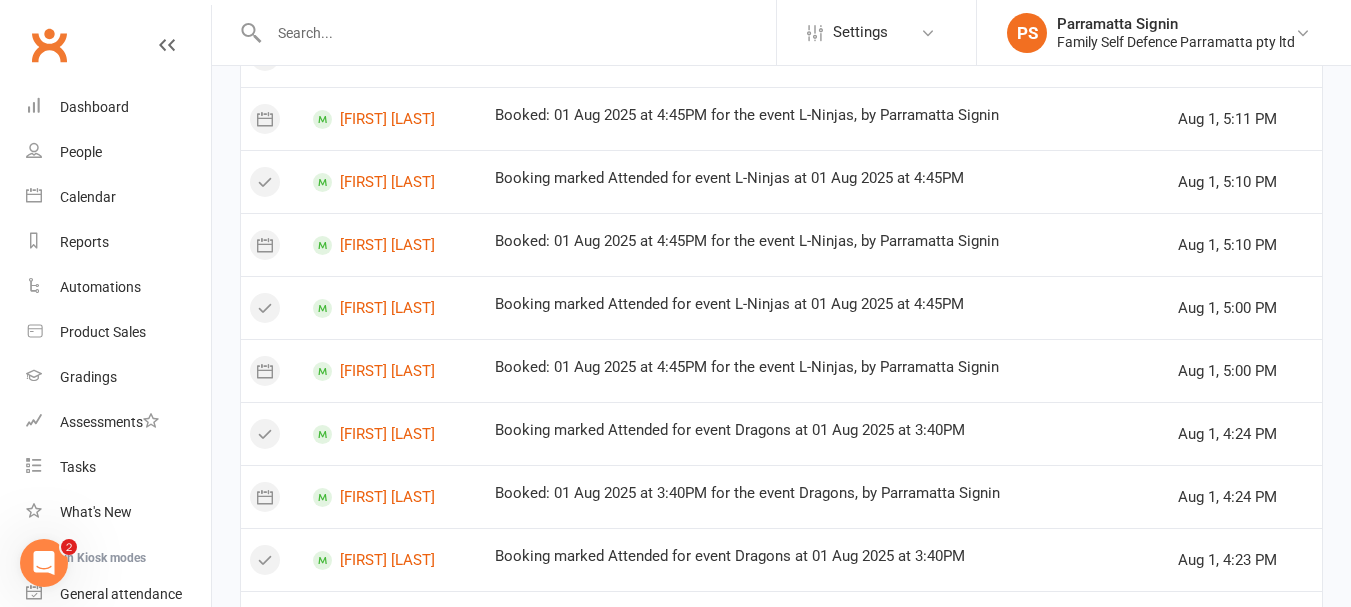 scroll, scrollTop: 1333, scrollLeft: 0, axis: vertical 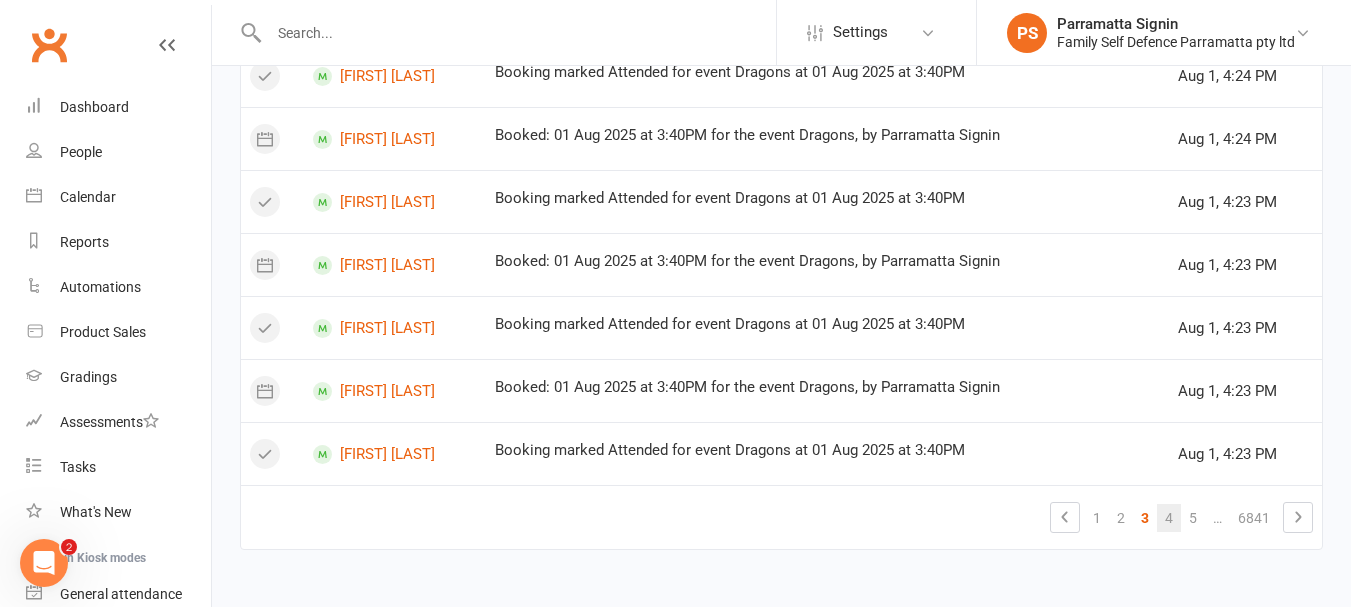 click on "4" at bounding box center (1169, 518) 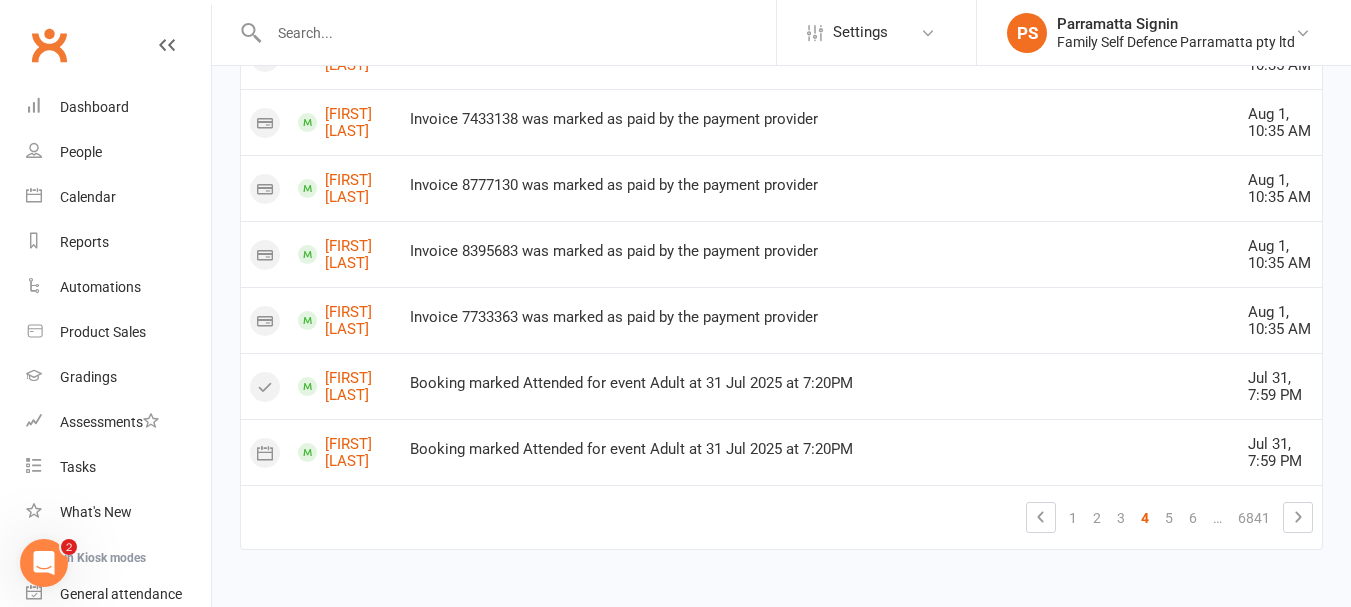 scroll, scrollTop: 2257, scrollLeft: 0, axis: vertical 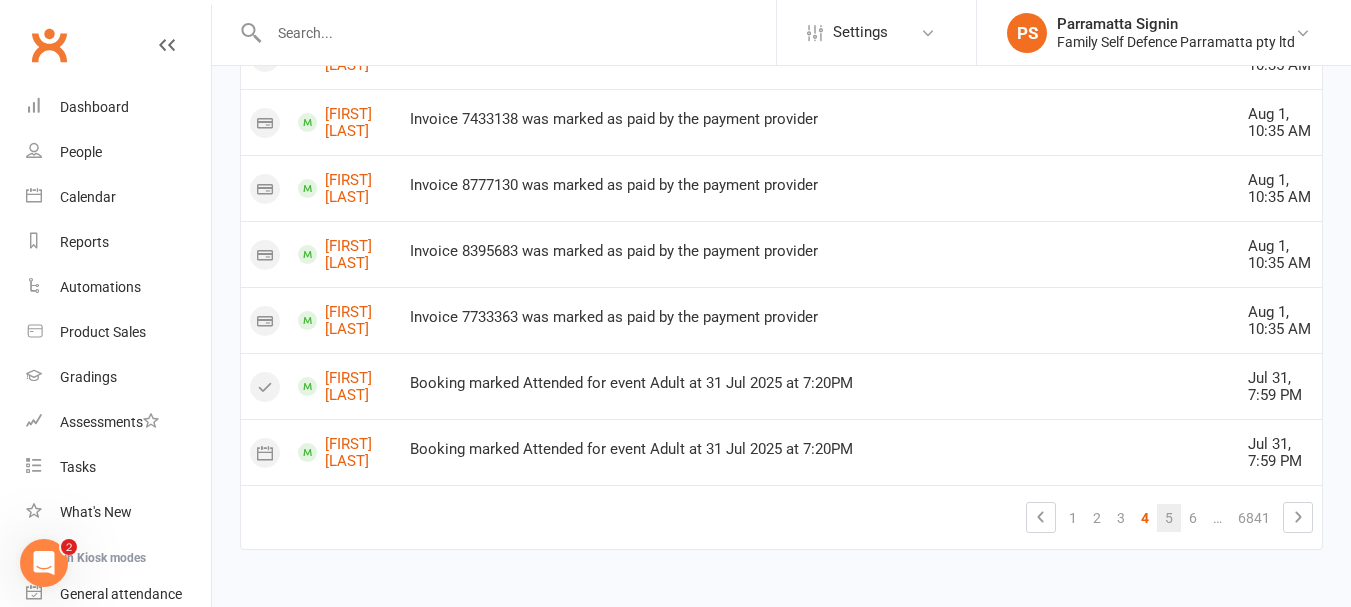 click on "5" at bounding box center [1169, 518] 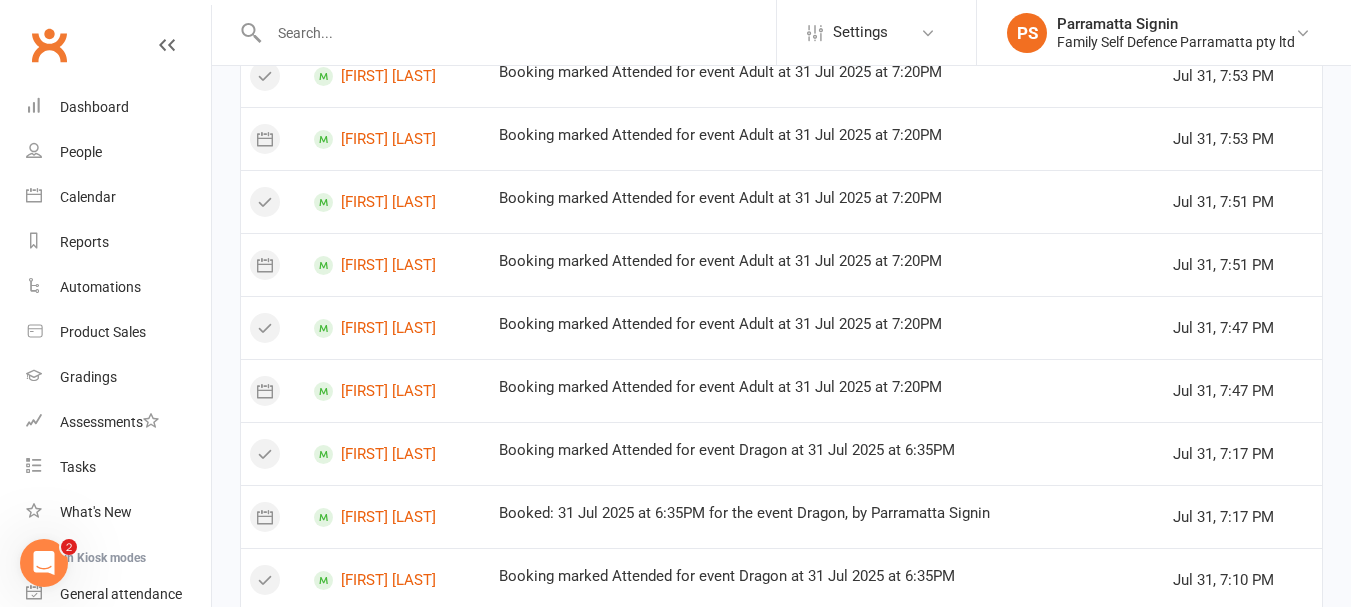 scroll, scrollTop: 1333, scrollLeft: 0, axis: vertical 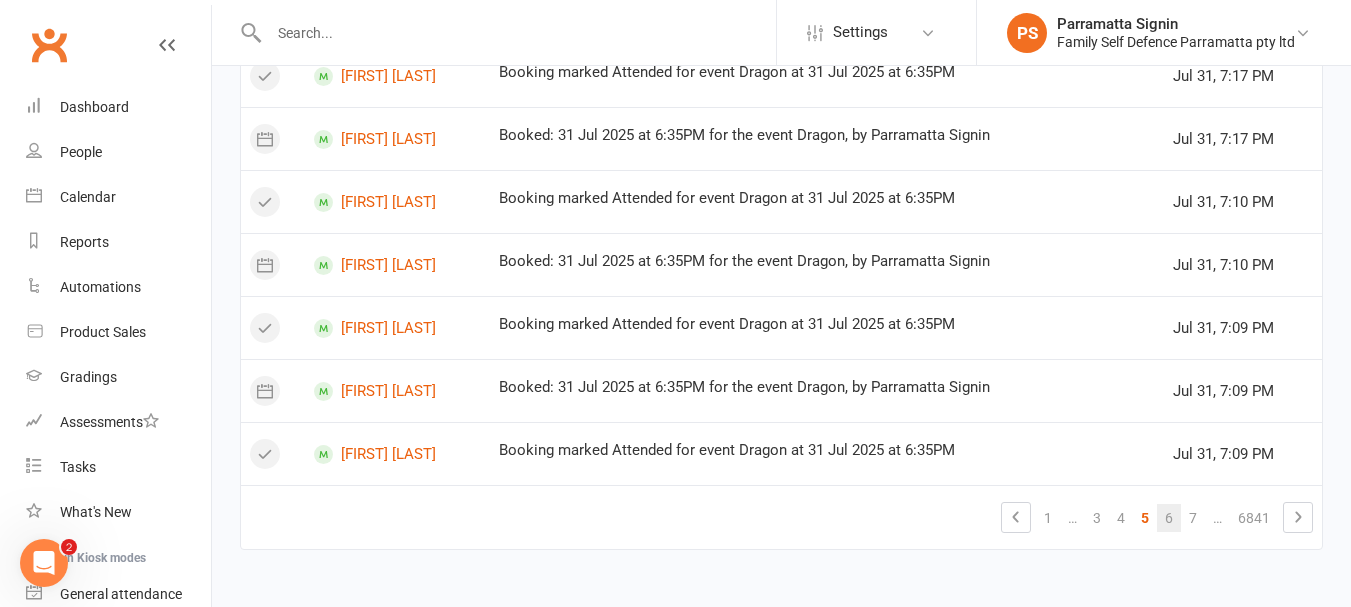 click on "6" at bounding box center [1169, 518] 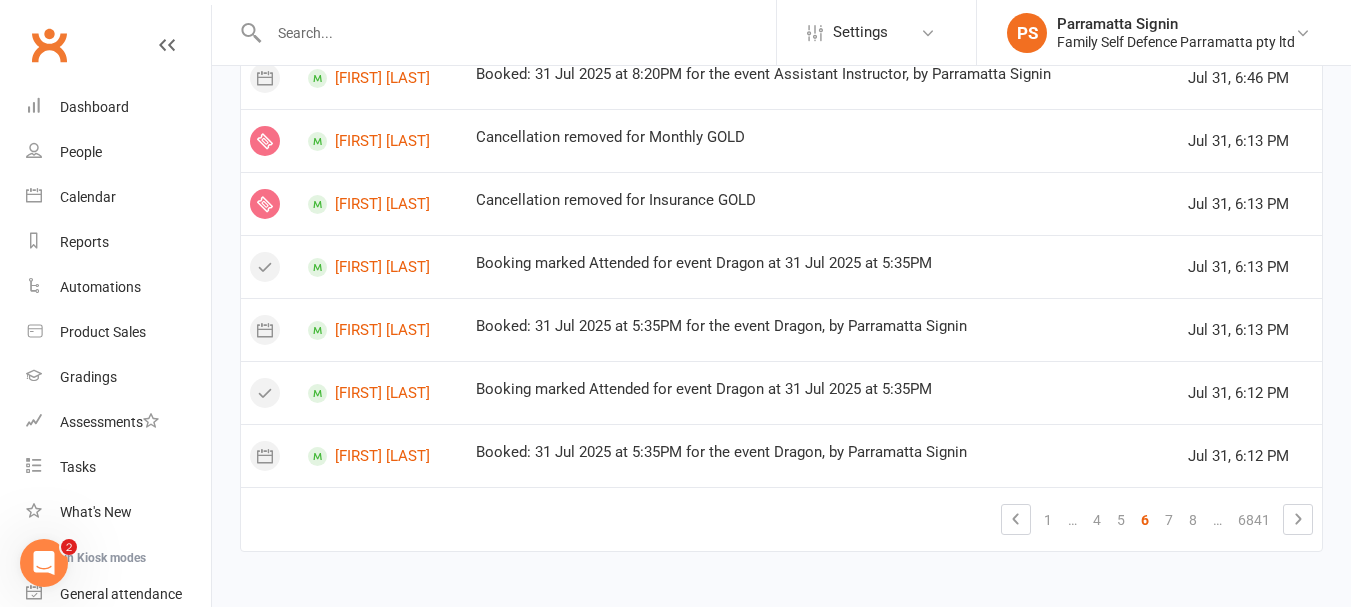 scroll, scrollTop: 1333, scrollLeft: 0, axis: vertical 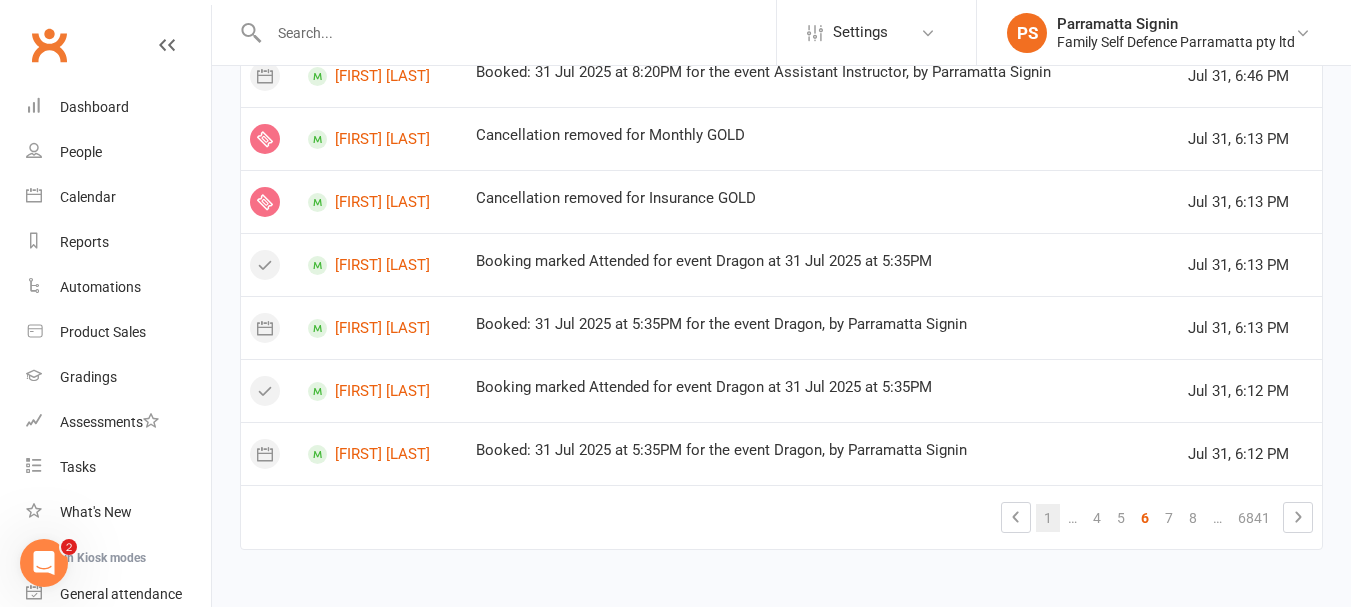 click on "1" at bounding box center (1048, 518) 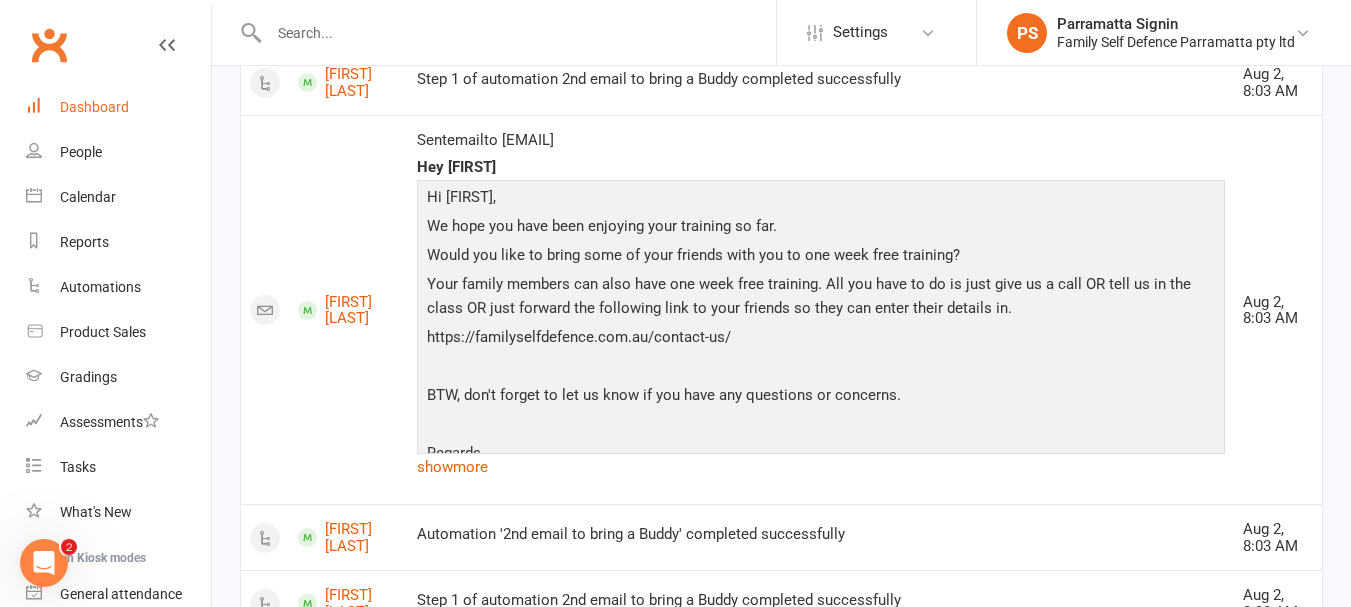 click on "Dashboard" at bounding box center (94, 107) 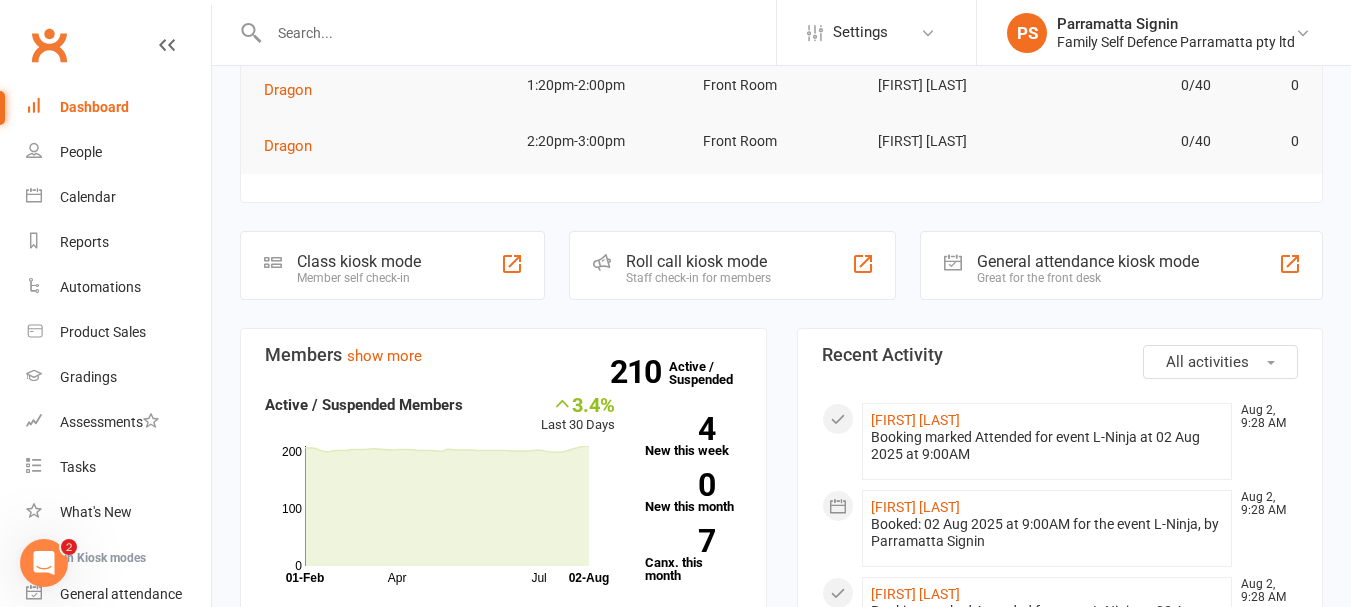 scroll, scrollTop: 318, scrollLeft: 0, axis: vertical 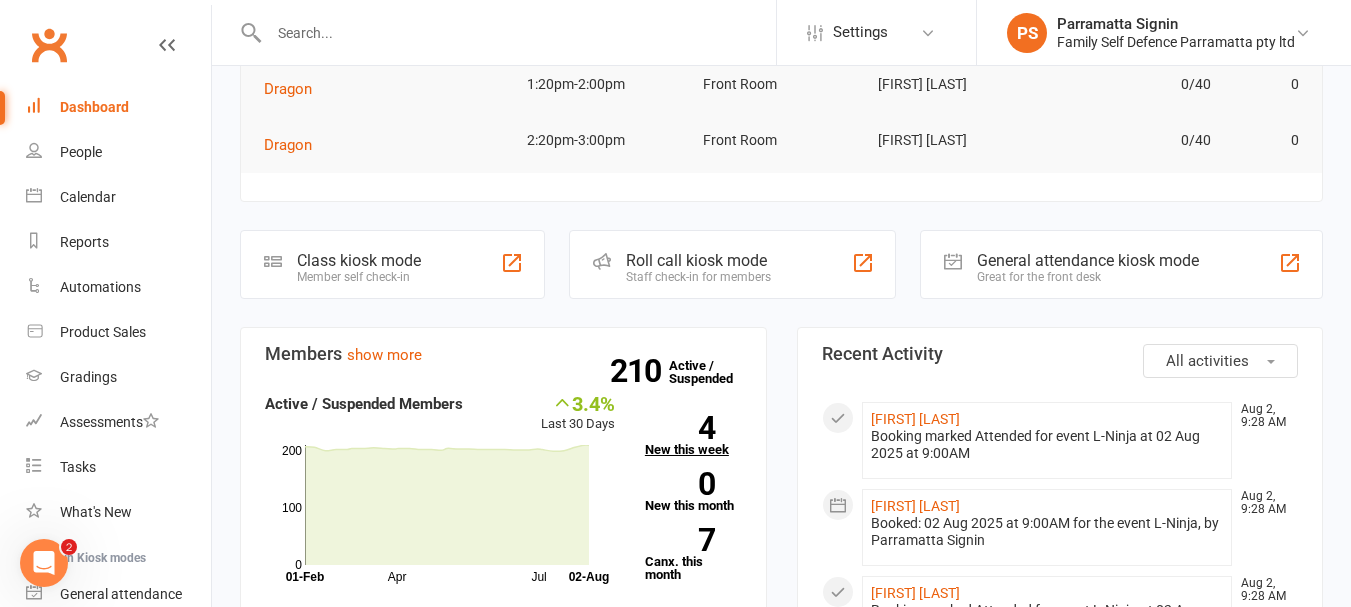 click on "4" at bounding box center [680, 428] 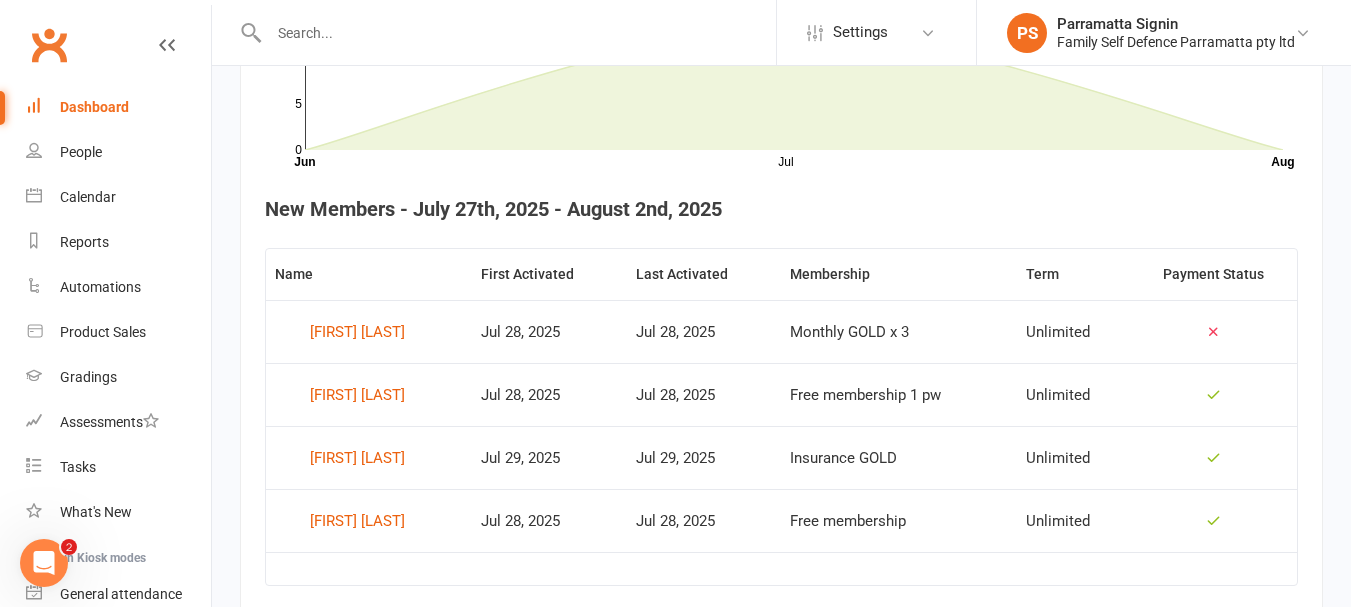 scroll, scrollTop: 688, scrollLeft: 0, axis: vertical 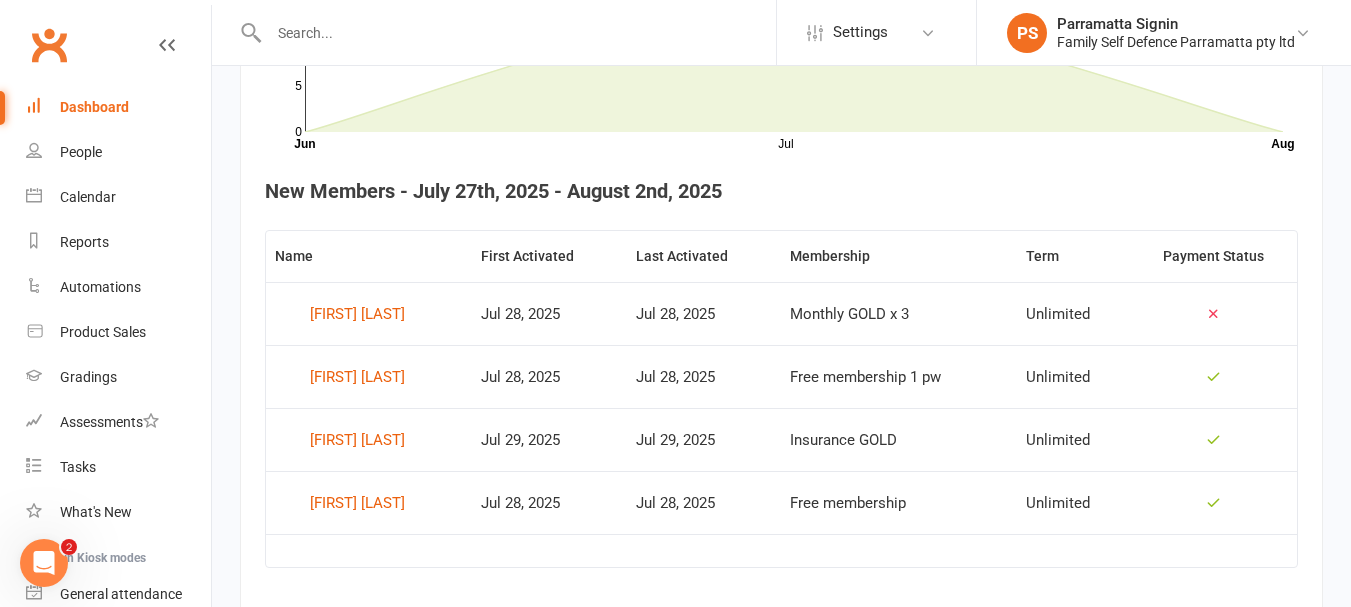 click on "Dashboard" at bounding box center (118, 107) 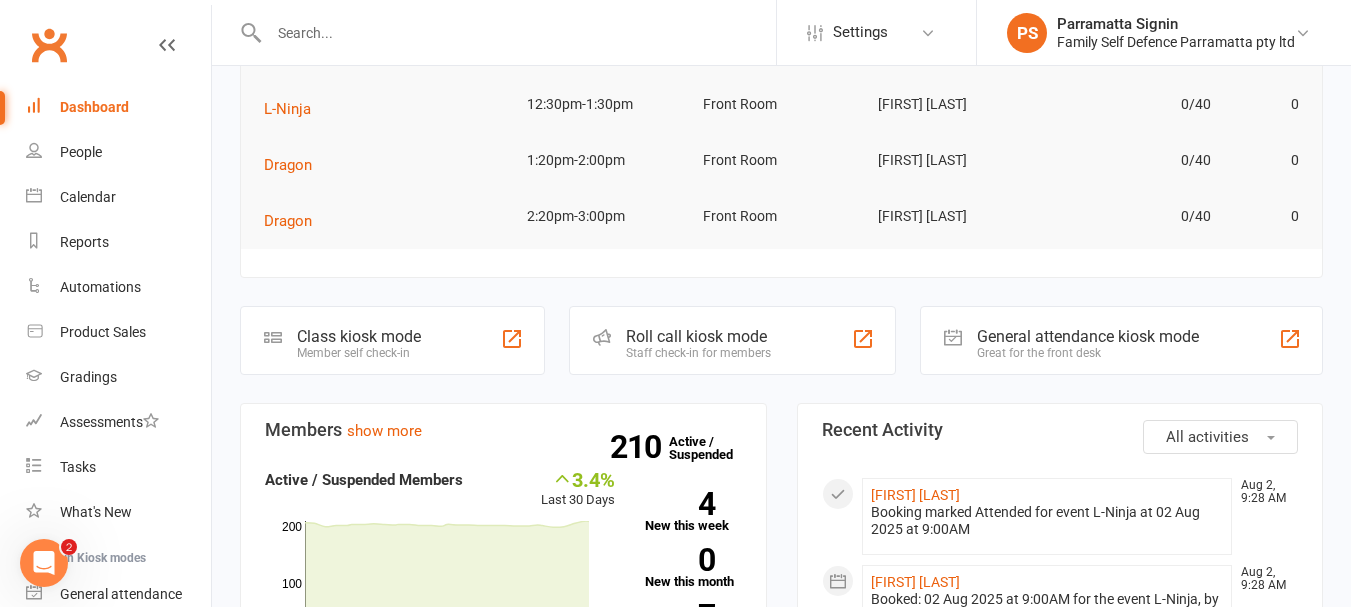 scroll, scrollTop: 258, scrollLeft: 0, axis: vertical 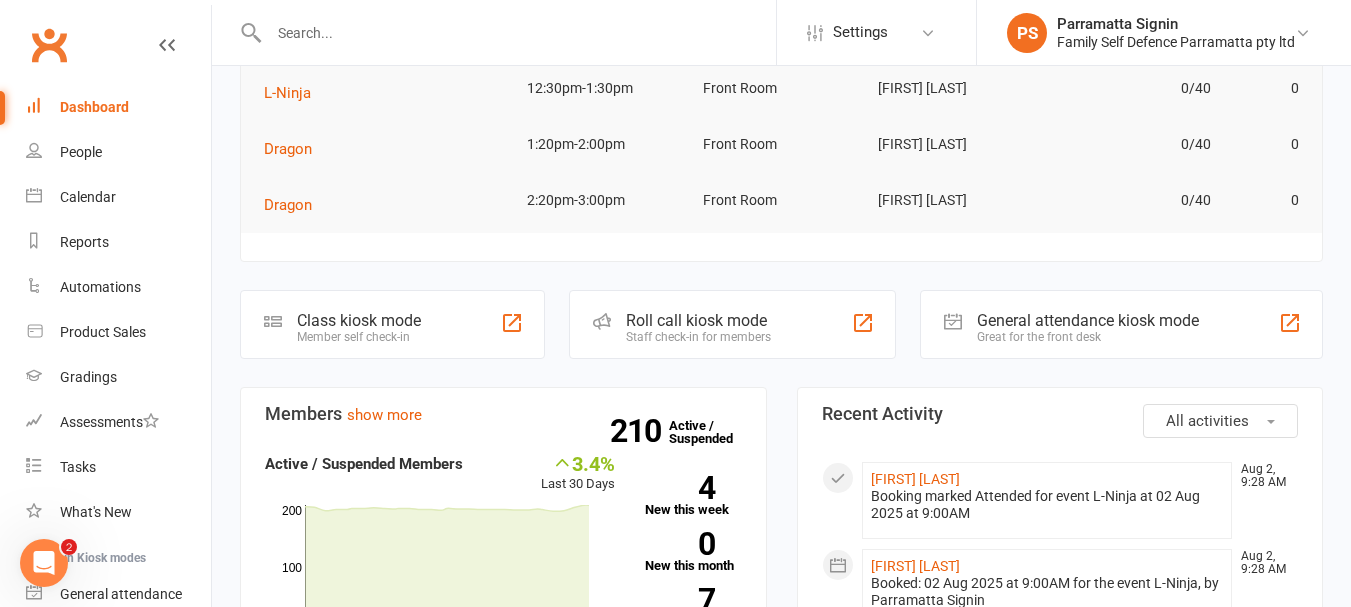 click on "Roll call kiosk mode" 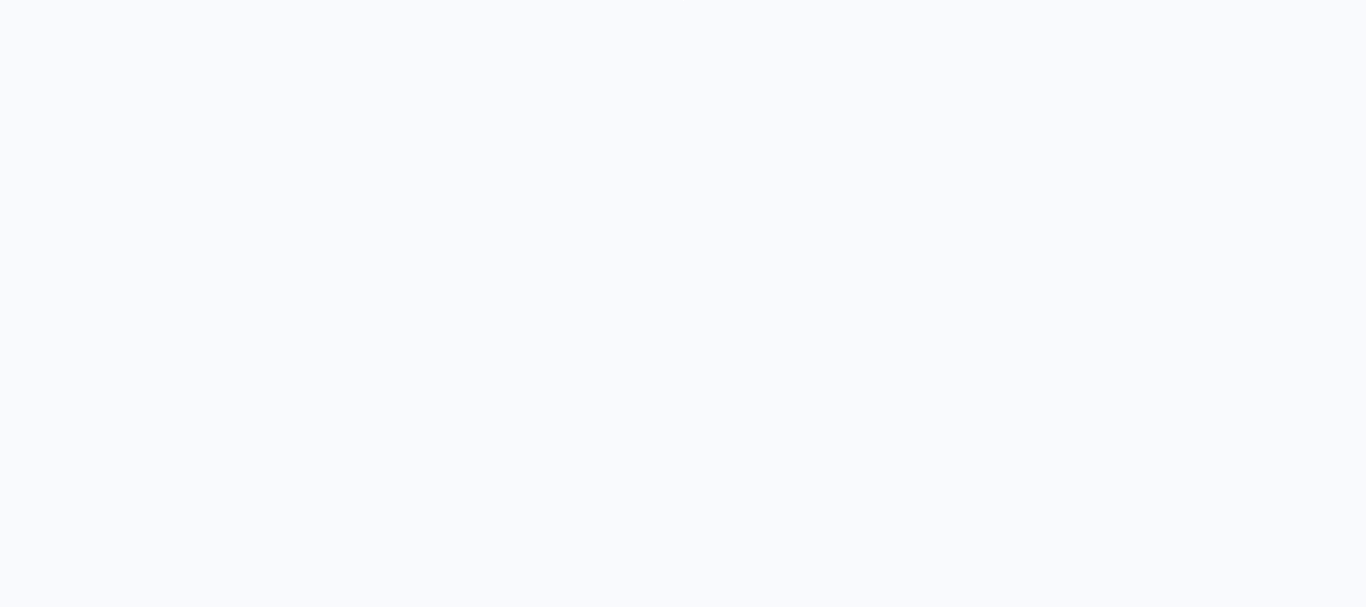 scroll, scrollTop: 0, scrollLeft: 0, axis: both 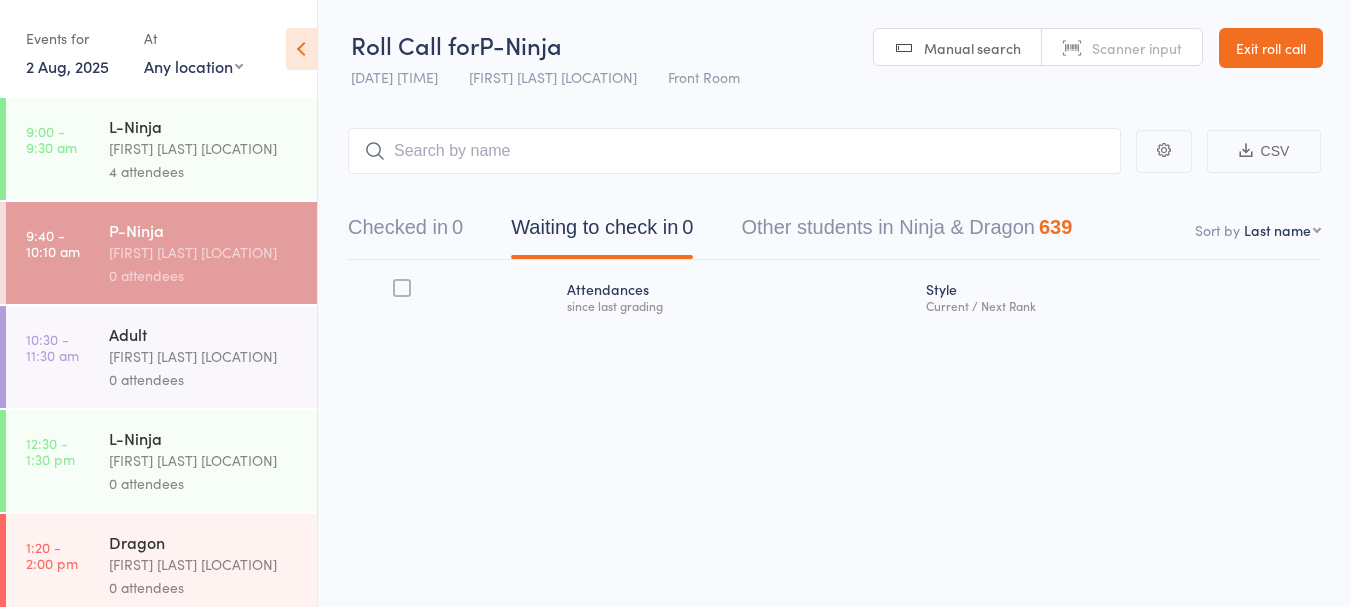 click on "[FIRST] [LAST] [LAST]" at bounding box center (204, 148) 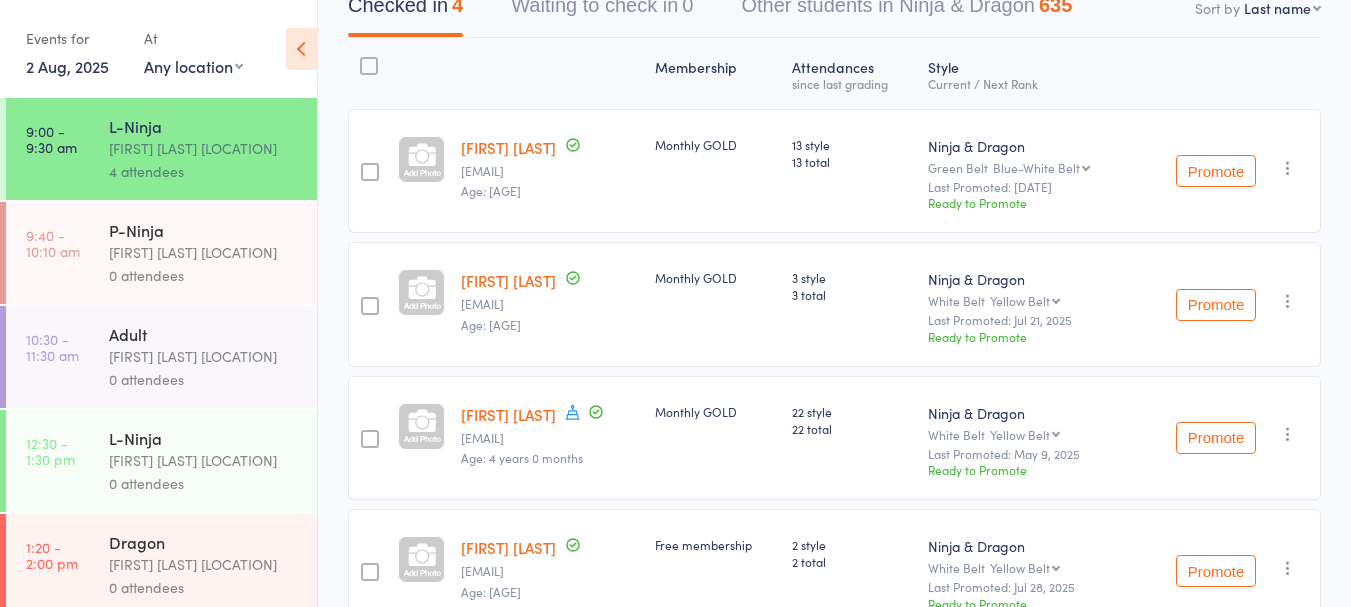 scroll, scrollTop: 0, scrollLeft: 0, axis: both 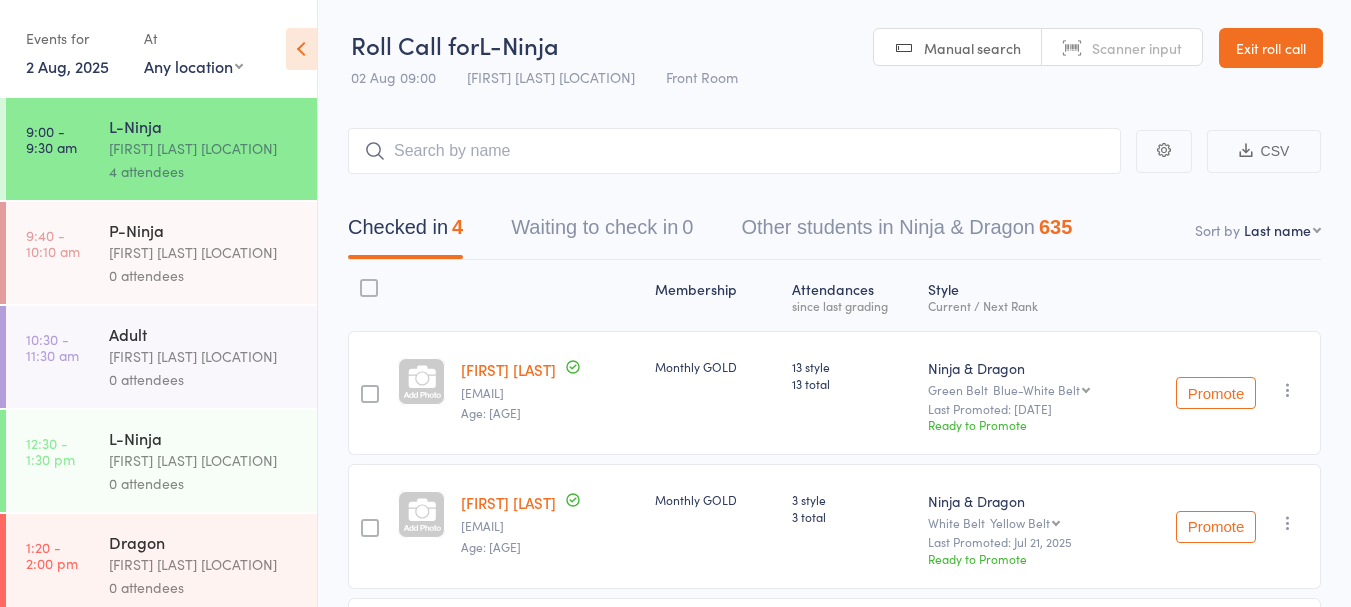 click on "[FIRST] [LAST]" at bounding box center [508, 369] 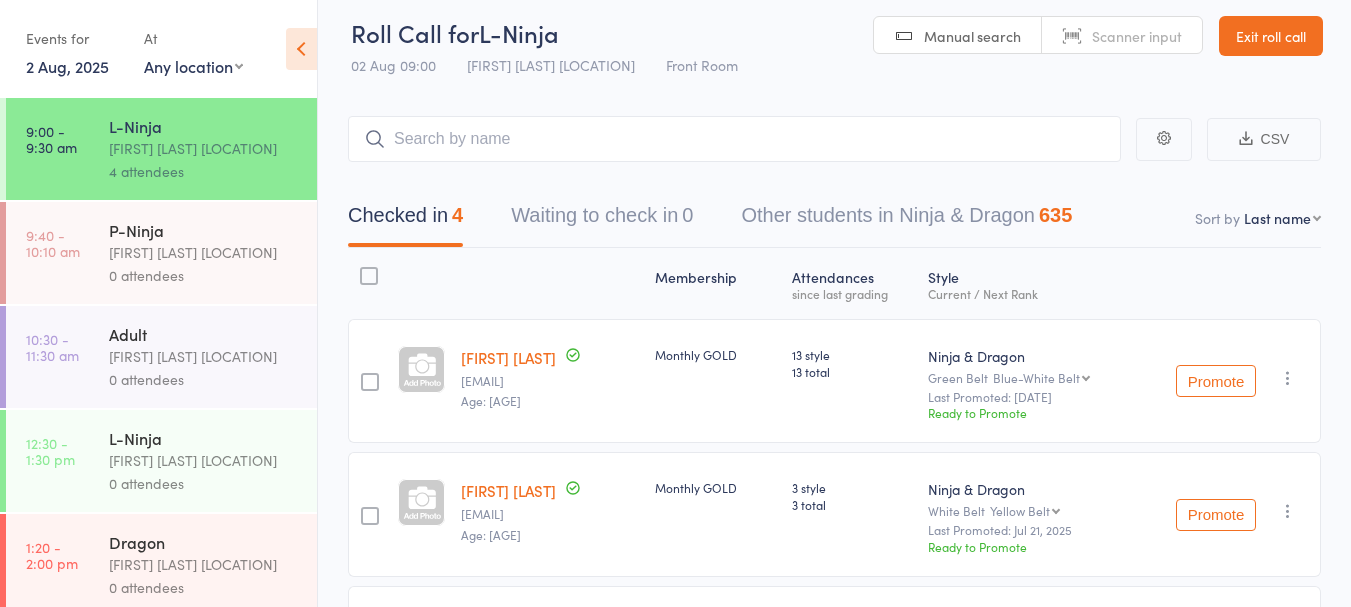 scroll, scrollTop: 0, scrollLeft: 0, axis: both 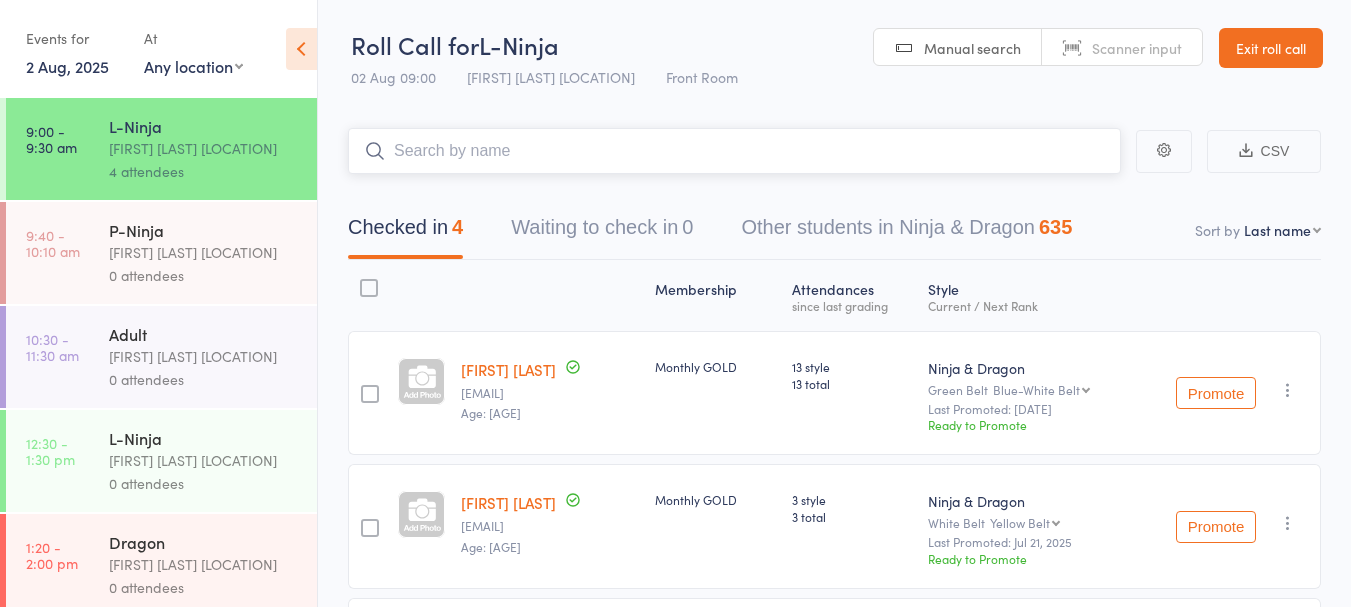 click at bounding box center (734, 151) 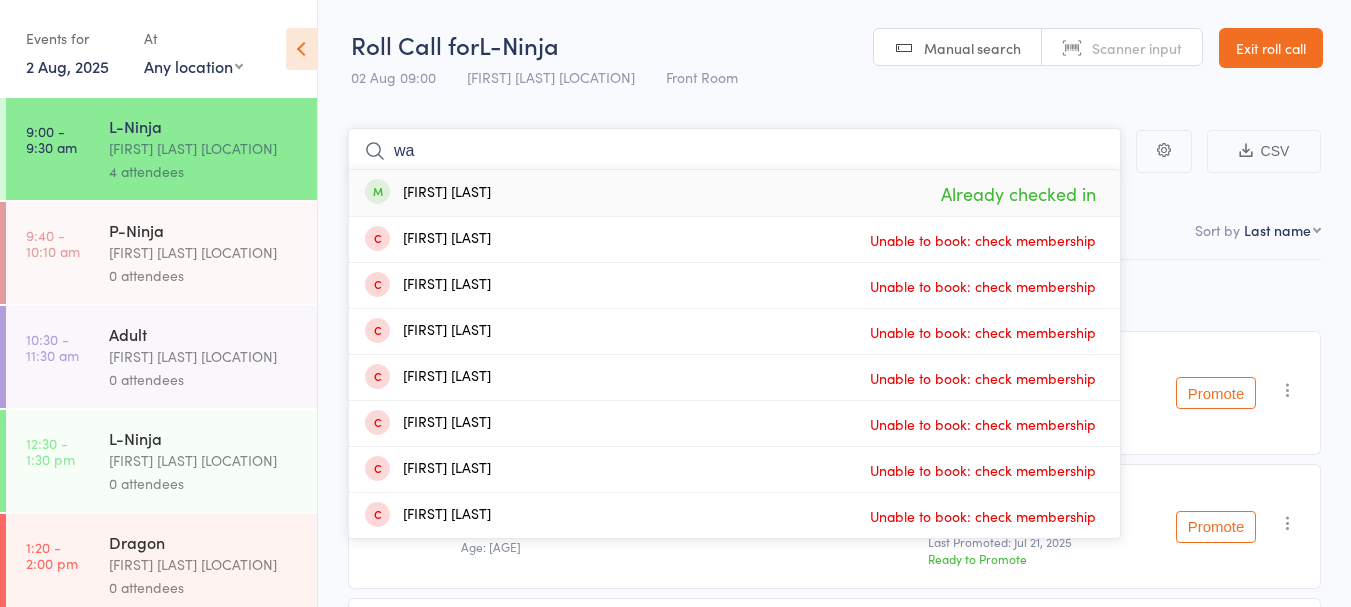 type on "w" 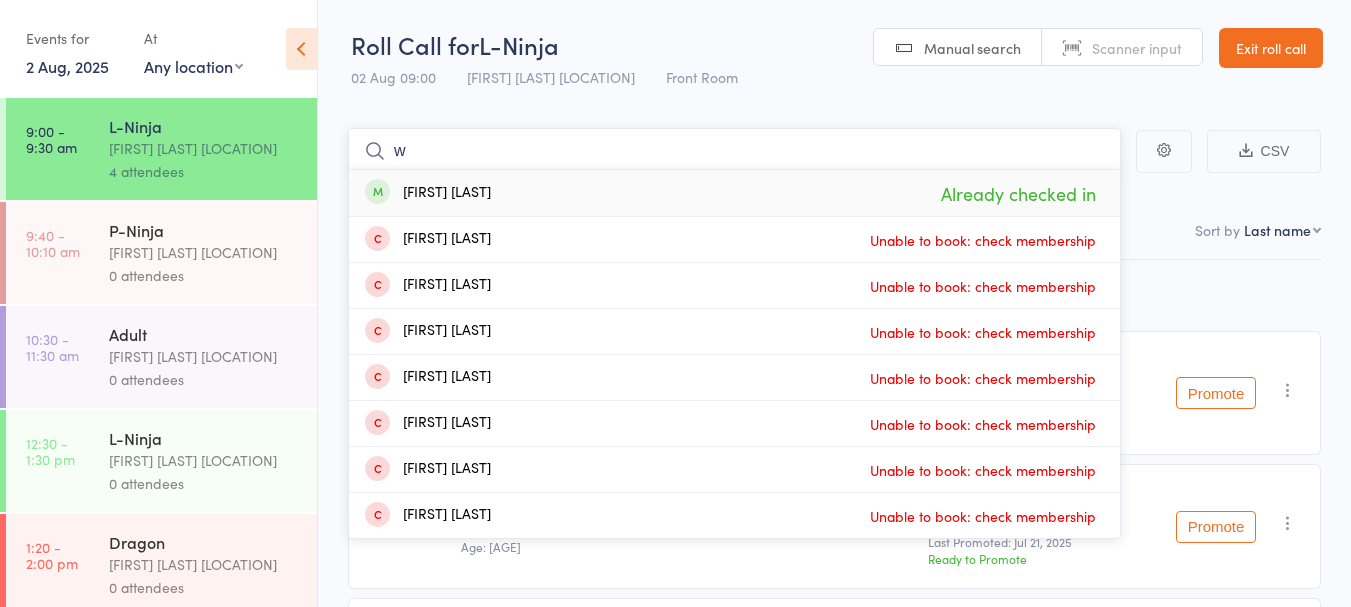 type 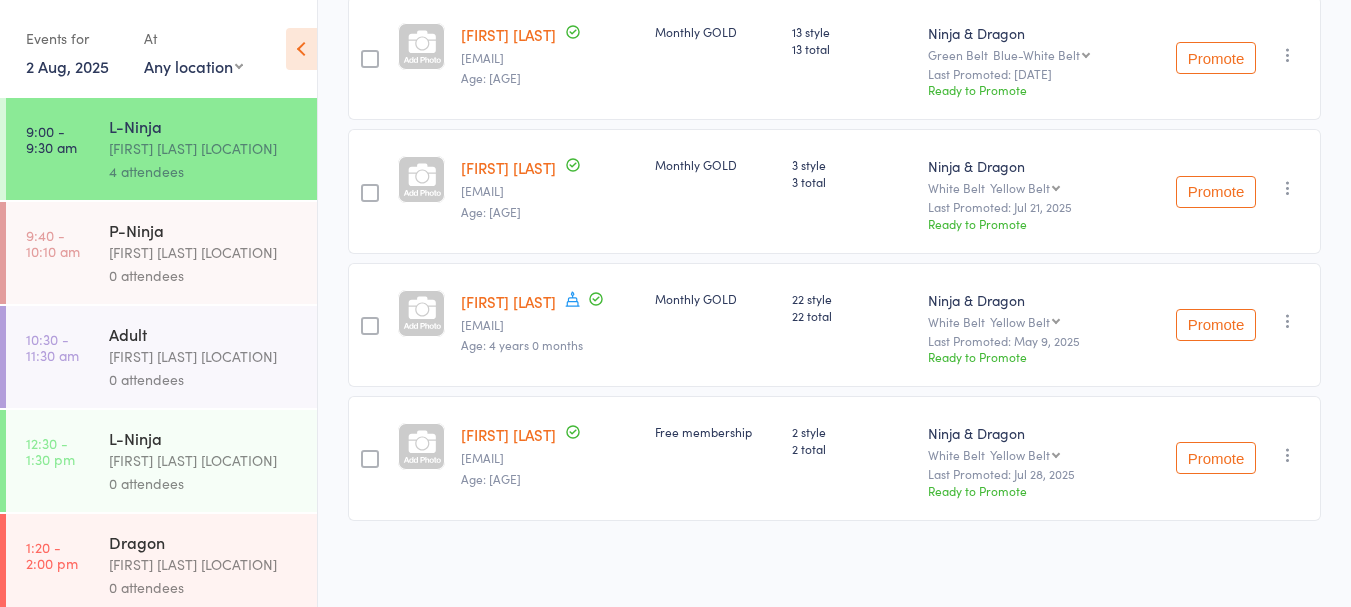 scroll, scrollTop: 334, scrollLeft: 0, axis: vertical 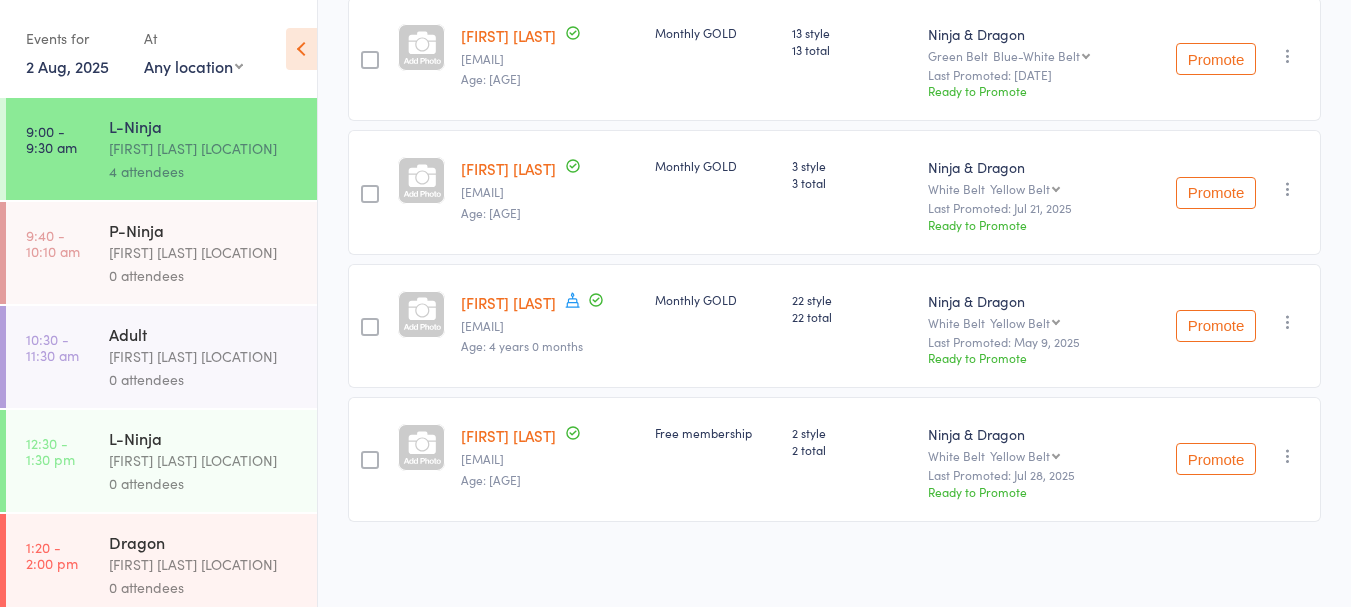 click on "[FIRST] [LAST]" at bounding box center [204, 252] 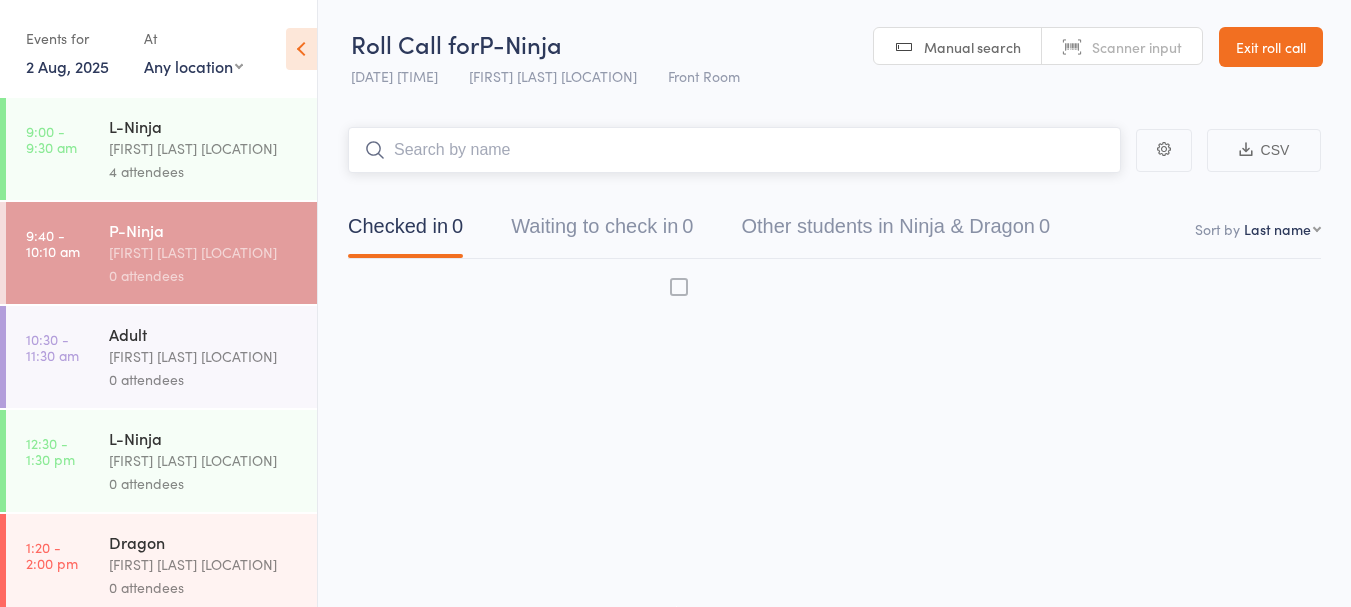 scroll, scrollTop: 1, scrollLeft: 0, axis: vertical 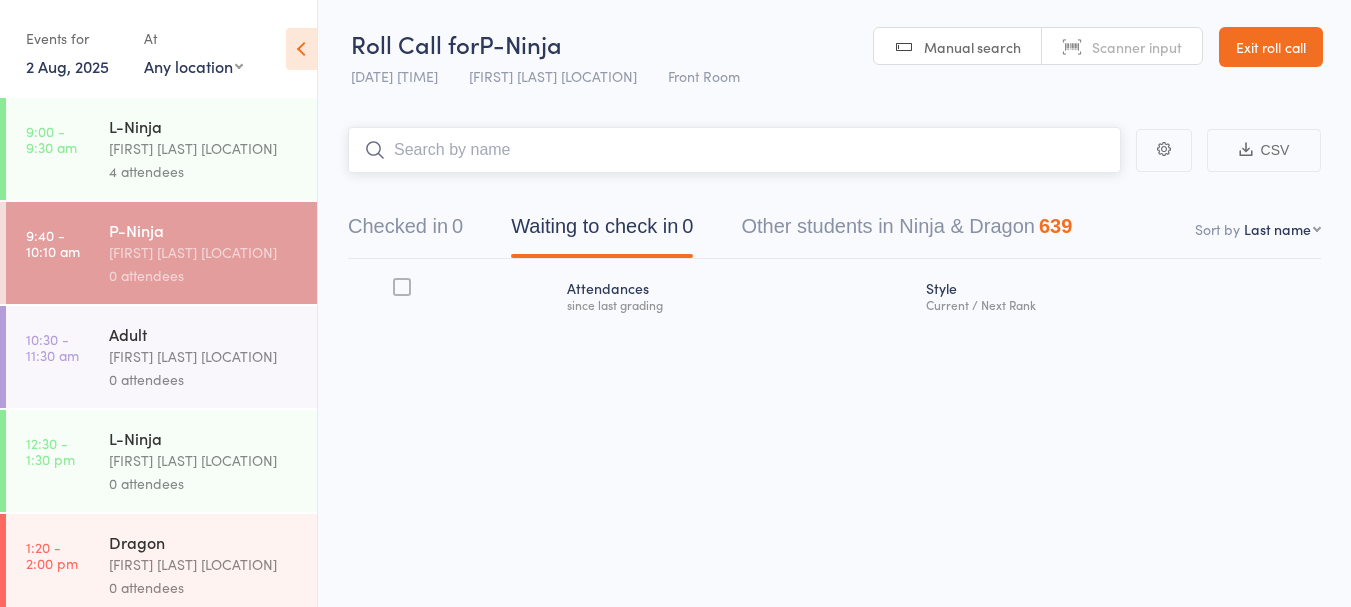 click on "Checked in  0" at bounding box center (405, 231) 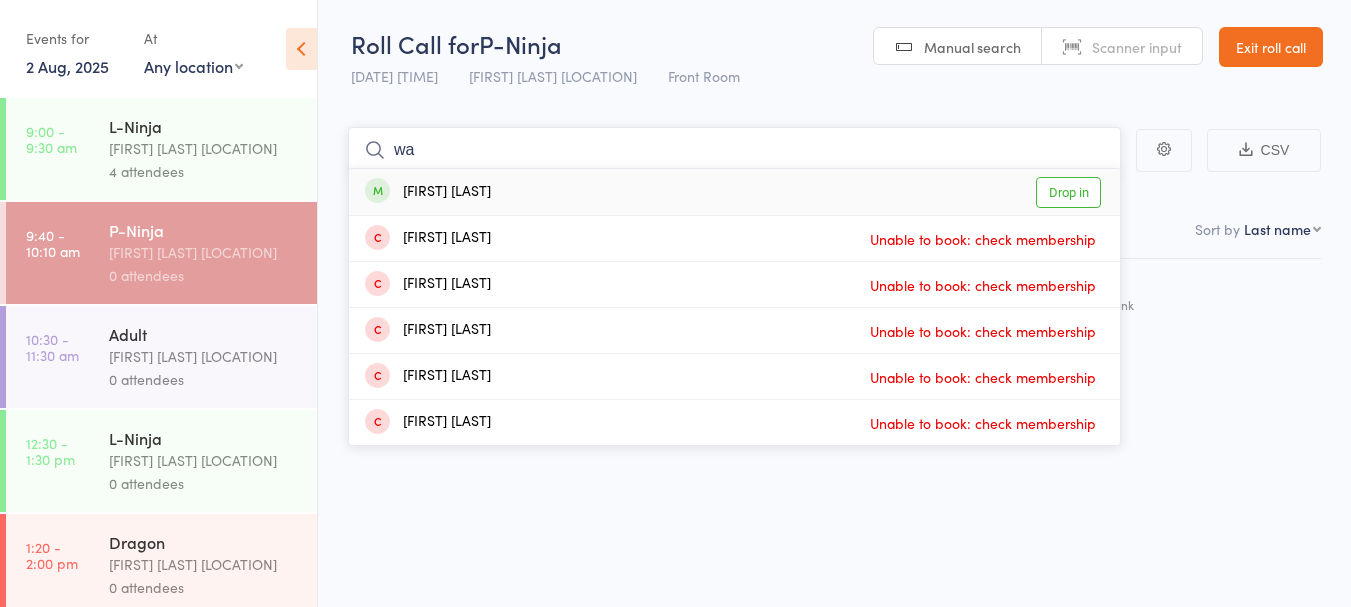 type on "w" 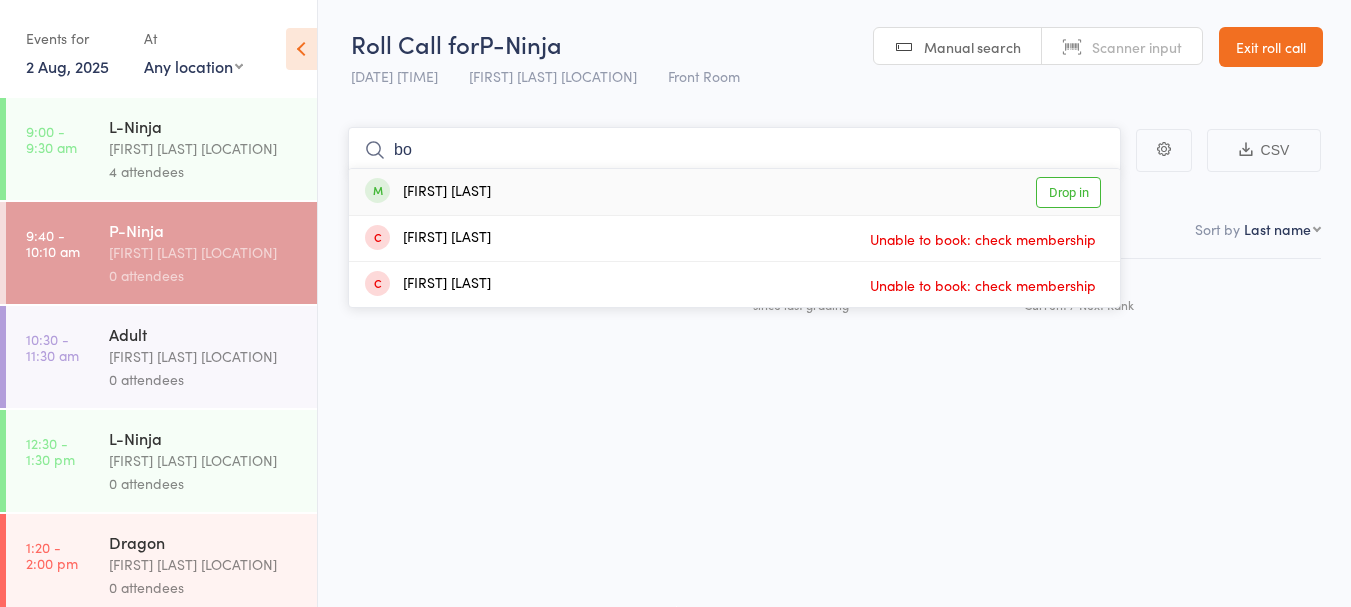 type on "b" 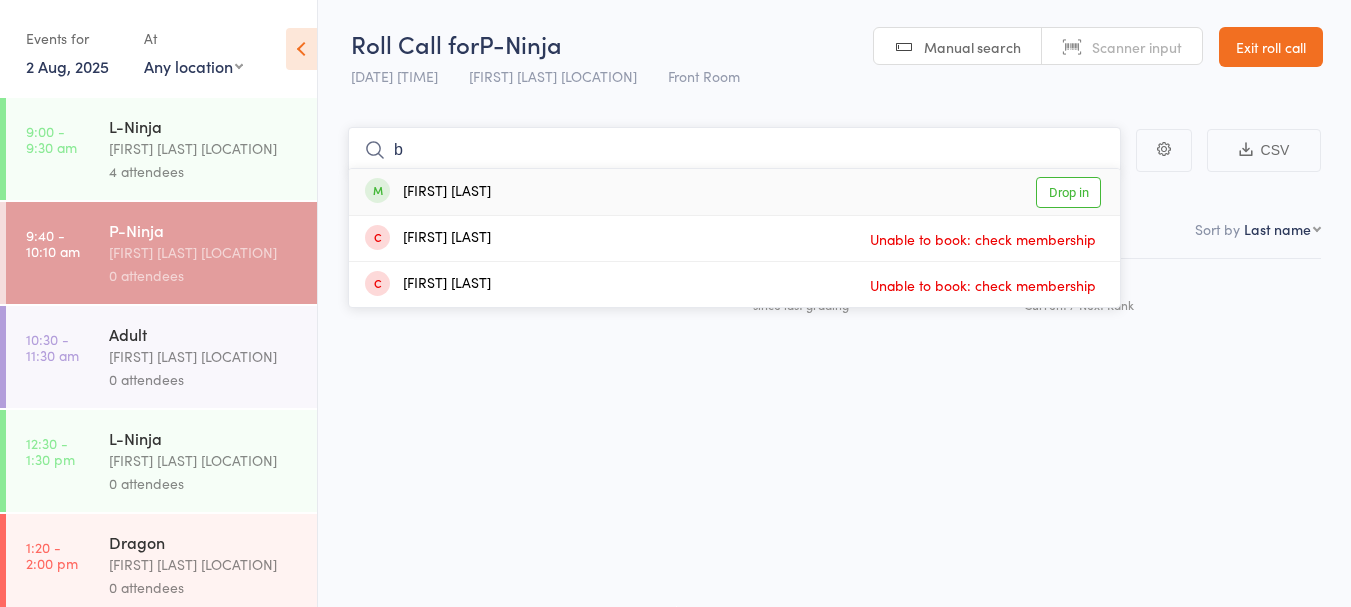 type 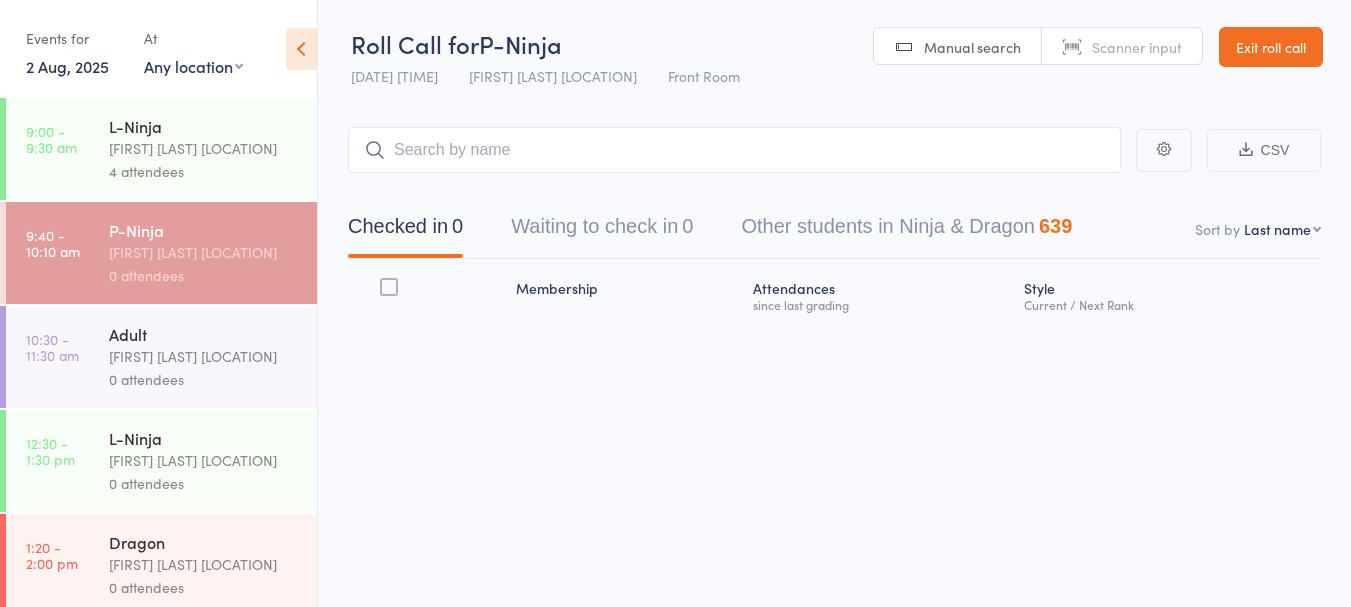 click on "[FIRST] [LAST]" at bounding box center [204, 148] 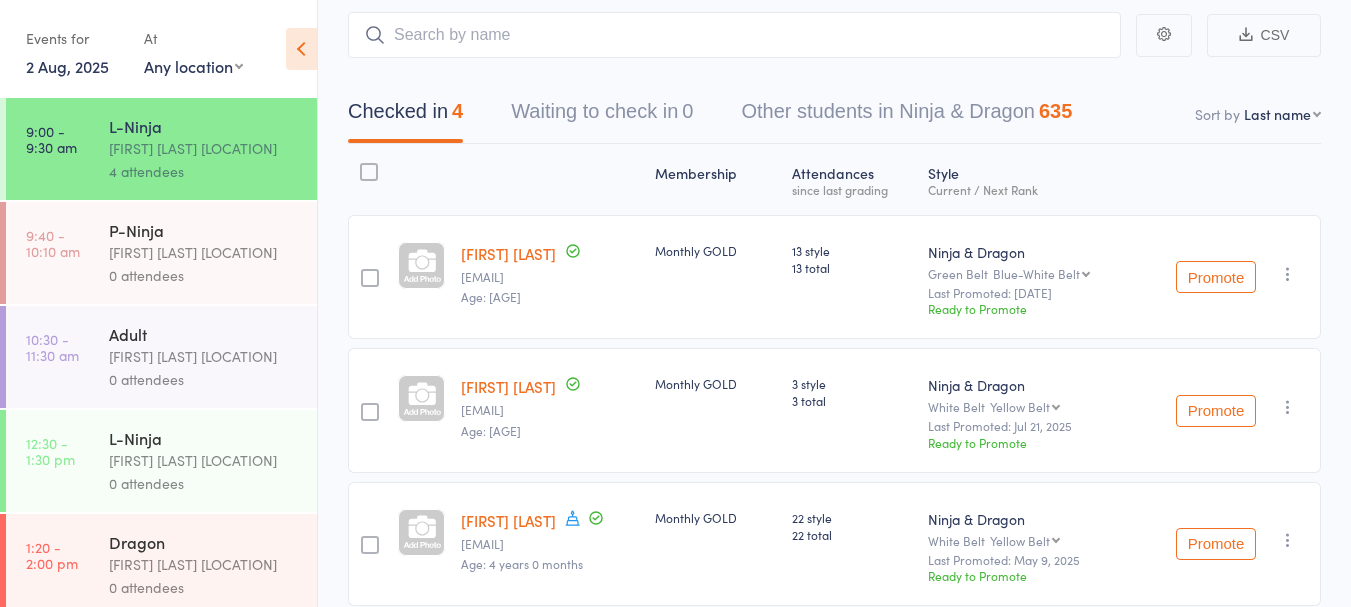 scroll, scrollTop: 338, scrollLeft: 0, axis: vertical 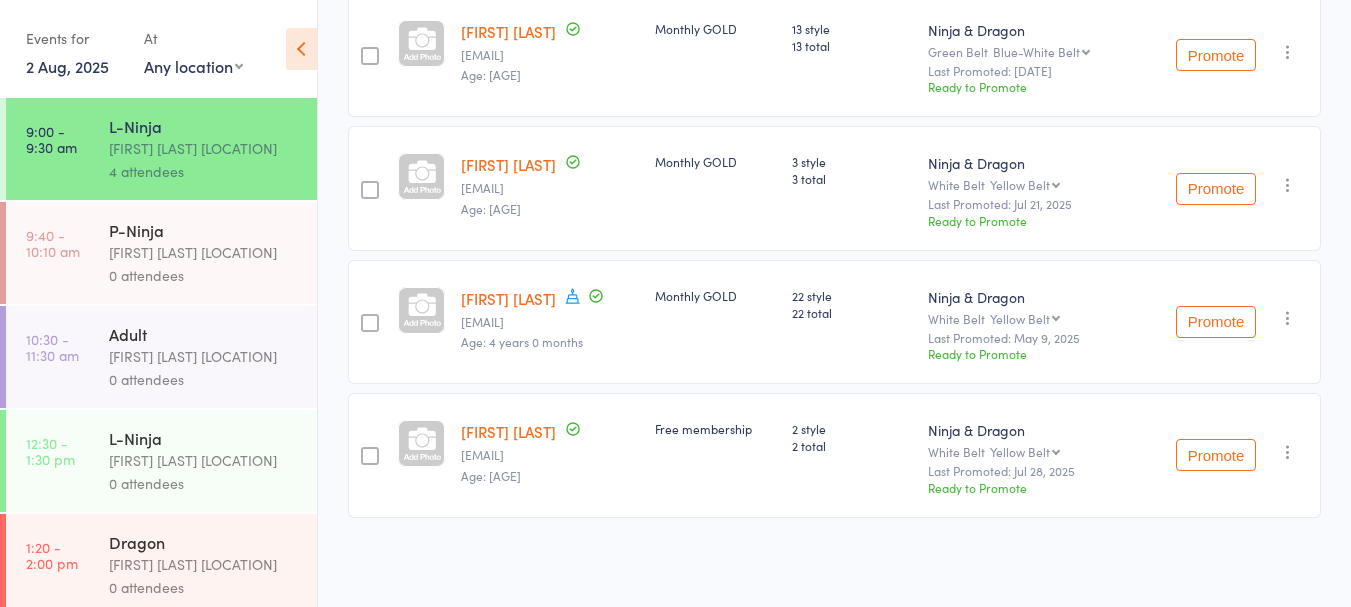 click on "Keyvan Castle Hill Mirzai" at bounding box center (204, 252) 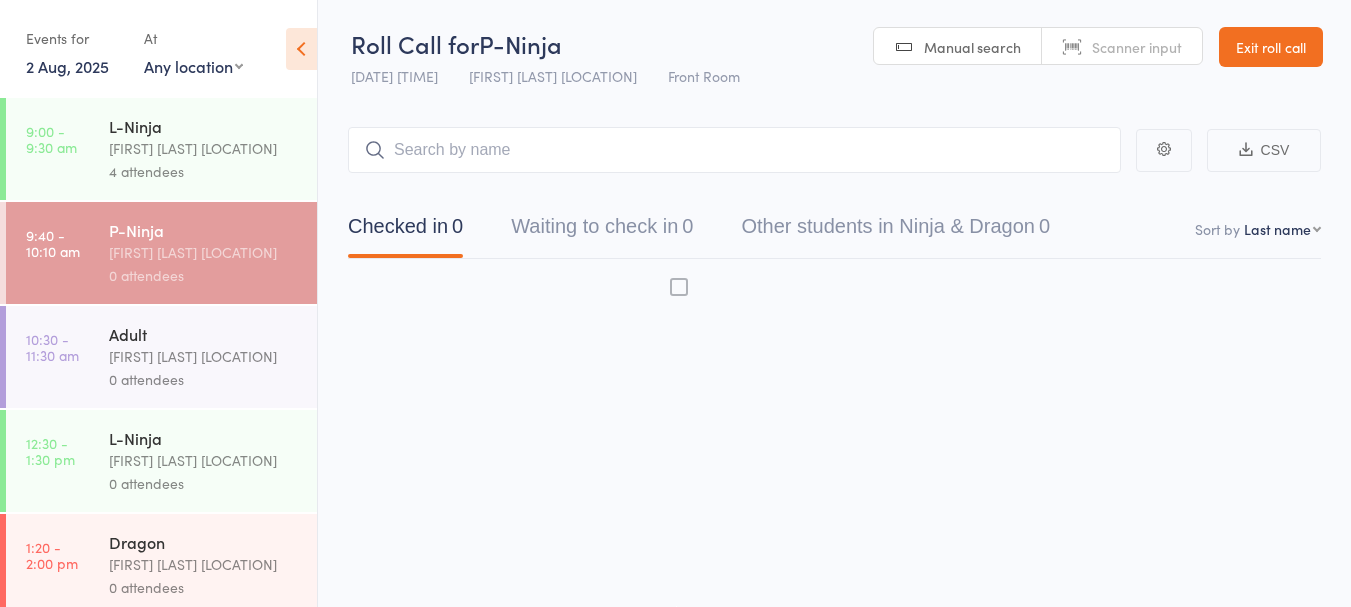 scroll, scrollTop: 1, scrollLeft: 0, axis: vertical 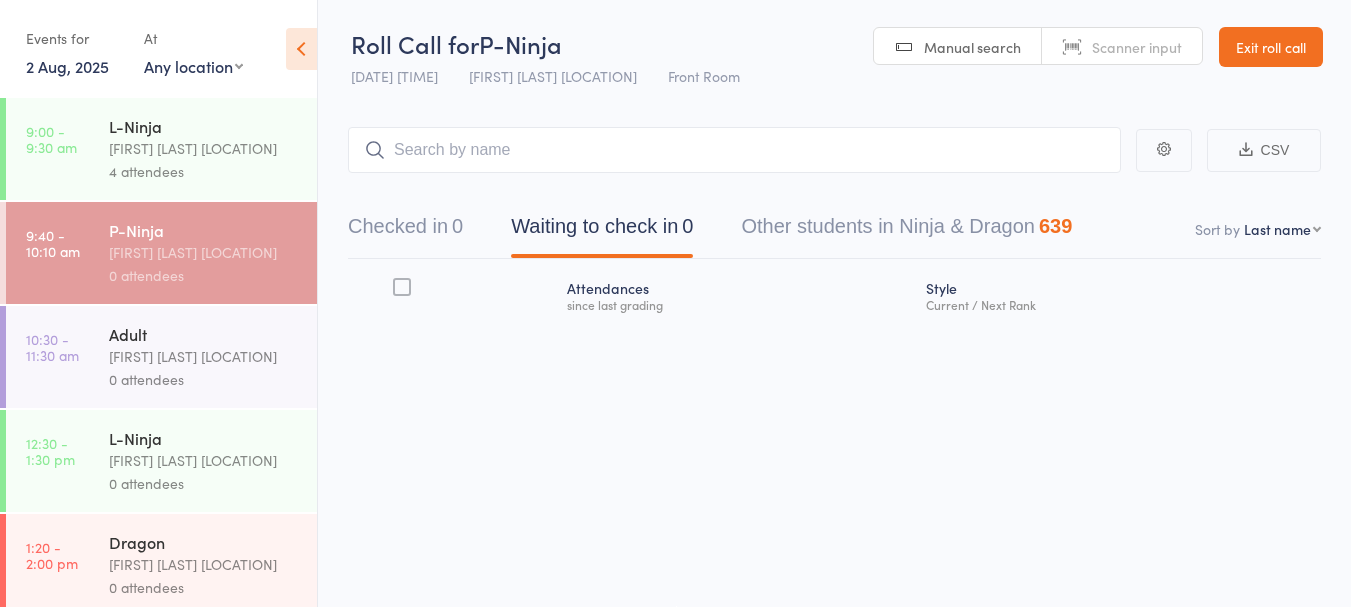click on "Exit roll call" at bounding box center [1271, 47] 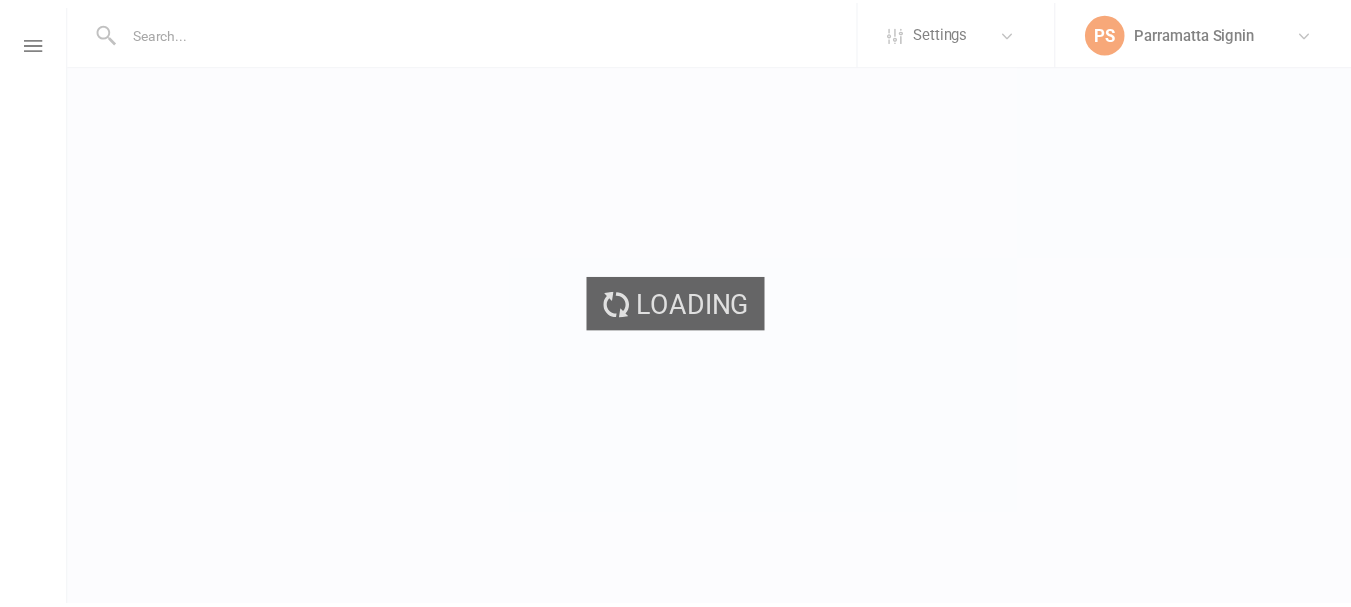 scroll, scrollTop: 0, scrollLeft: 0, axis: both 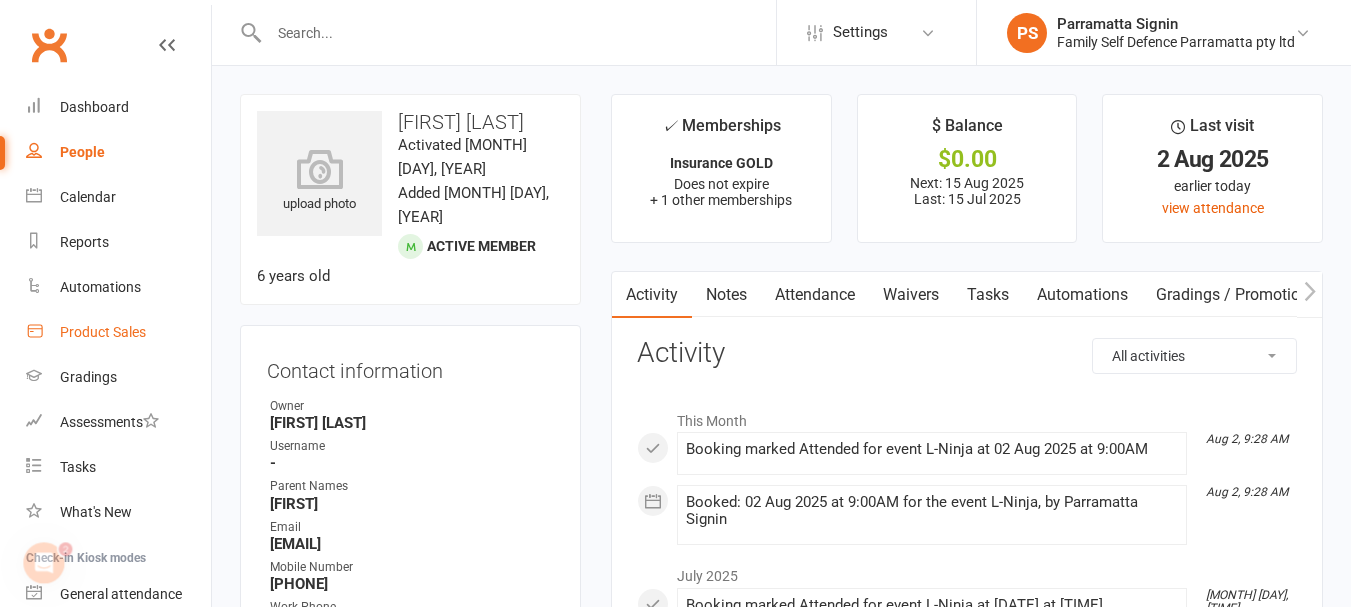 click on "Product Sales" at bounding box center [103, 332] 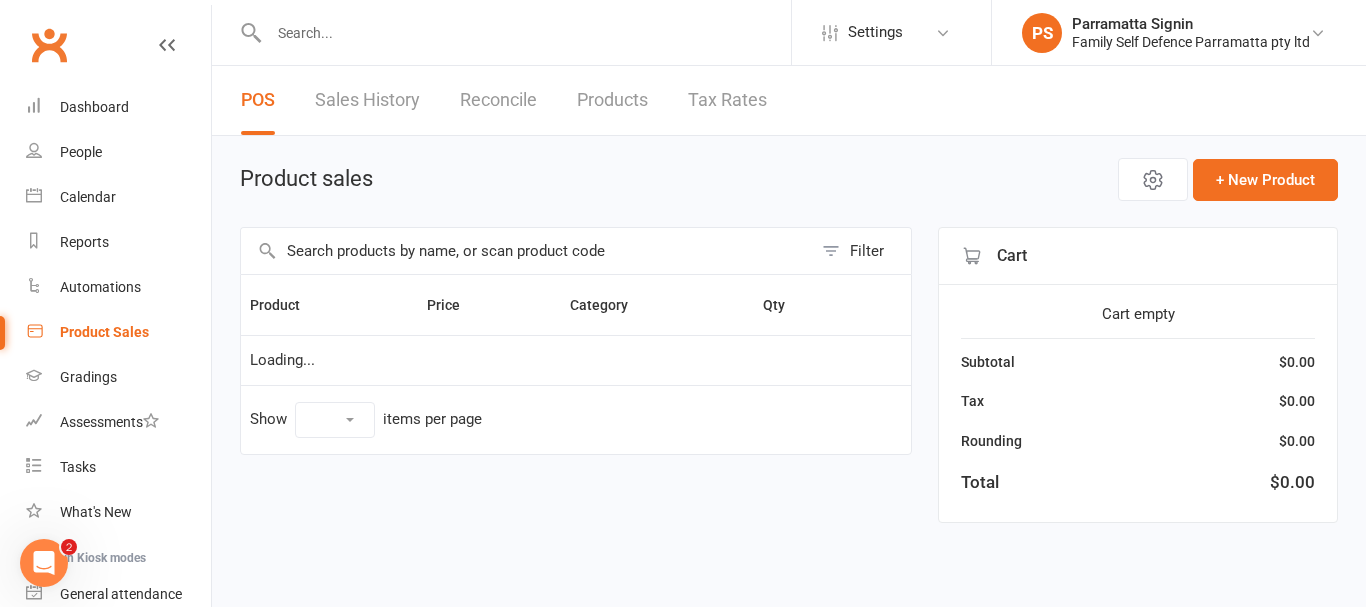 select on "10" 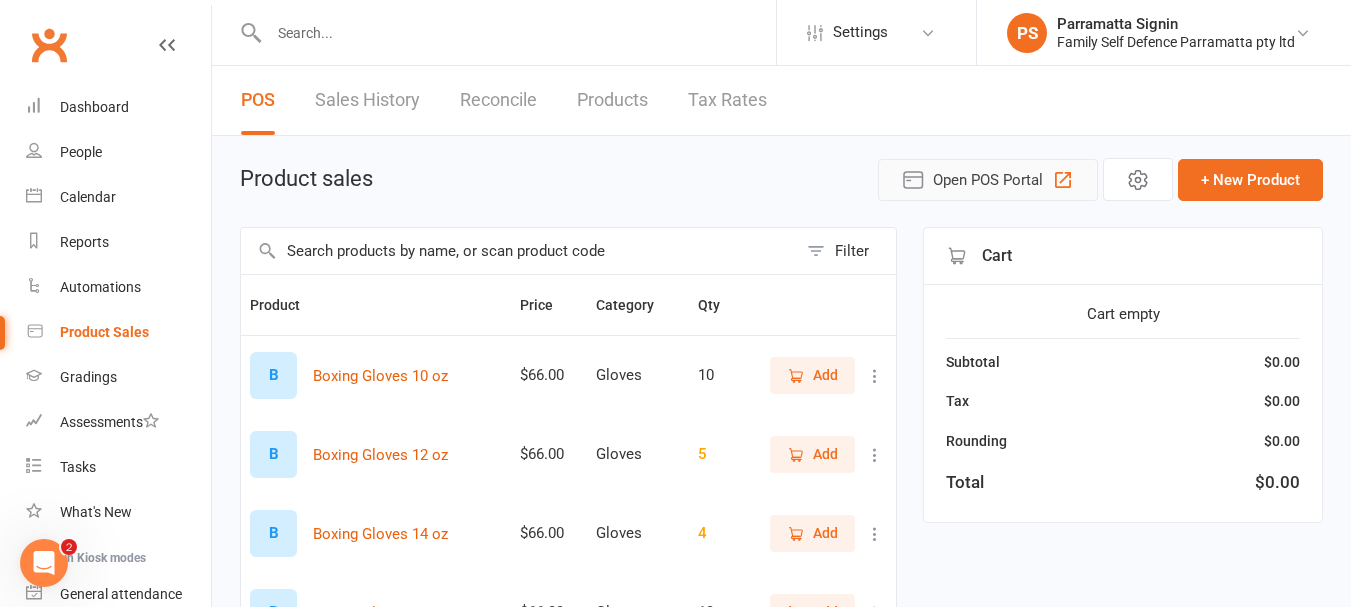 click on "Open POS Portal" at bounding box center [988, 180] 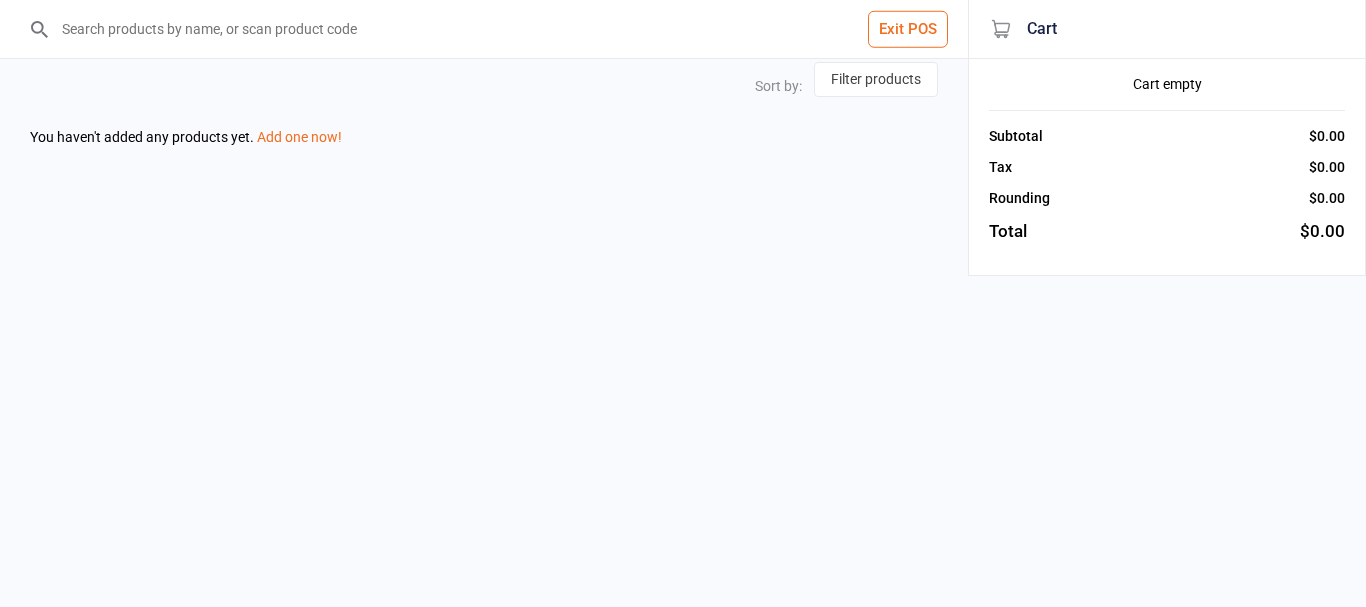 scroll, scrollTop: 0, scrollLeft: 0, axis: both 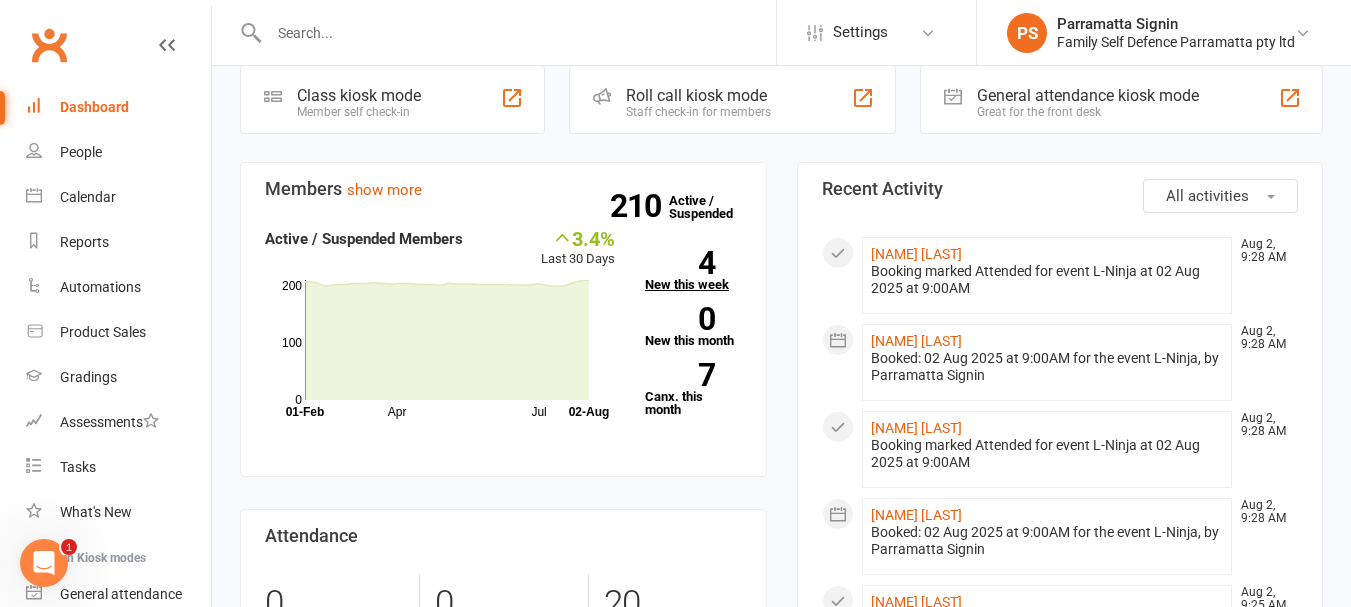 click on "4" at bounding box center [680, 263] 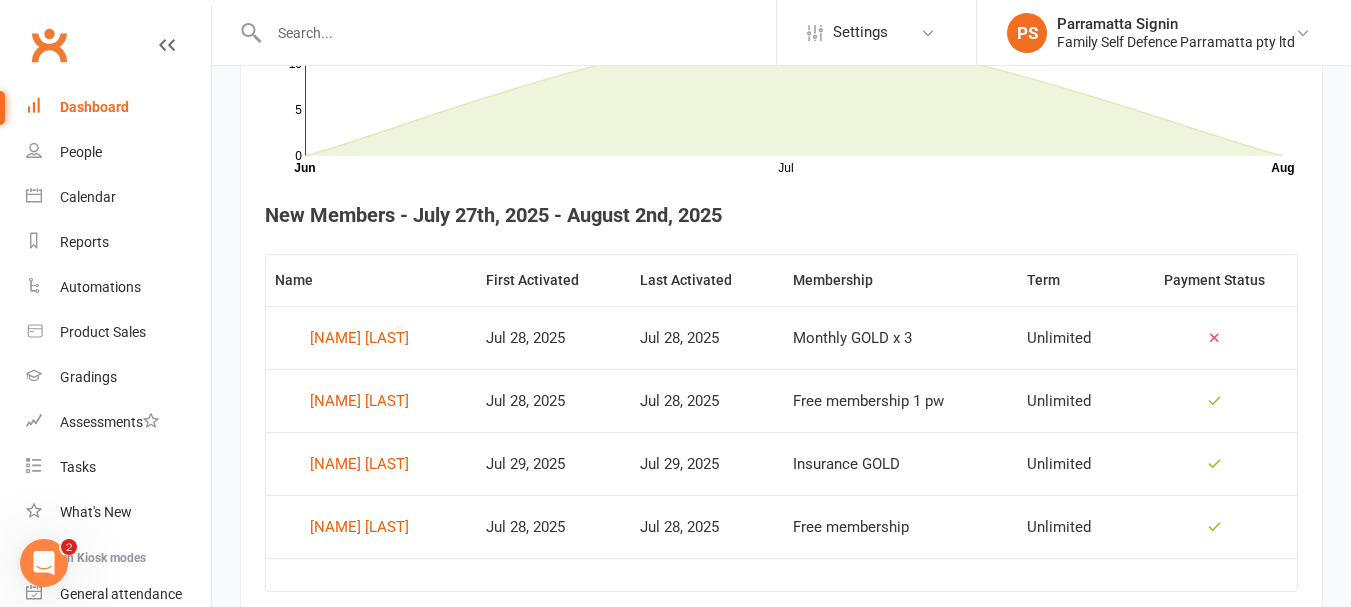 scroll, scrollTop: 678, scrollLeft: 0, axis: vertical 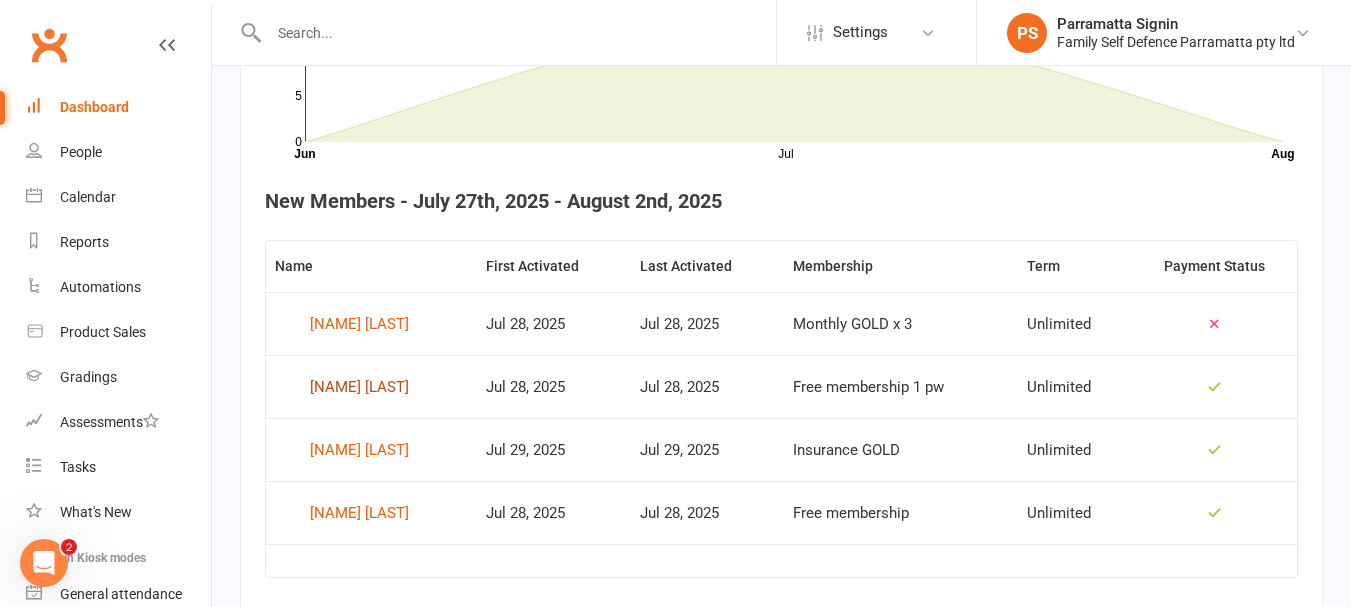 click on "[FIRST] [LAST]" at bounding box center (359, 387) 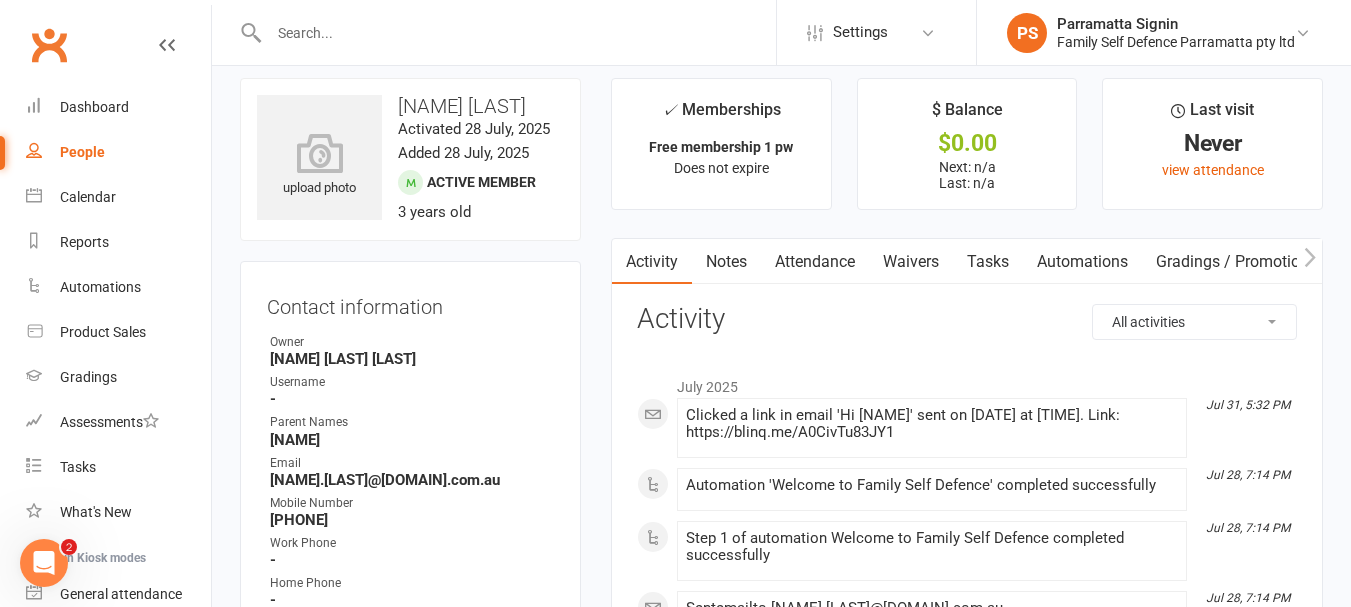 scroll, scrollTop: 0, scrollLeft: 0, axis: both 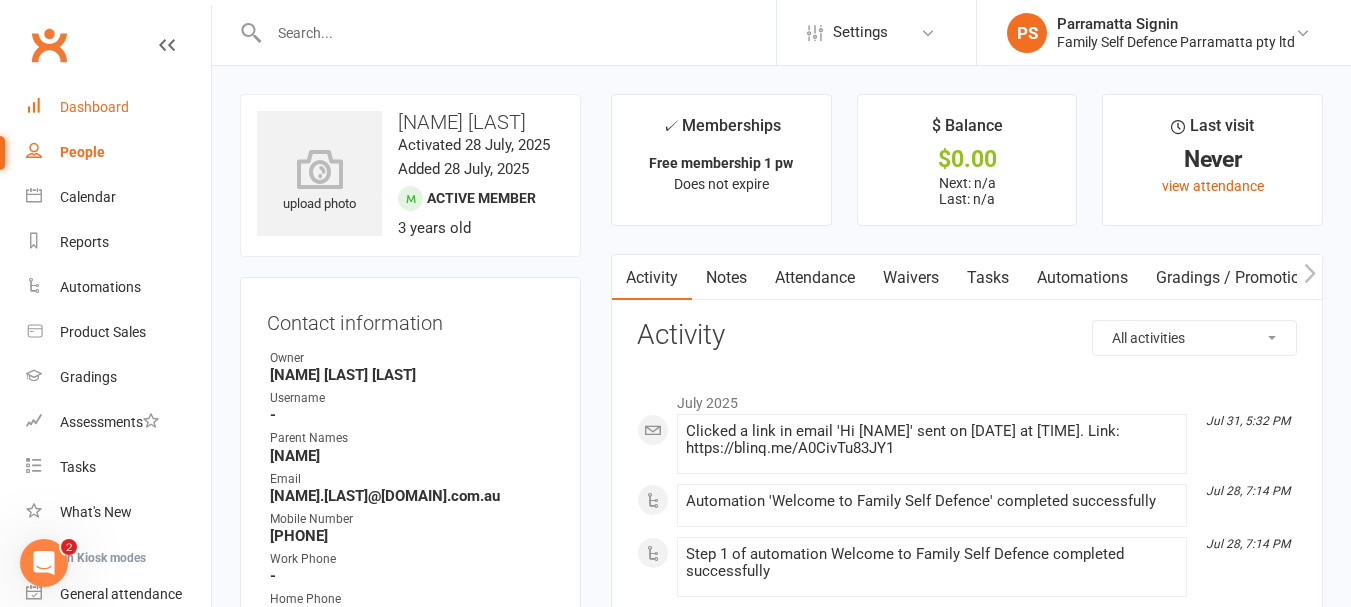 click on "Dashboard" at bounding box center [118, 107] 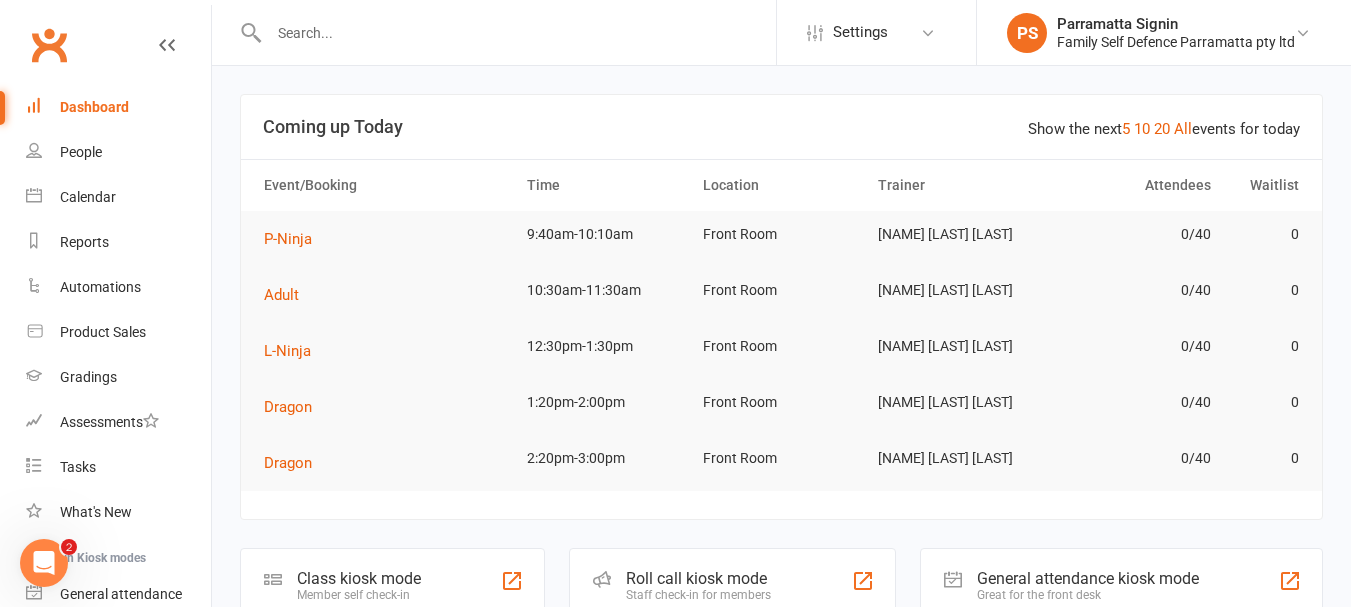 click on "Roll call kiosk mode Staff check-in for members" 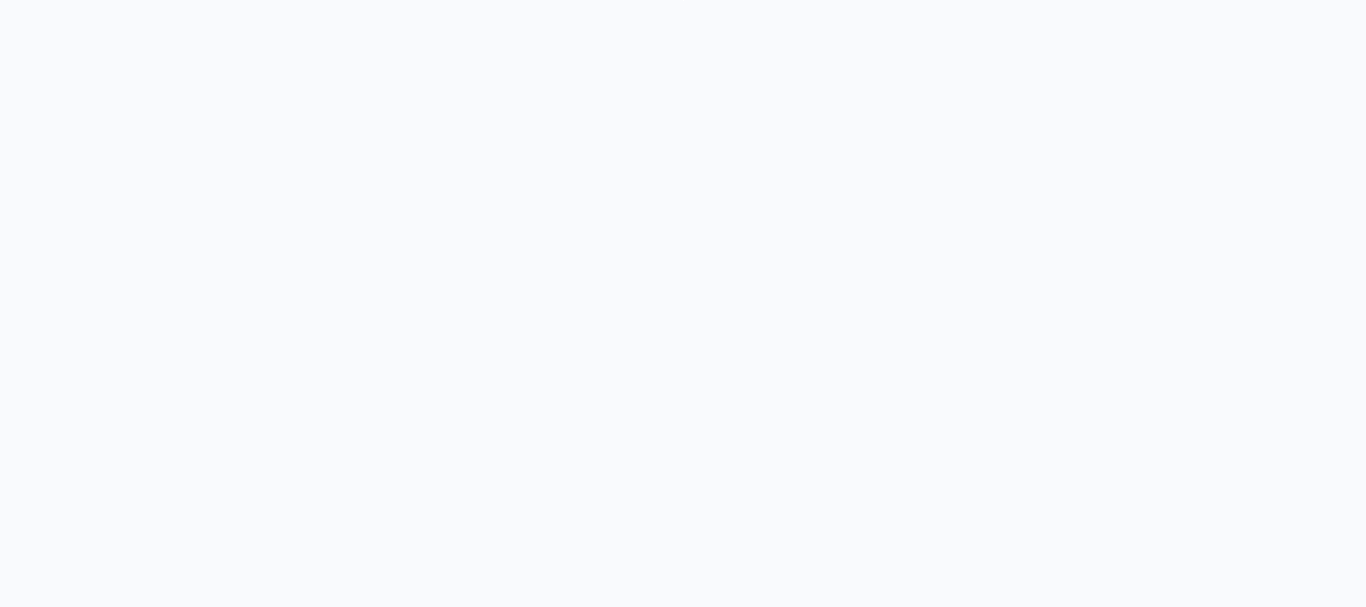 scroll, scrollTop: 0, scrollLeft: 0, axis: both 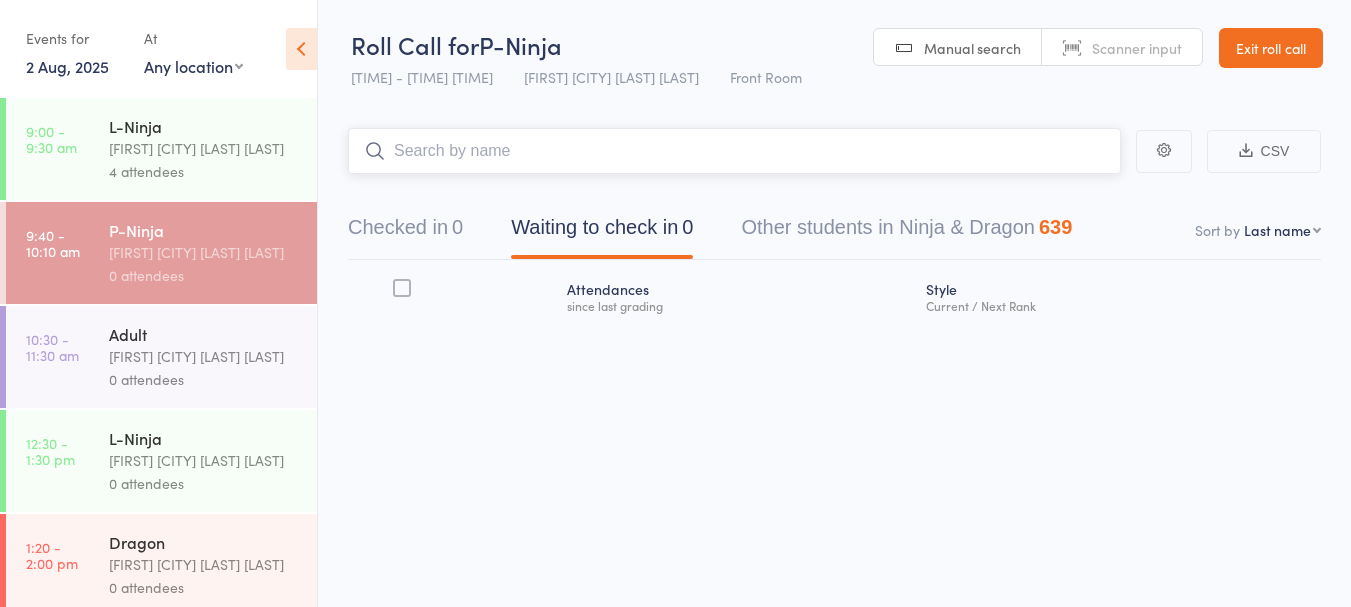click on "Checked in  0" at bounding box center (405, 232) 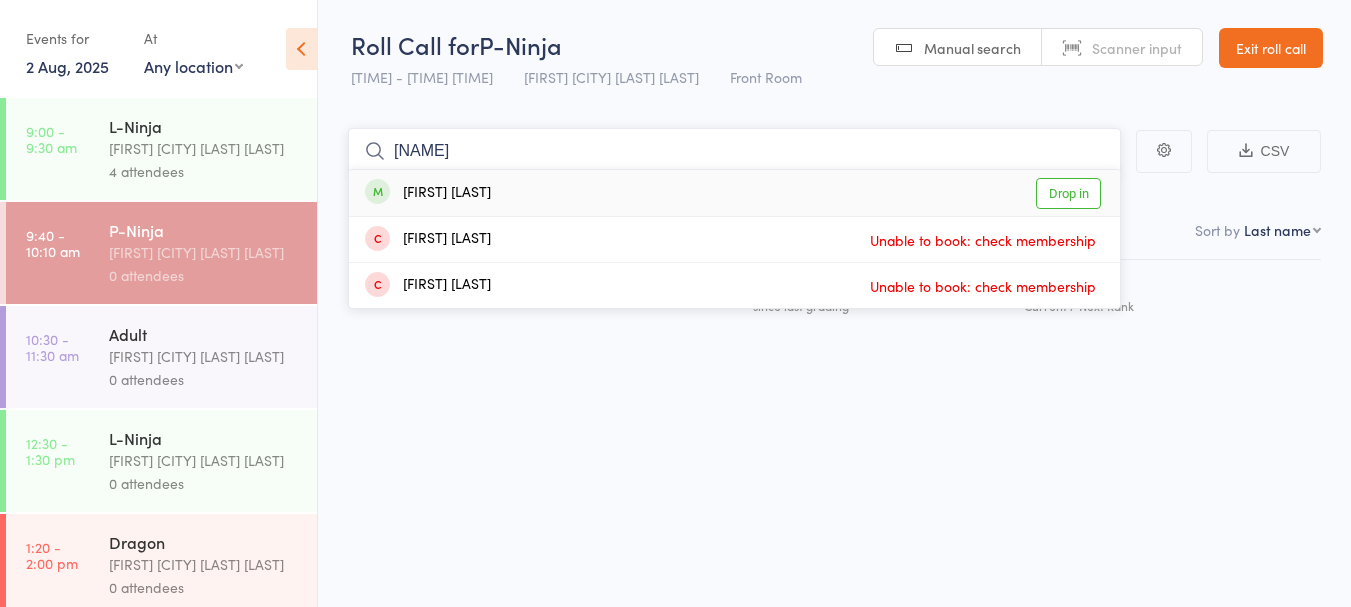 type on "bonnie" 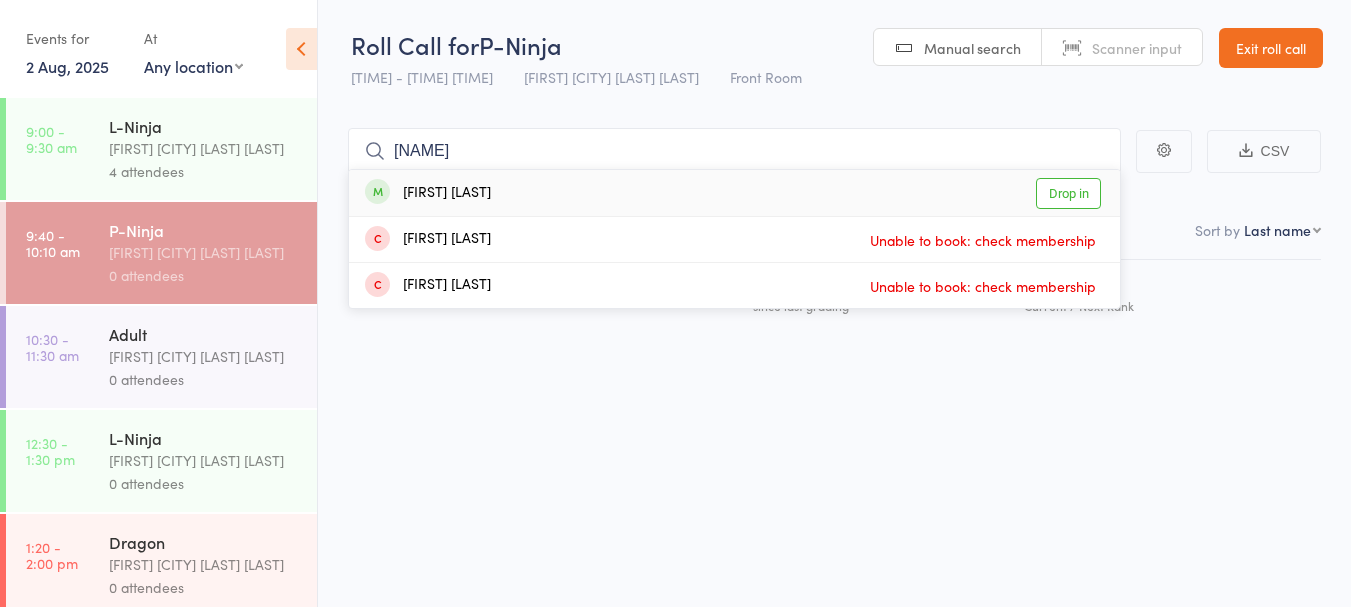click on "Drop in" at bounding box center [1068, 193] 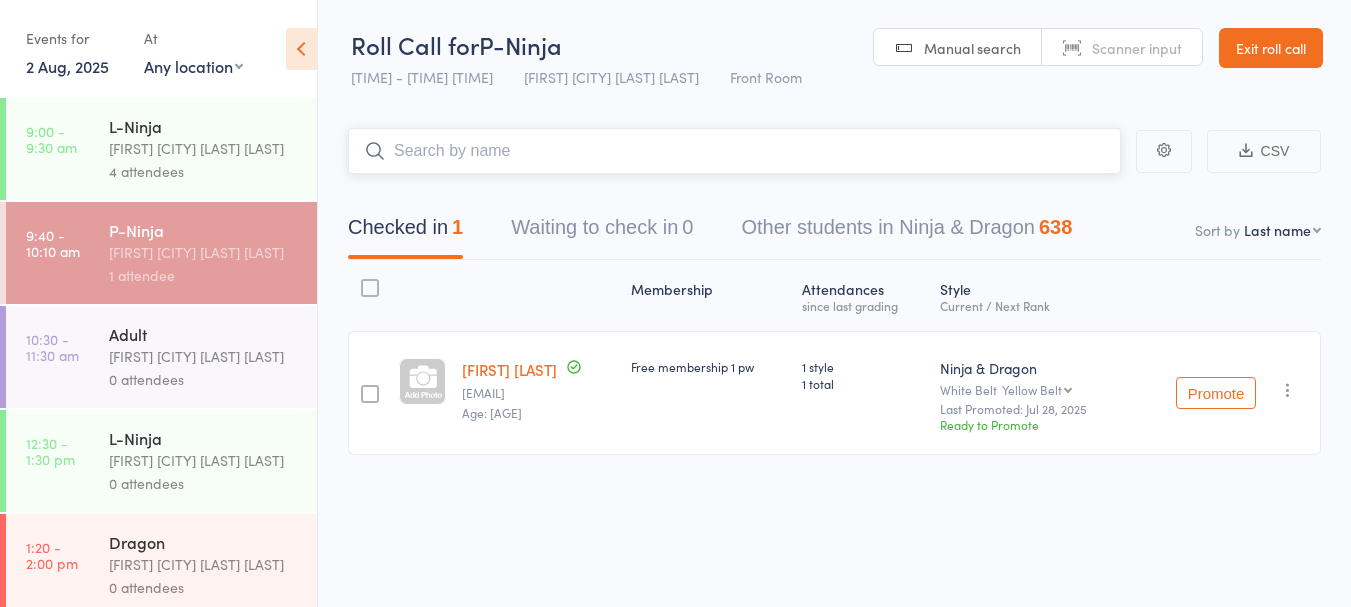 click at bounding box center [734, 151] 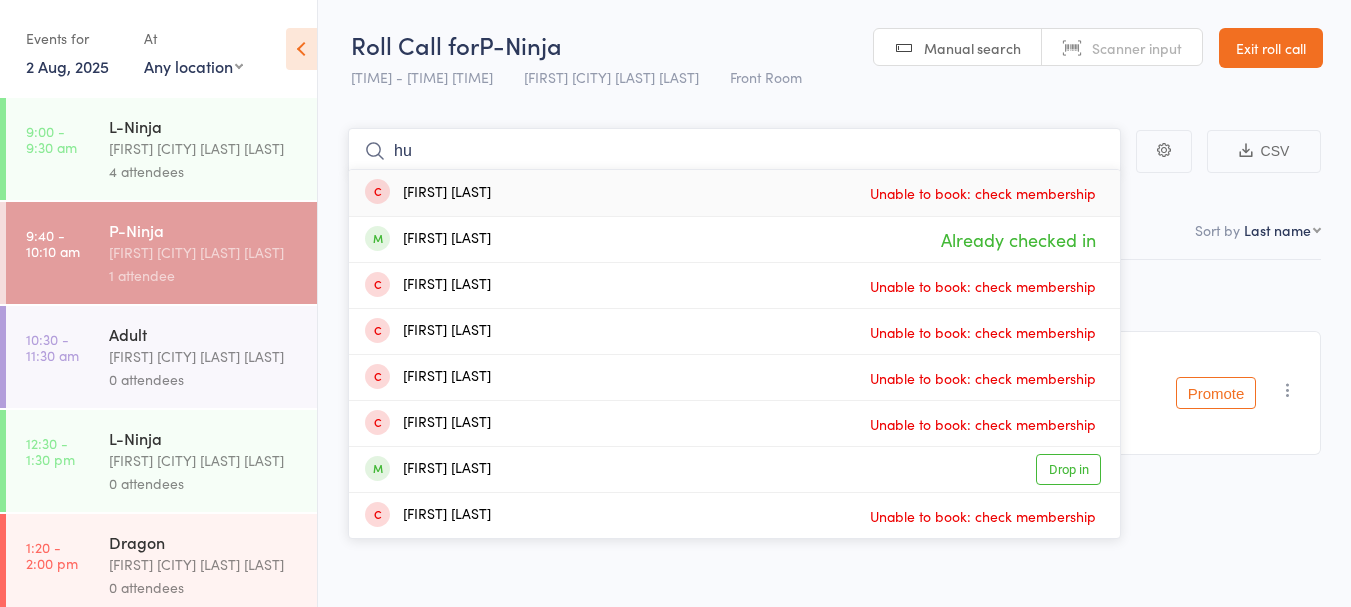 type on "h" 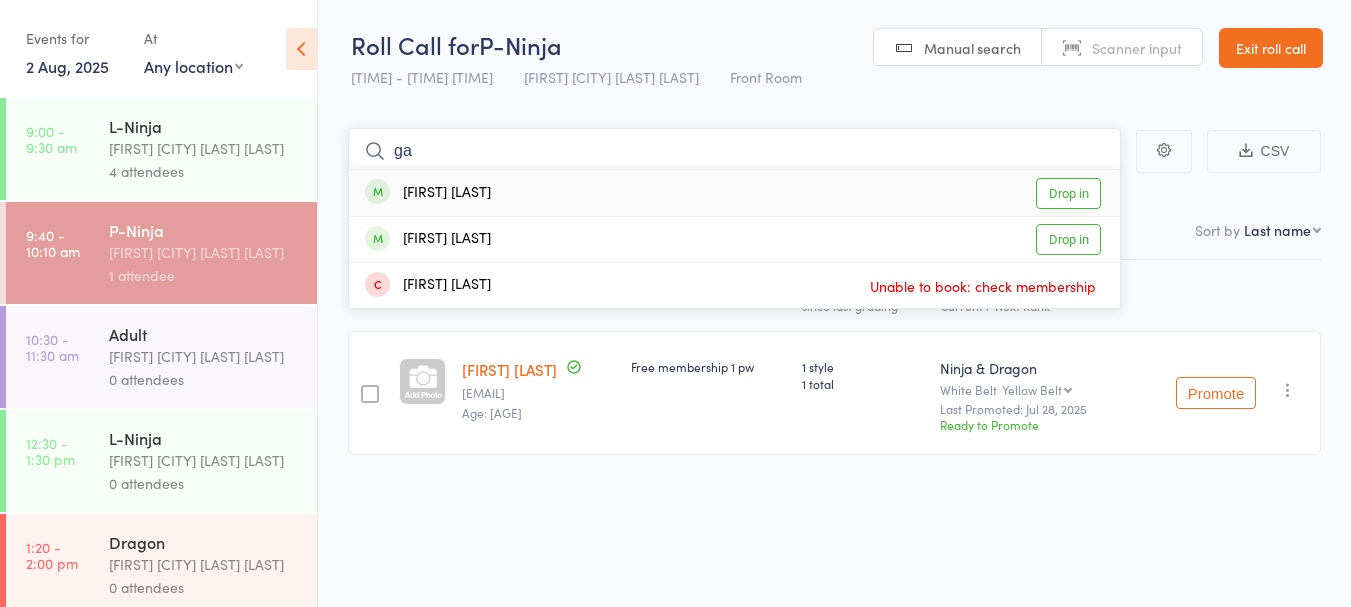 type on "g" 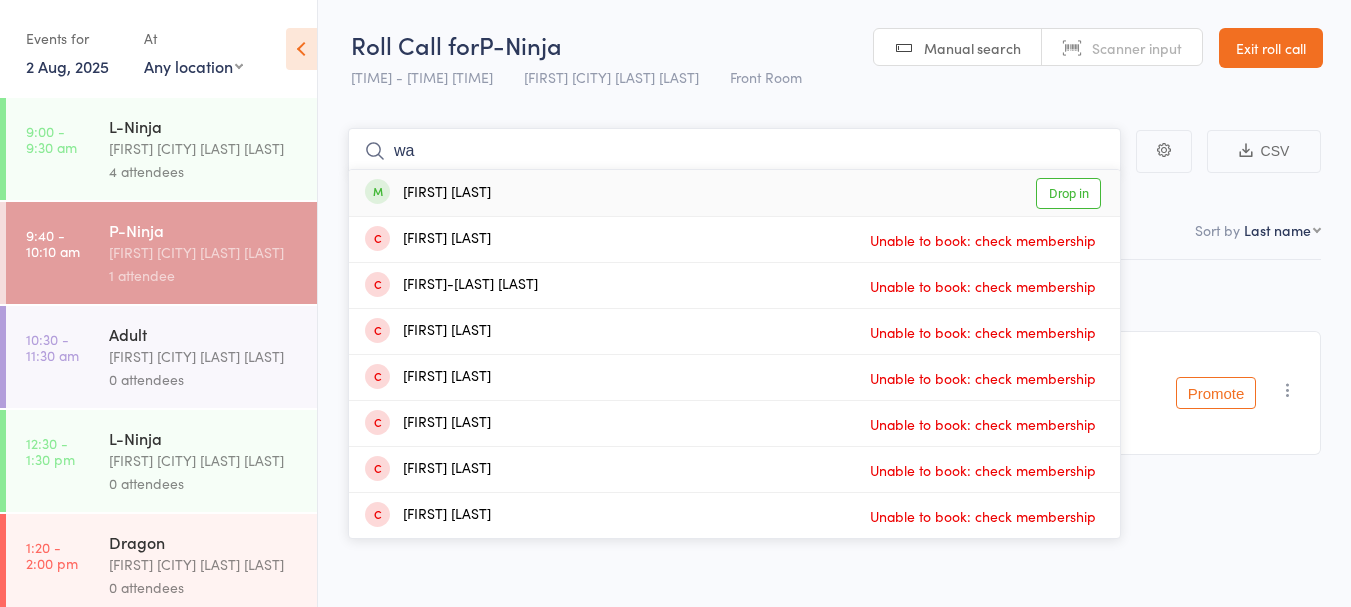 type on "w" 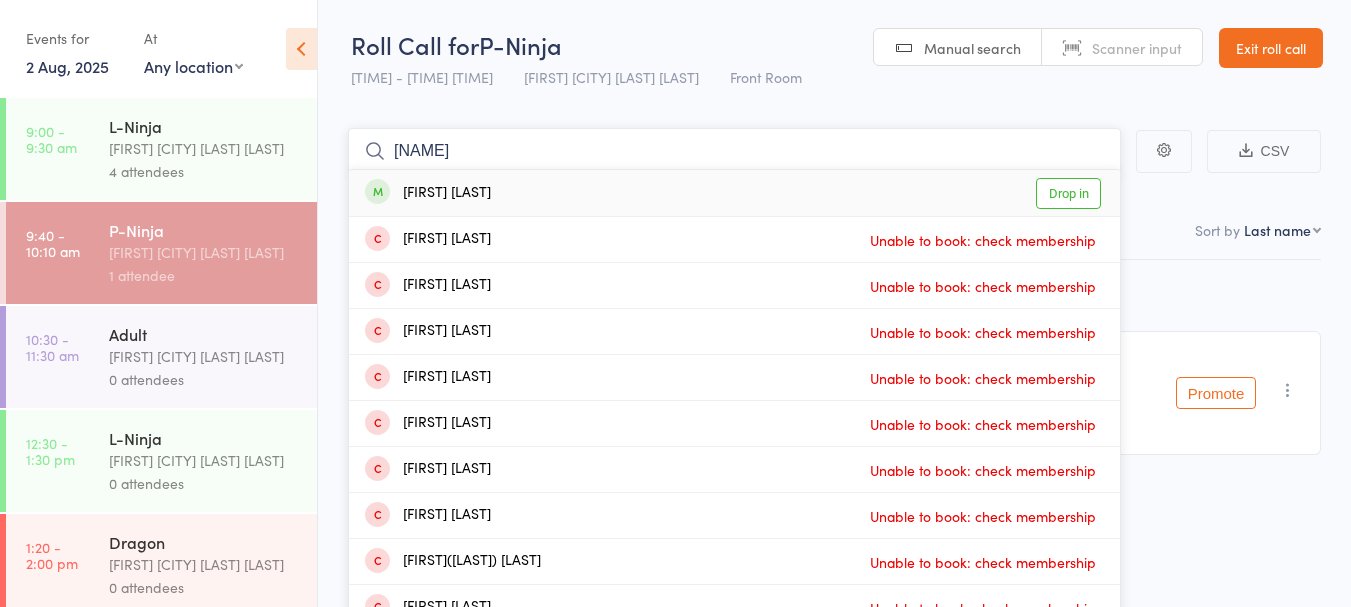type on "chandel" 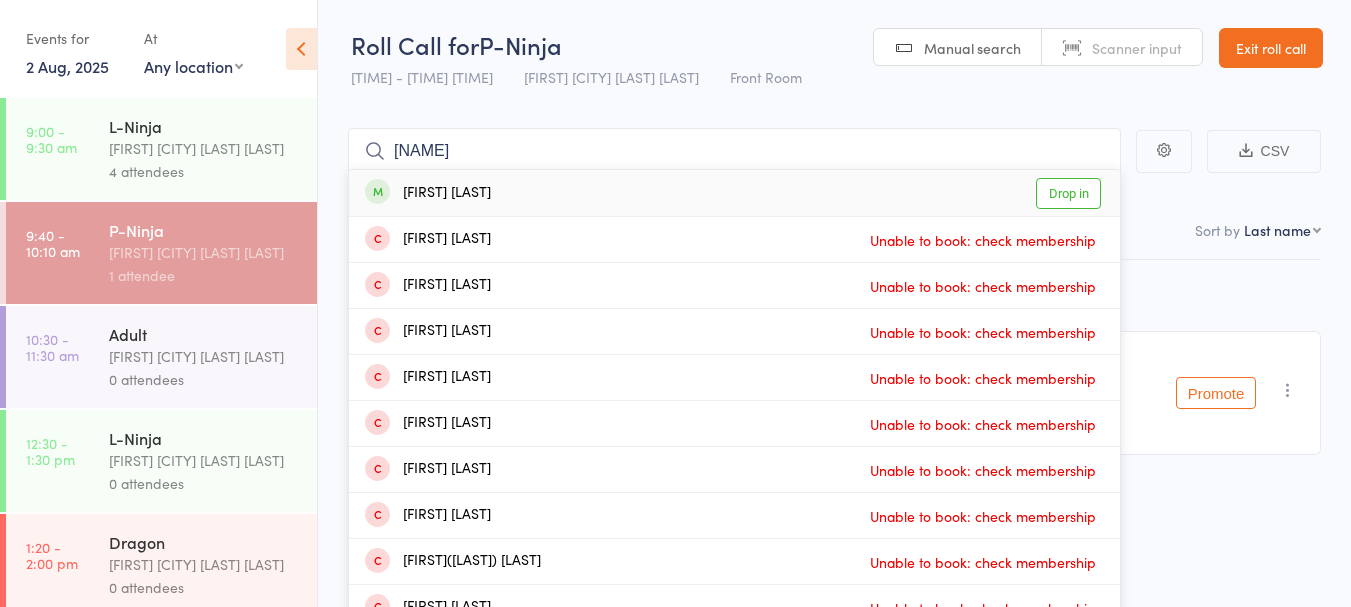 click on "Aarya Chandel Drop in" at bounding box center (734, 193) 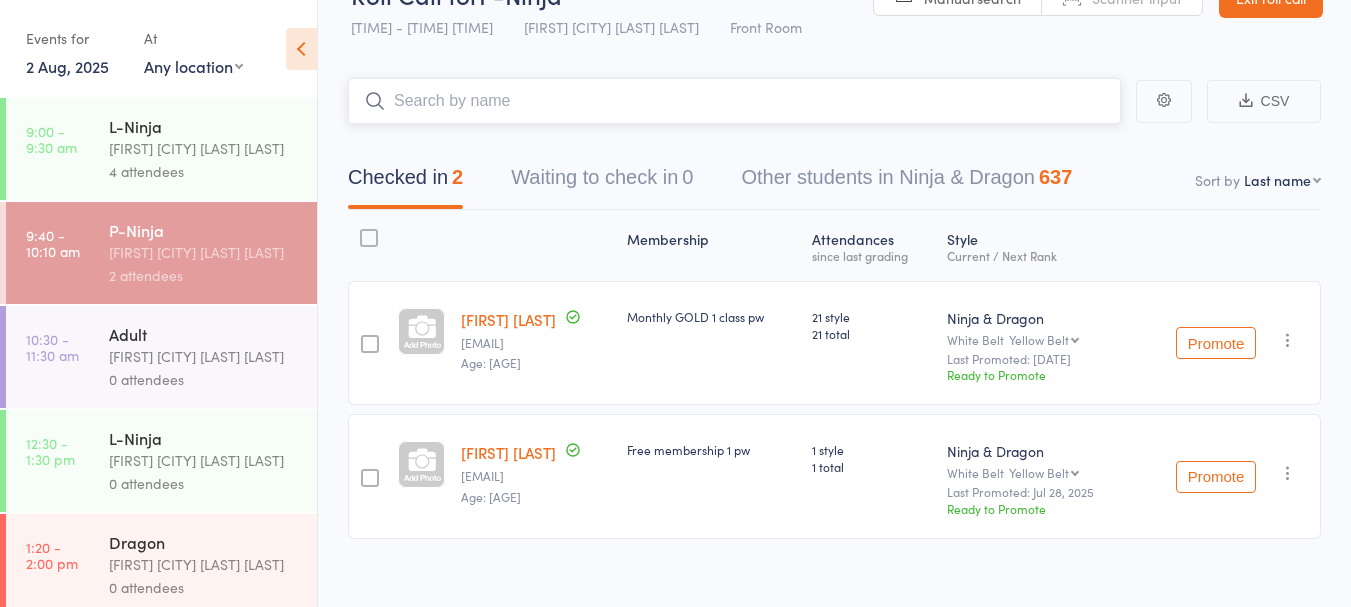 scroll, scrollTop: 52, scrollLeft: 0, axis: vertical 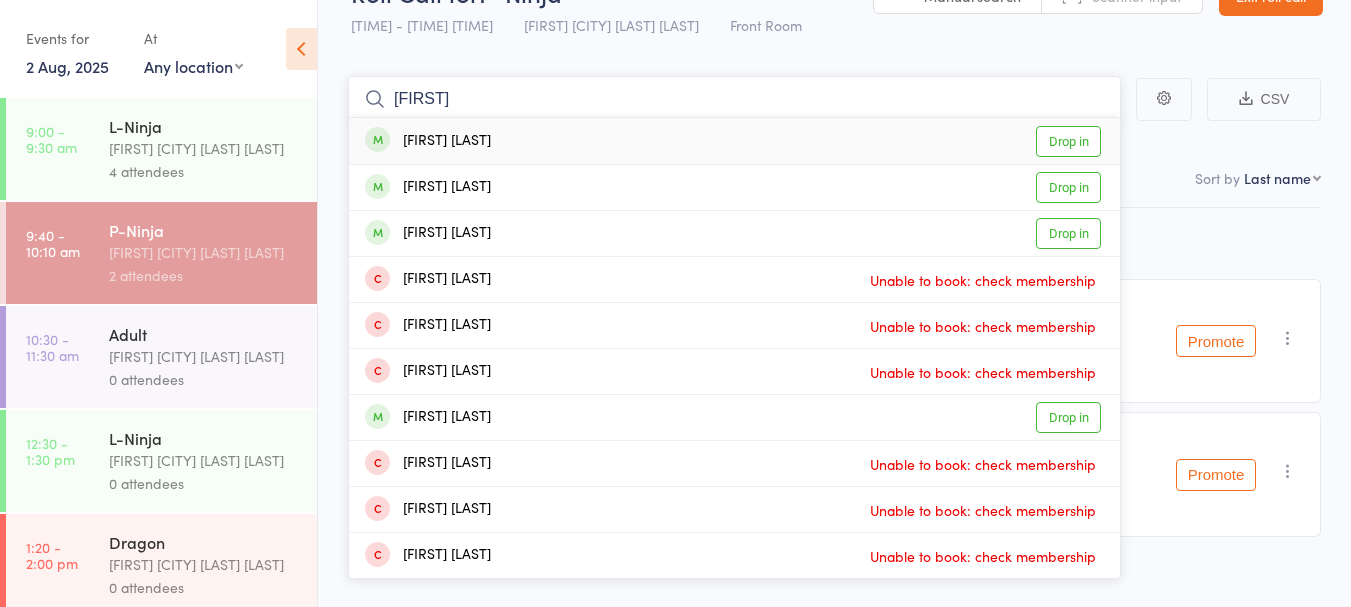 type on "jaaishan" 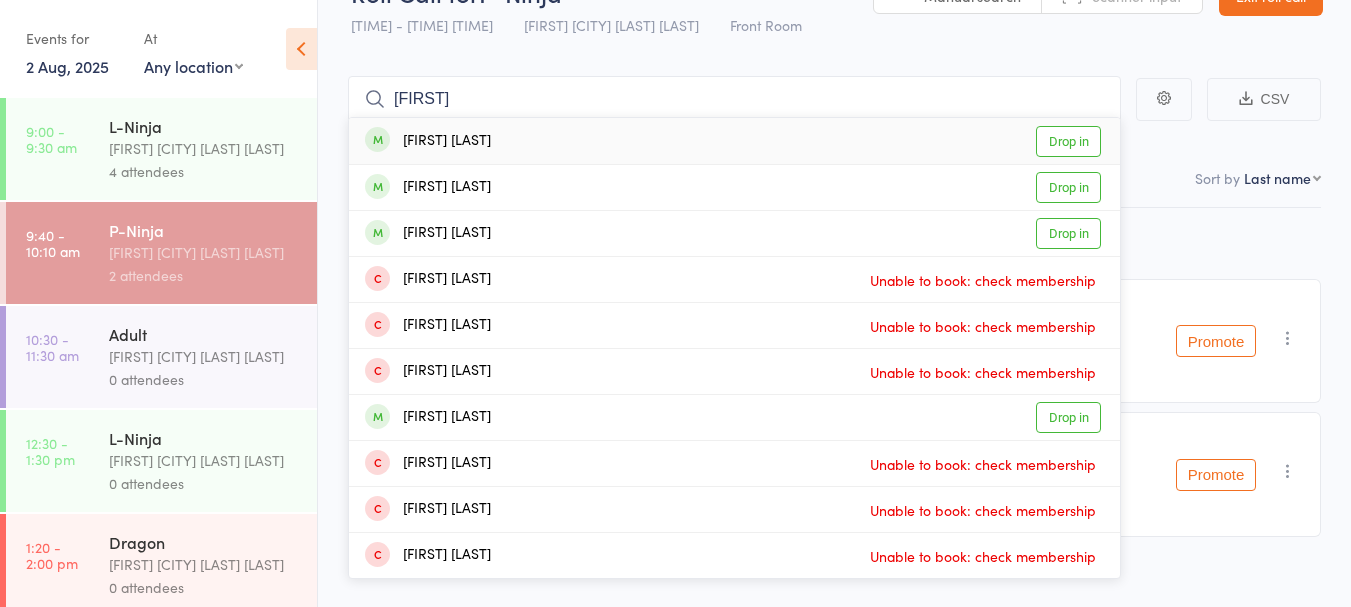 click on "Drop in" at bounding box center (1068, 141) 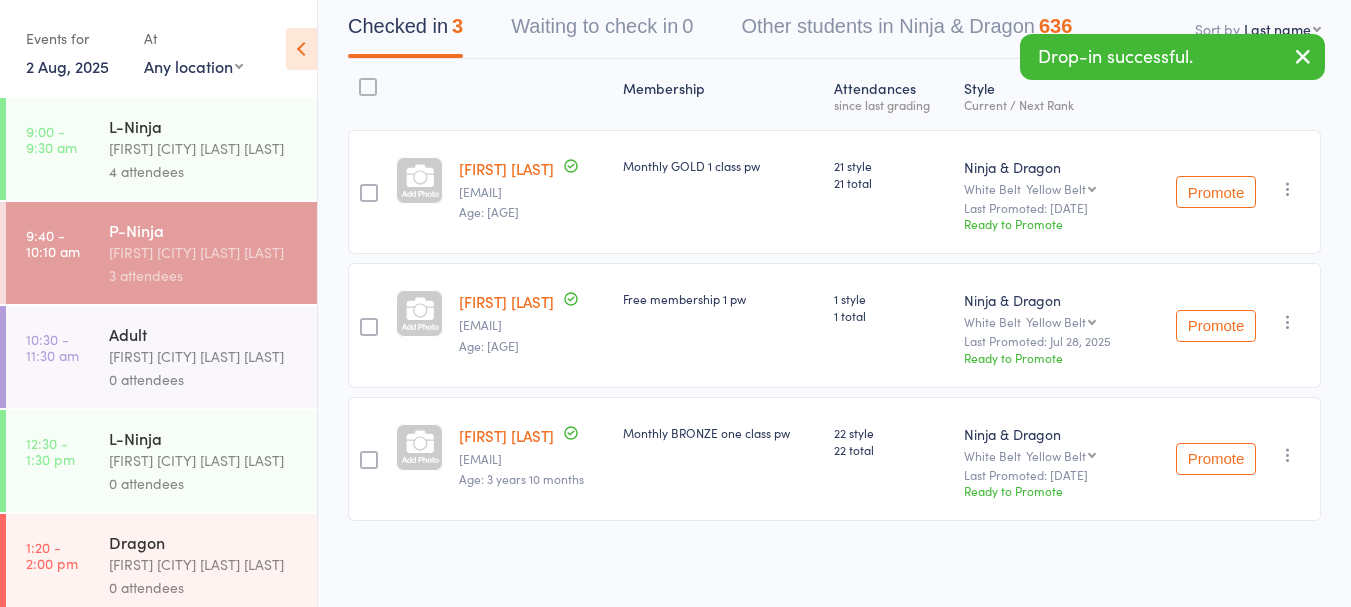 scroll, scrollTop: 200, scrollLeft: 0, axis: vertical 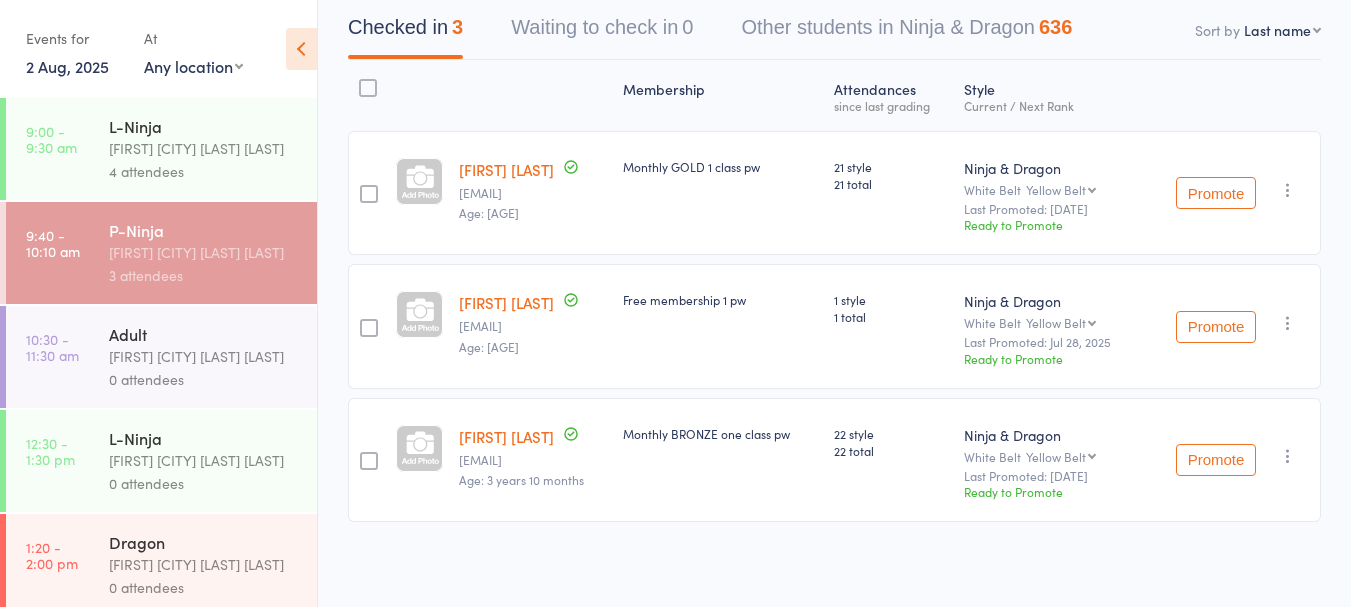 click on "[FIRST] [LAST] [LAST] [LAST]" at bounding box center (204, 148) 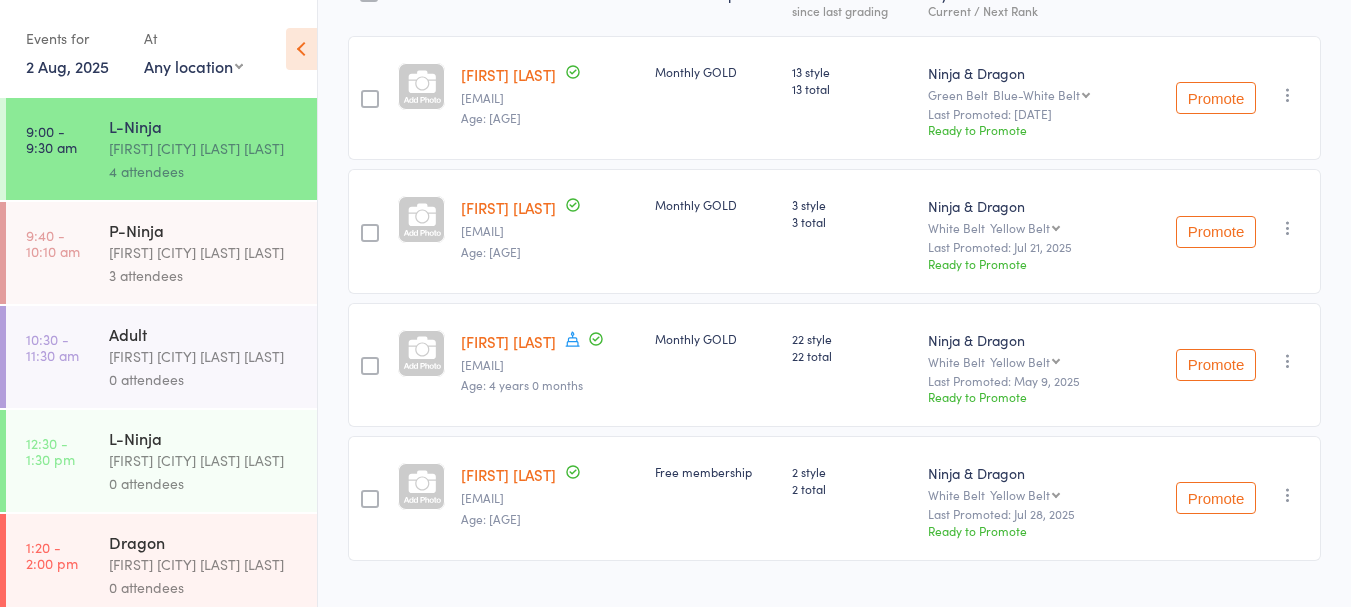 scroll, scrollTop: 294, scrollLeft: 0, axis: vertical 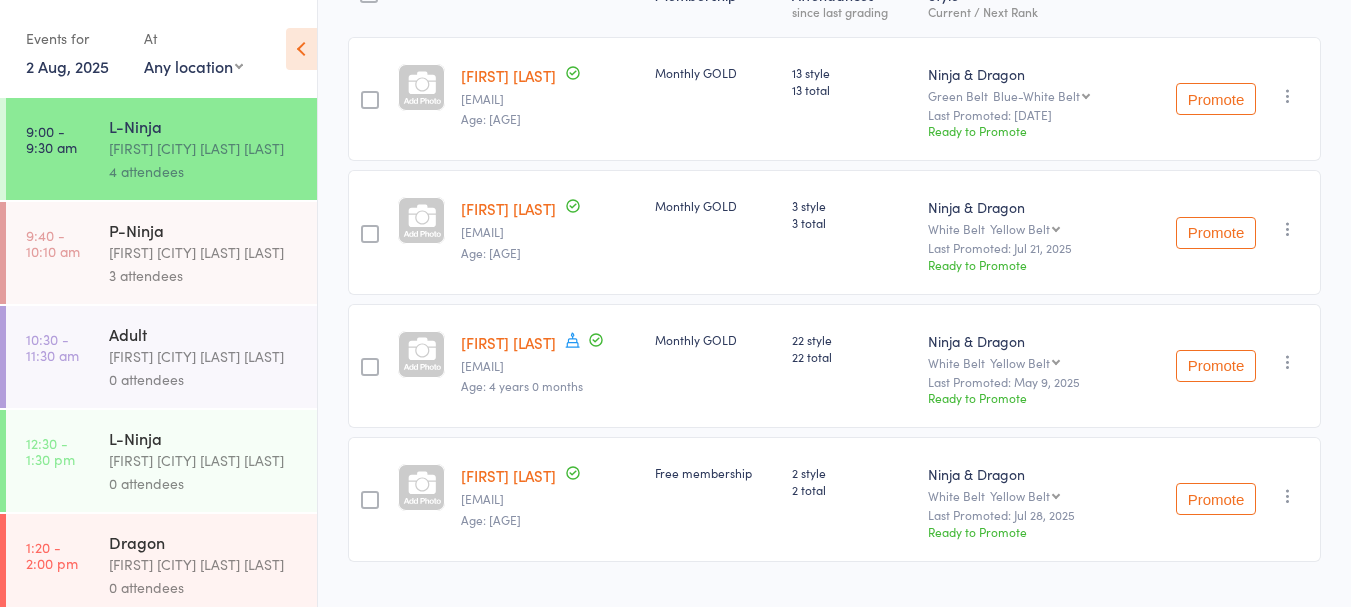 click on "Age: 4 years 0 months" at bounding box center [522, 385] 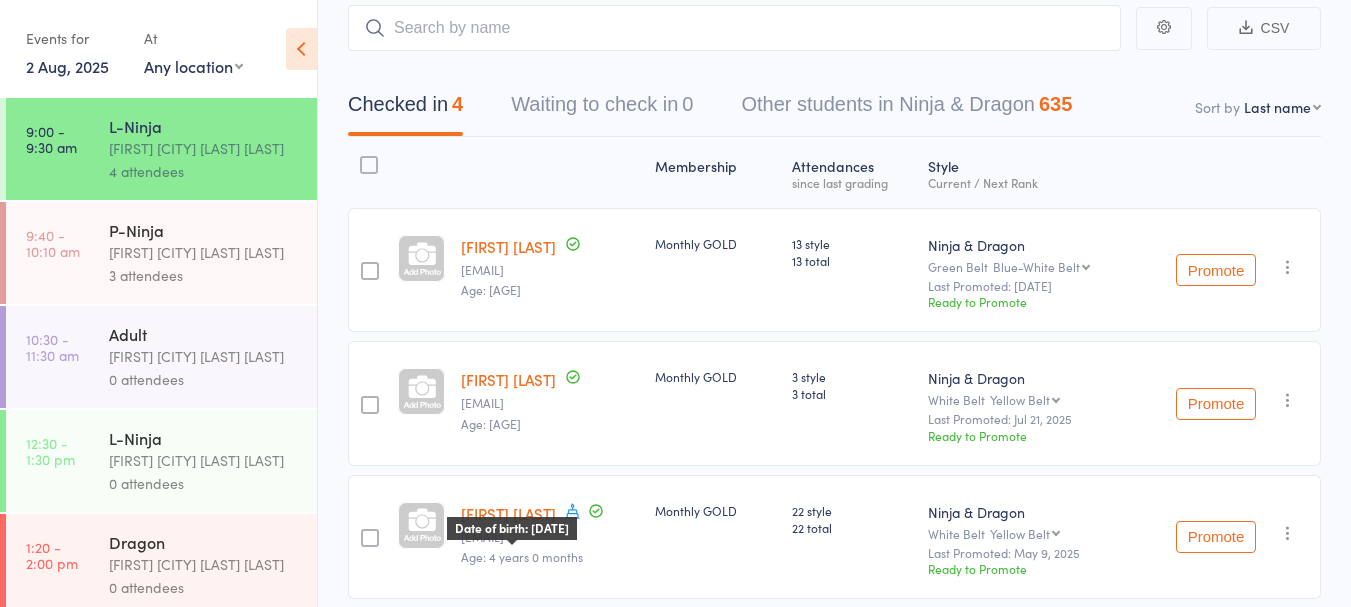 scroll, scrollTop: 0, scrollLeft: 0, axis: both 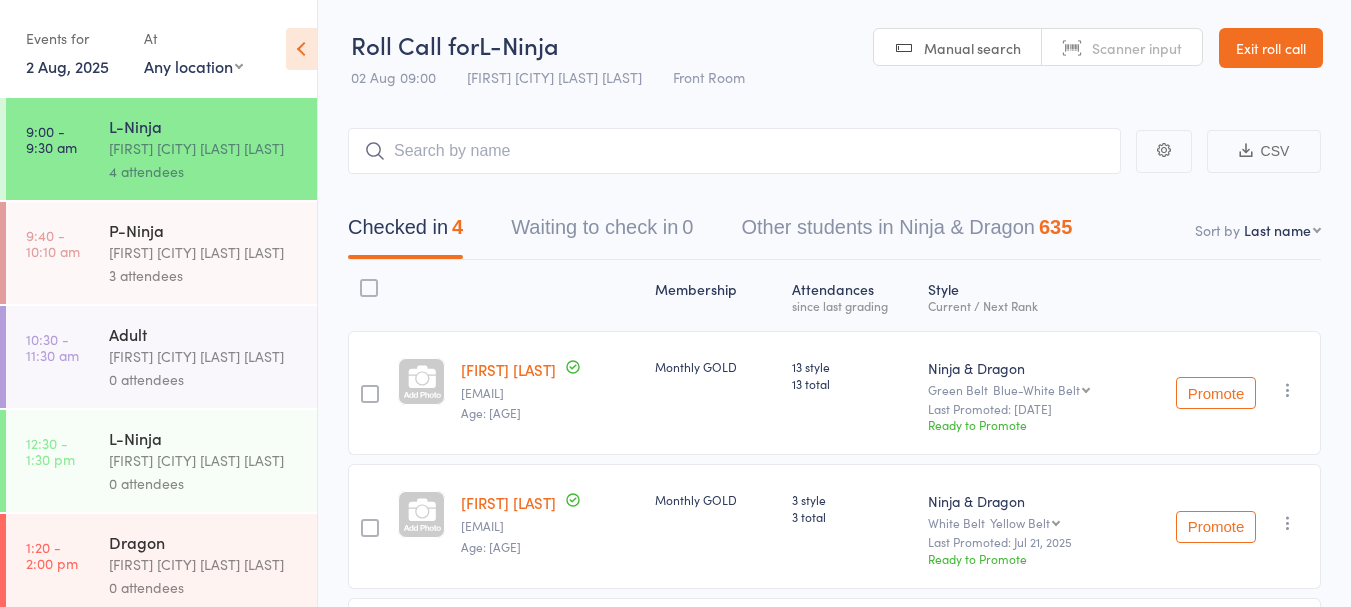 click on "Roll Call for  L-Ninja 02 Aug 09:00  Keyvan Castle Hill Mirzai  Front Room  Manual search Scanner input Exit roll call" at bounding box center [834, 49] 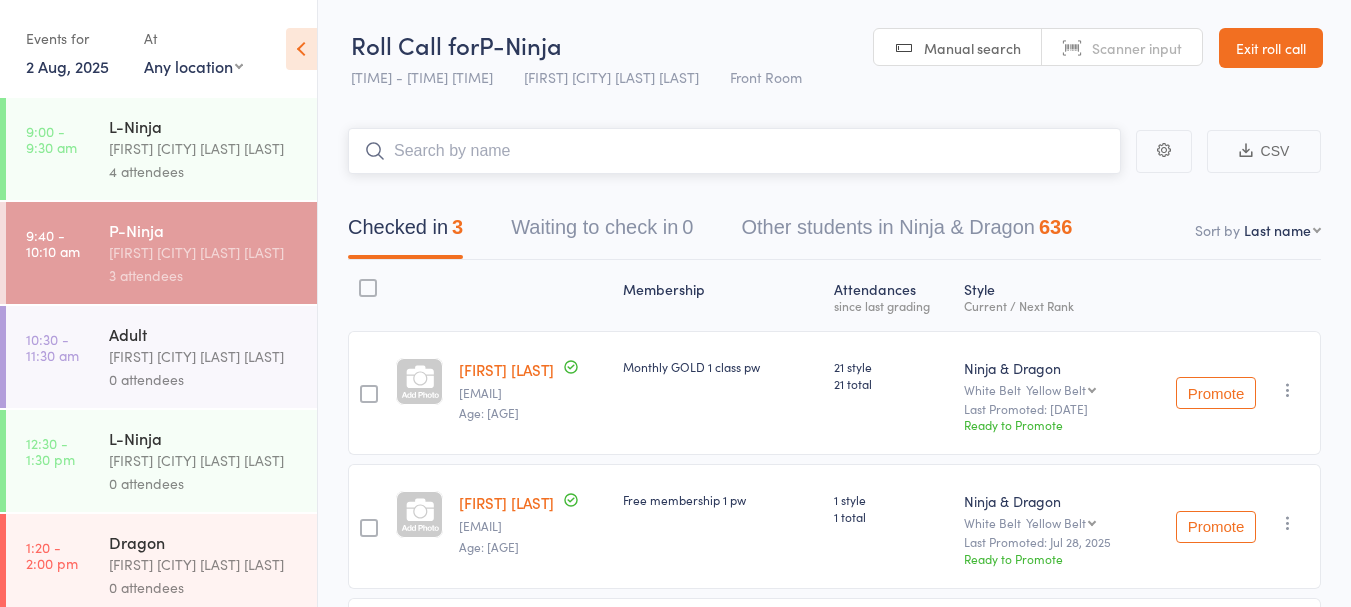 click at bounding box center [734, 151] 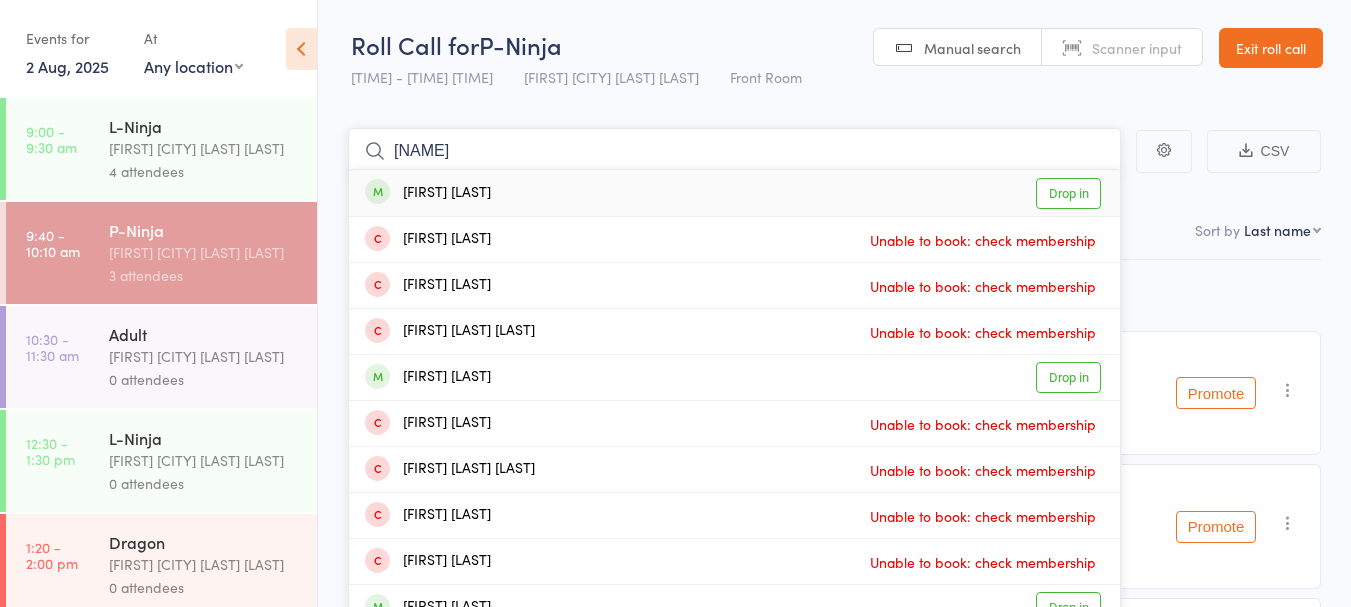 type on "mariam" 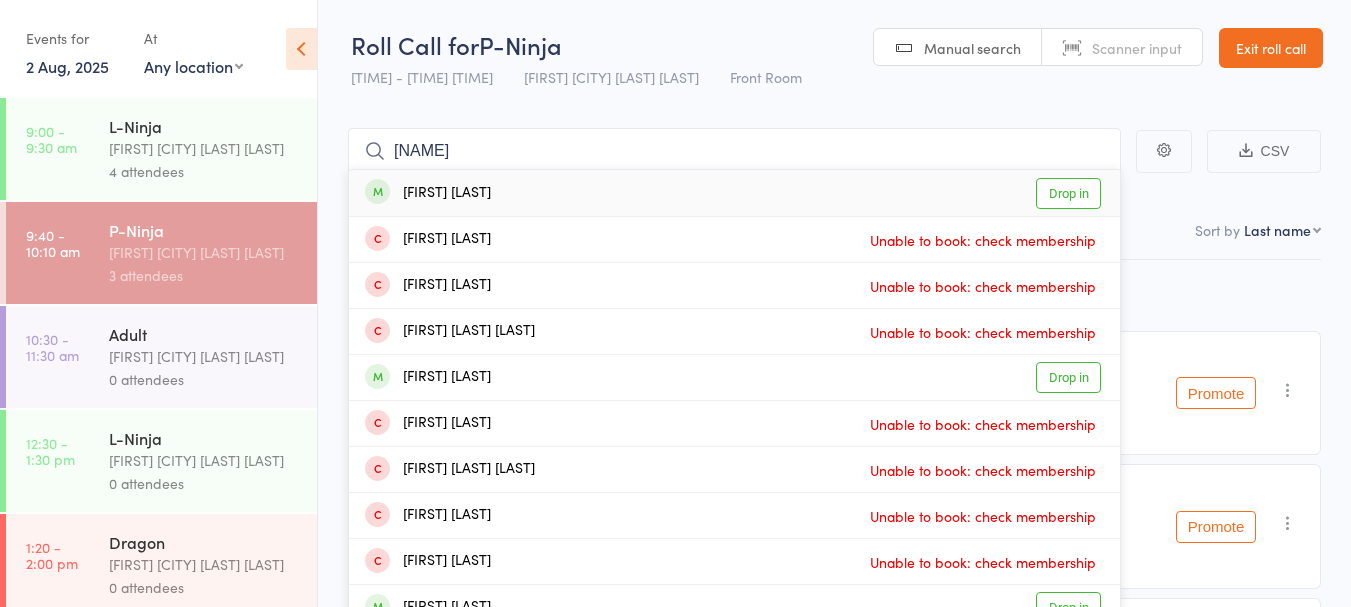 click on "Drop in" at bounding box center [1068, 193] 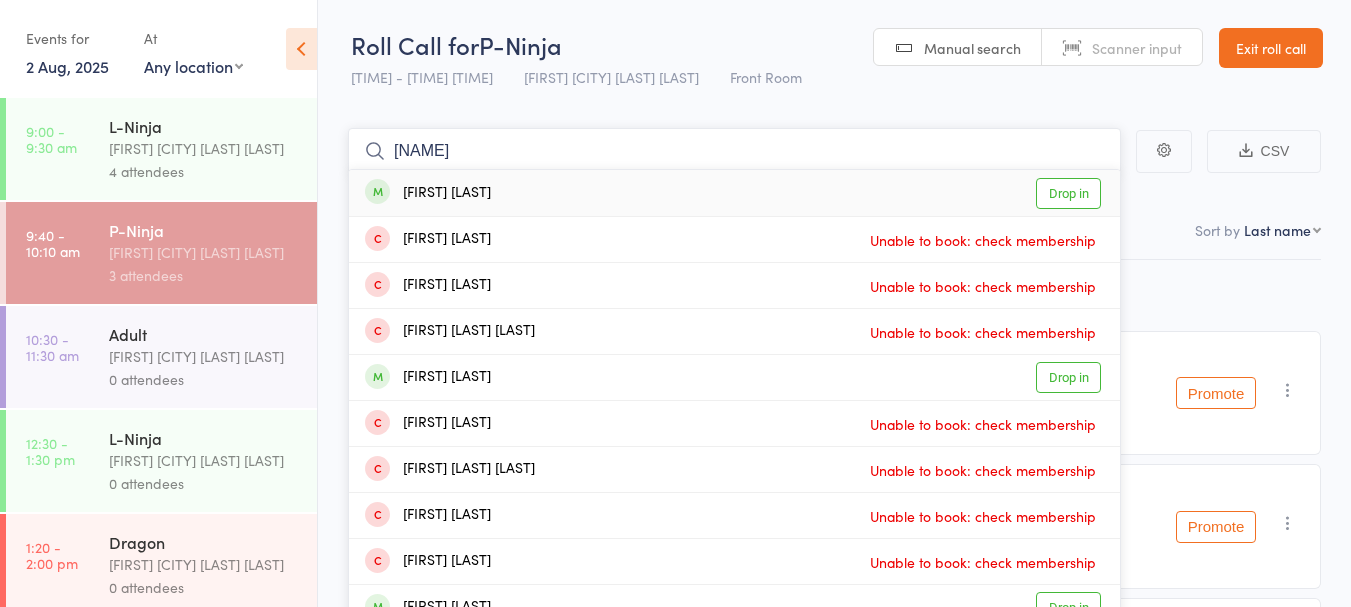 type 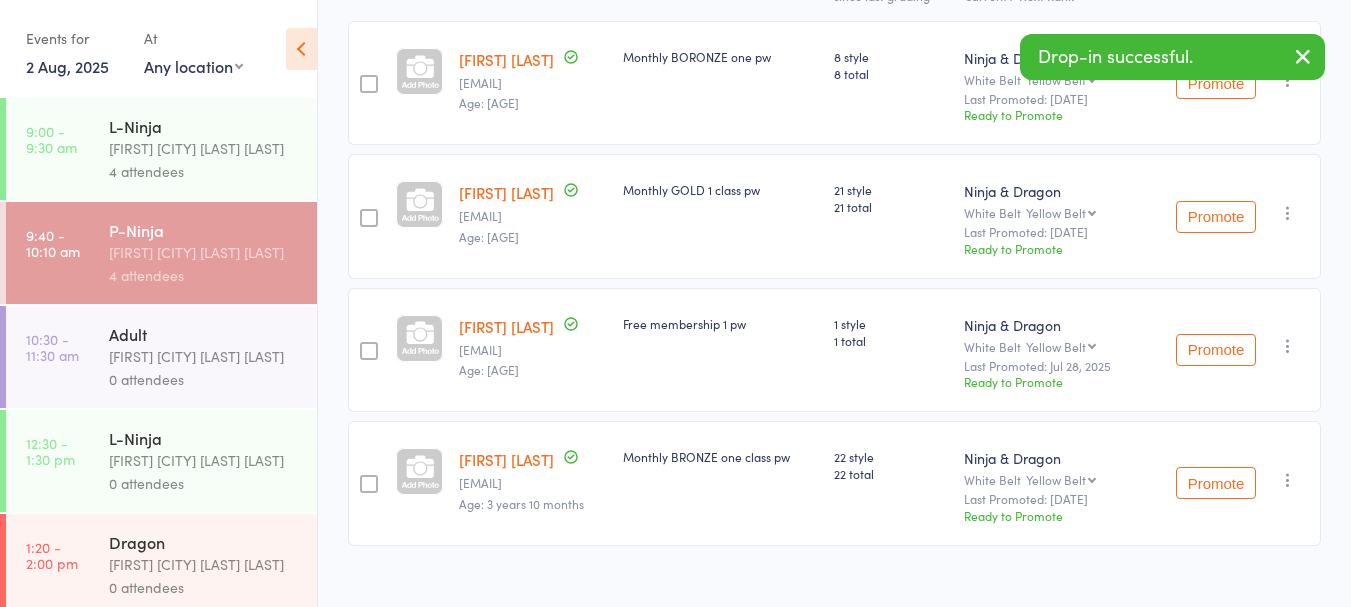 scroll, scrollTop: 313, scrollLeft: 0, axis: vertical 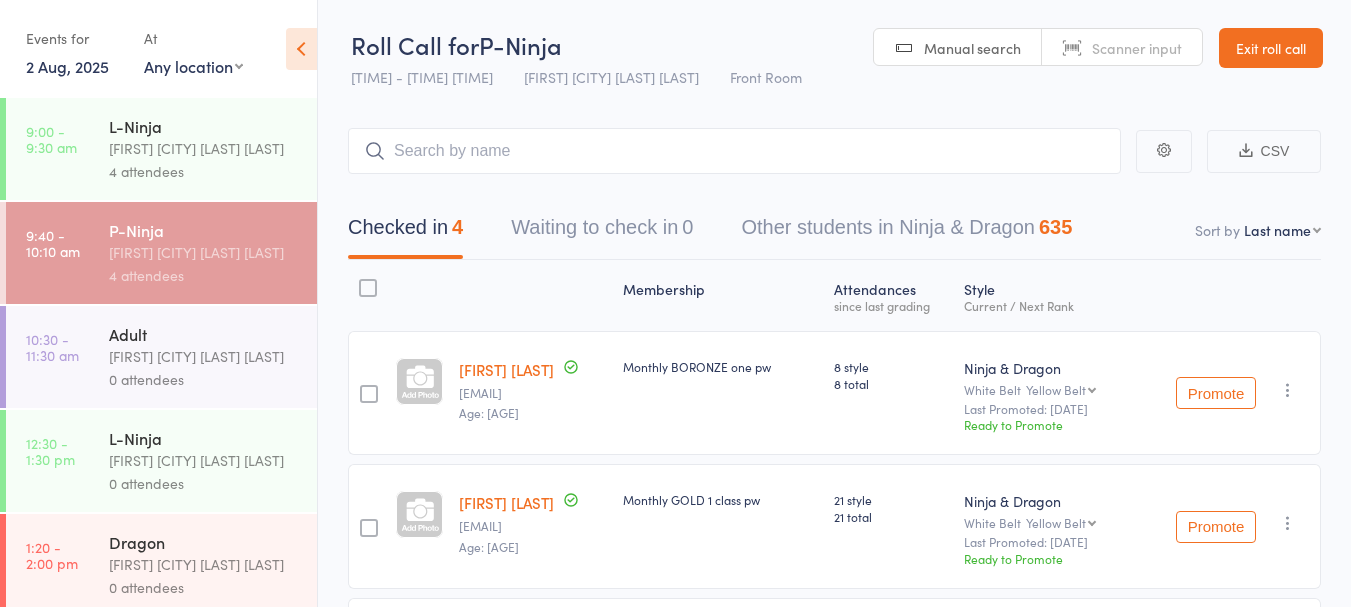 click on "Exit roll call" at bounding box center (1271, 48) 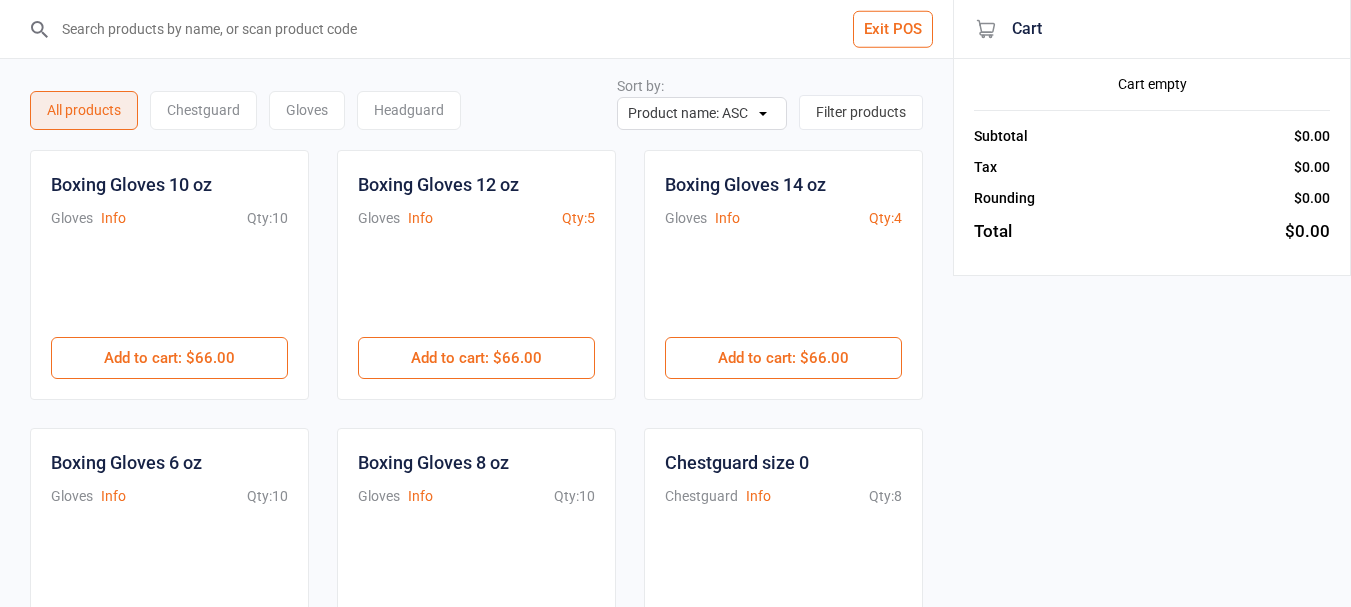 scroll, scrollTop: 0, scrollLeft: 0, axis: both 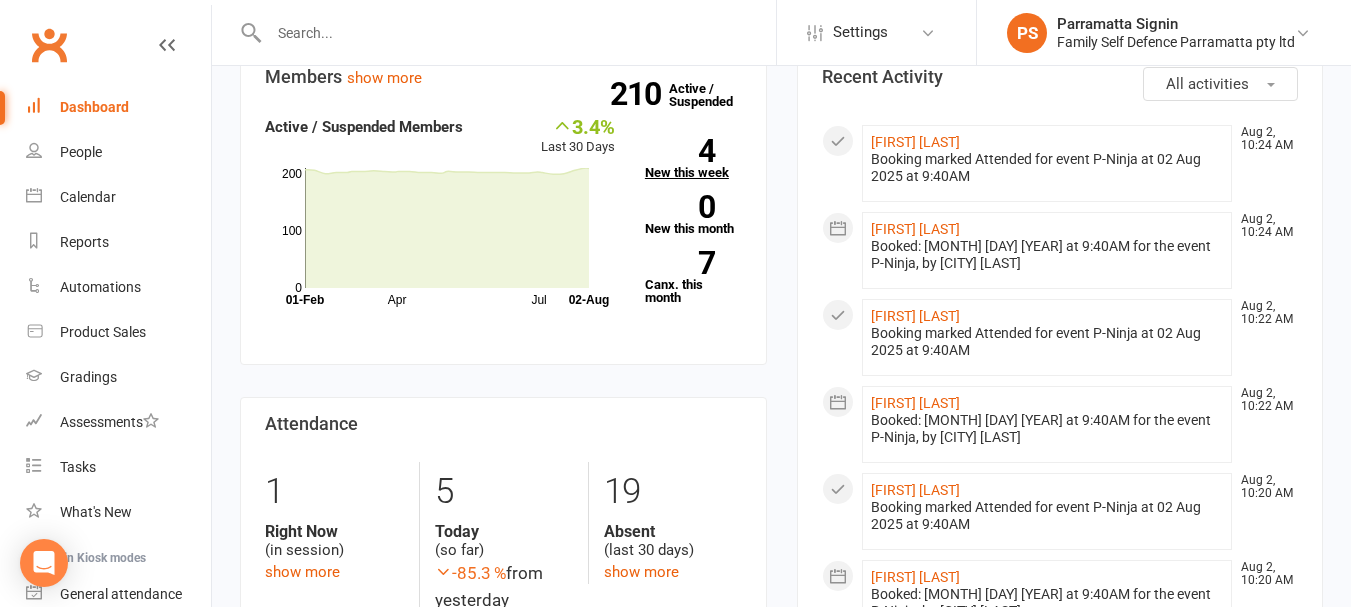 click on "4 New this week" at bounding box center [693, 159] 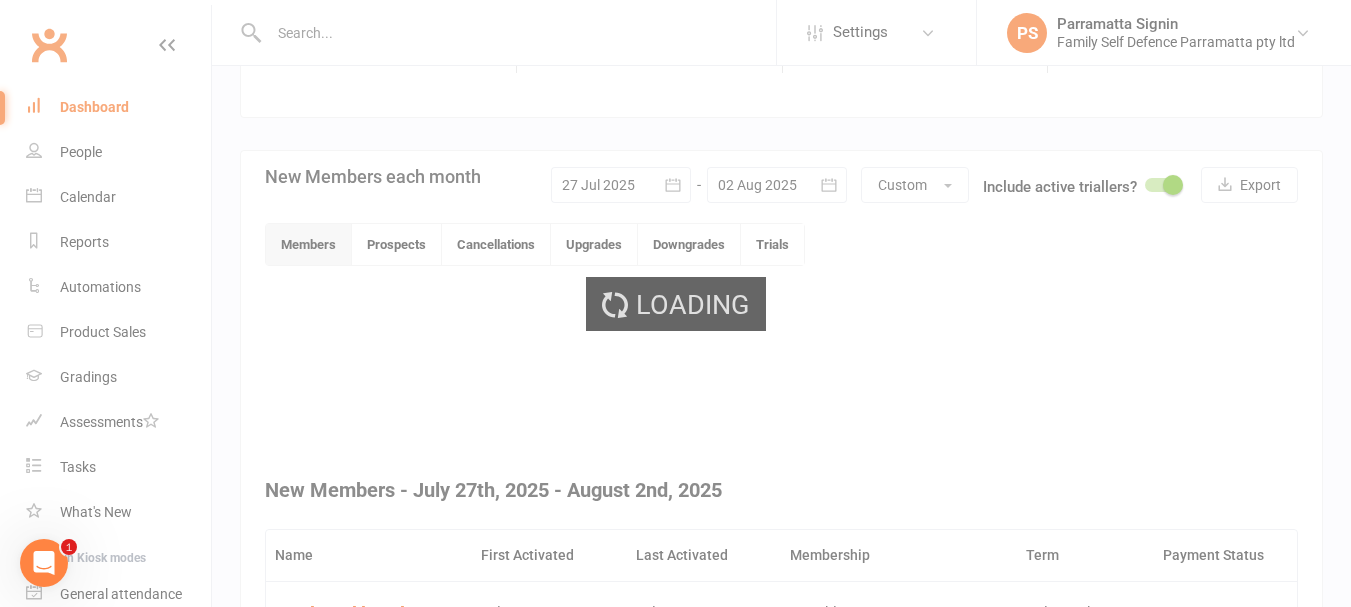 scroll, scrollTop: 0, scrollLeft: 0, axis: both 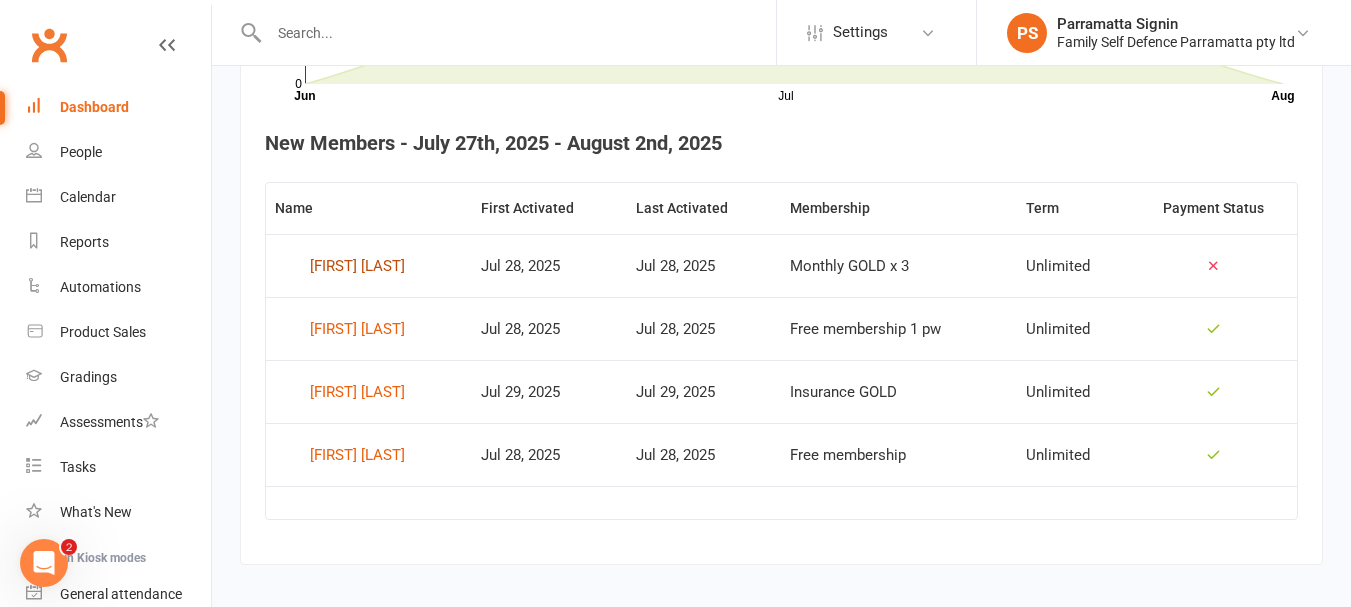 click on "[FIRST] [LAST]" at bounding box center (357, 266) 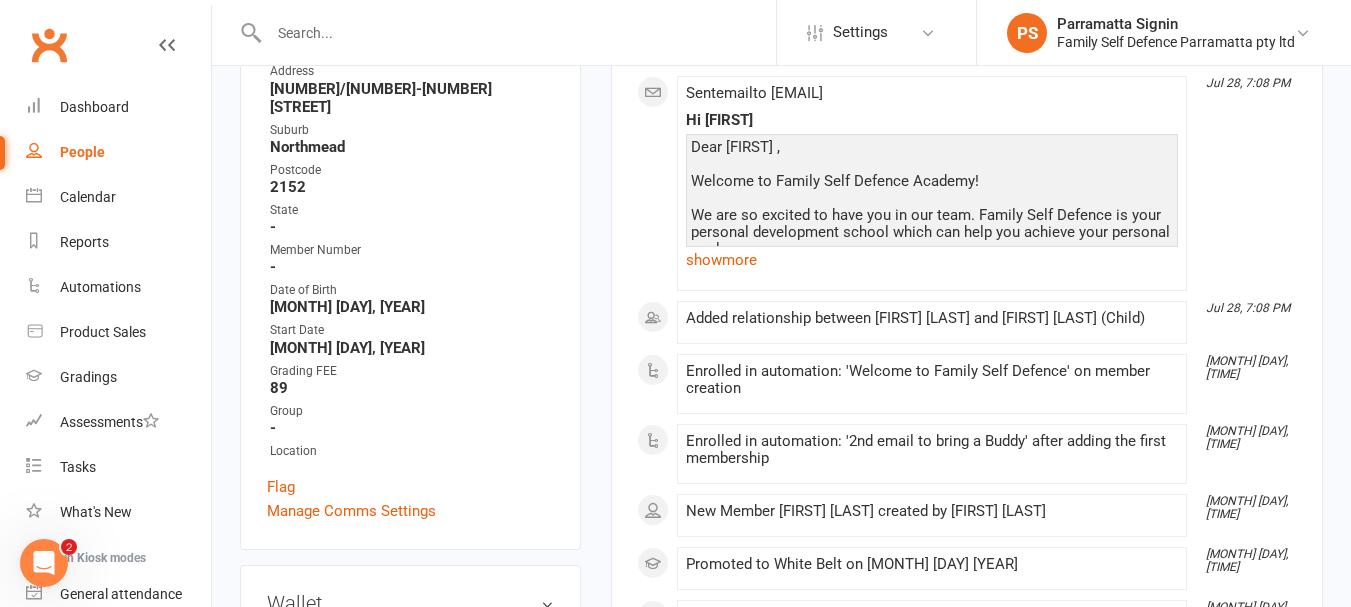 scroll, scrollTop: 584, scrollLeft: 0, axis: vertical 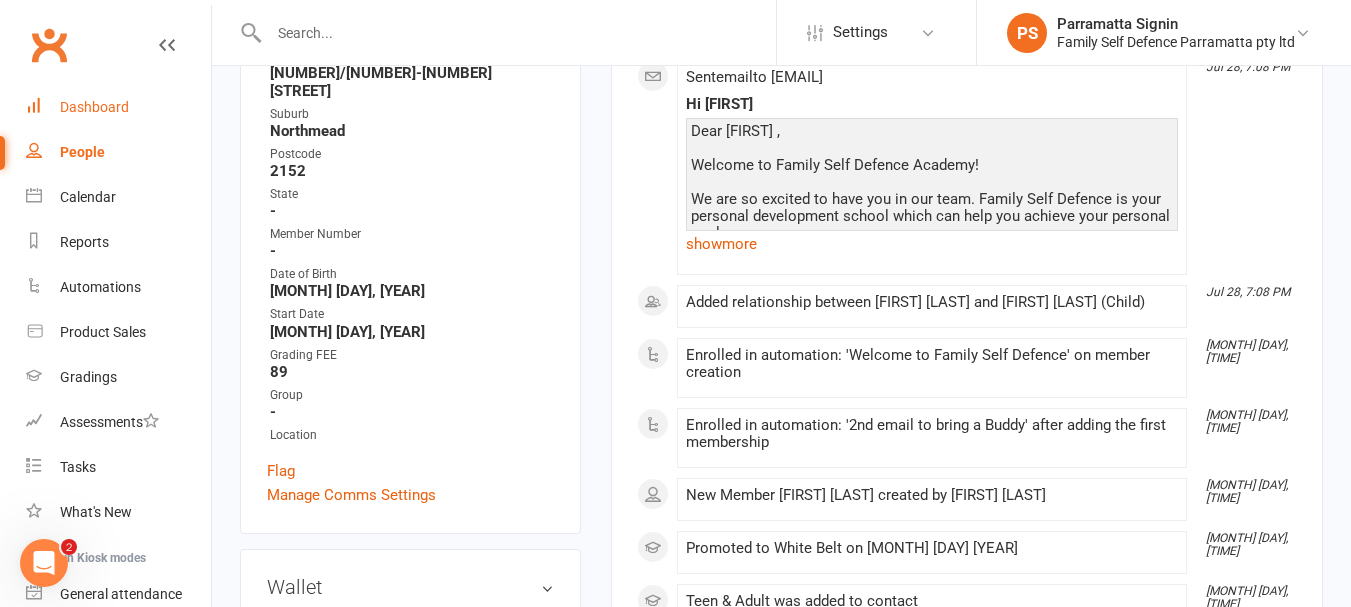 click on "Dashboard" at bounding box center (94, 107) 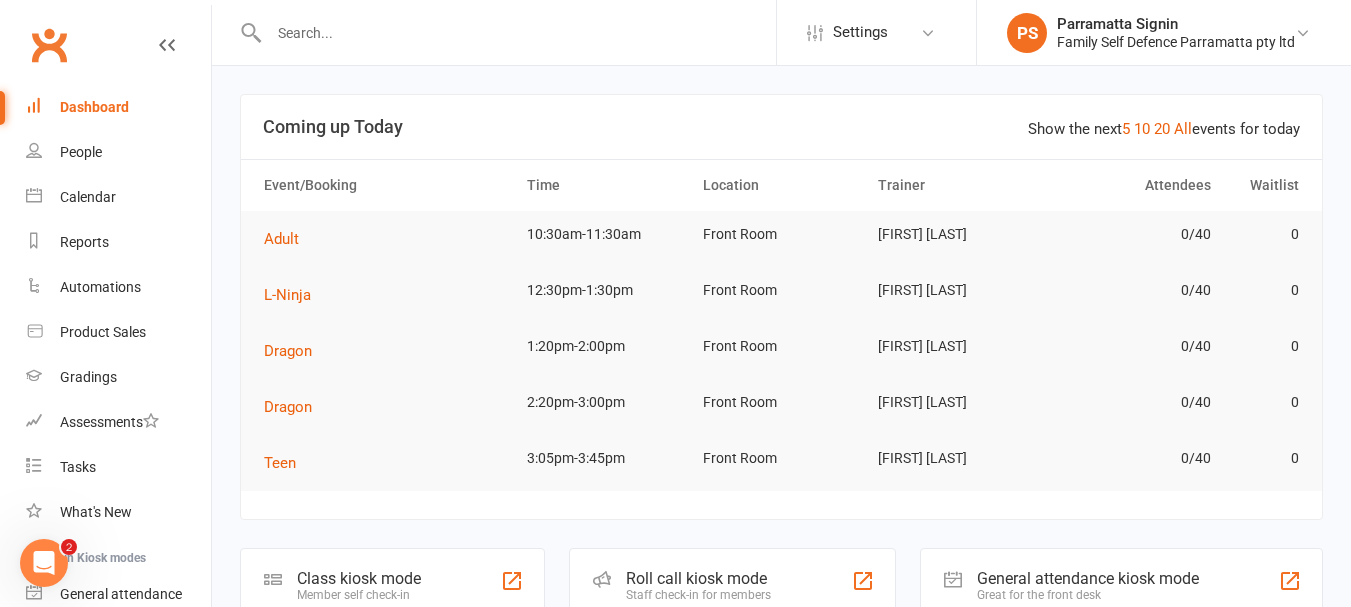 click on "Roll call kiosk mode Staff check-in for members" 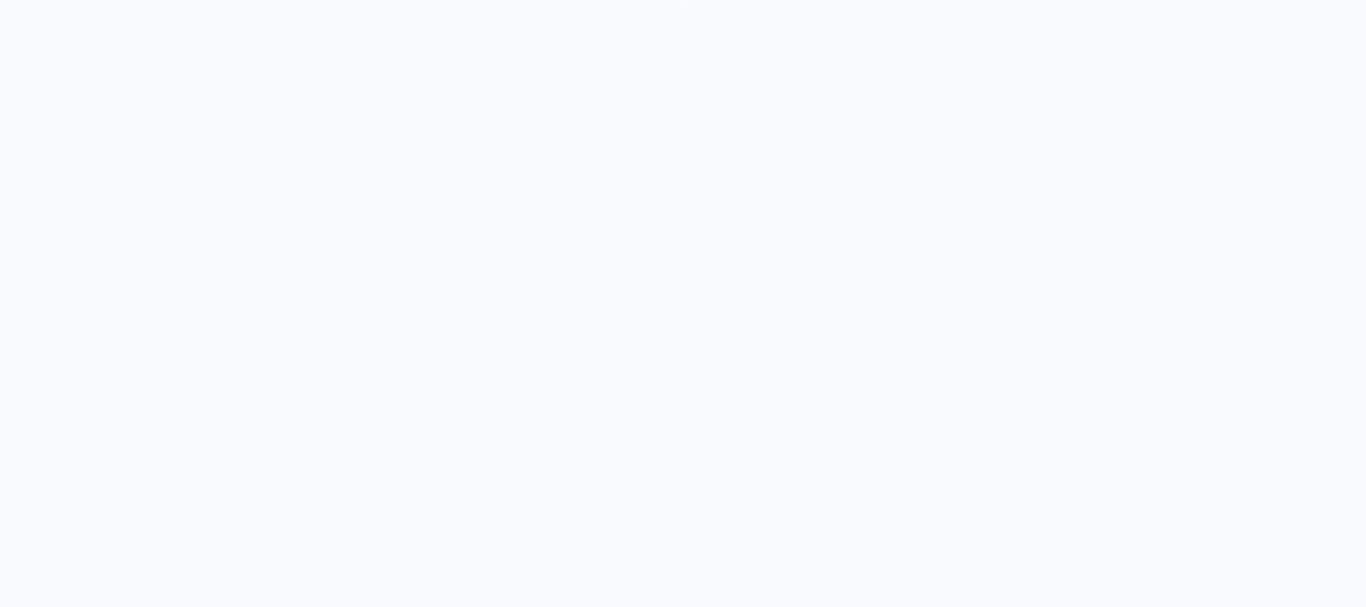 scroll, scrollTop: 0, scrollLeft: 0, axis: both 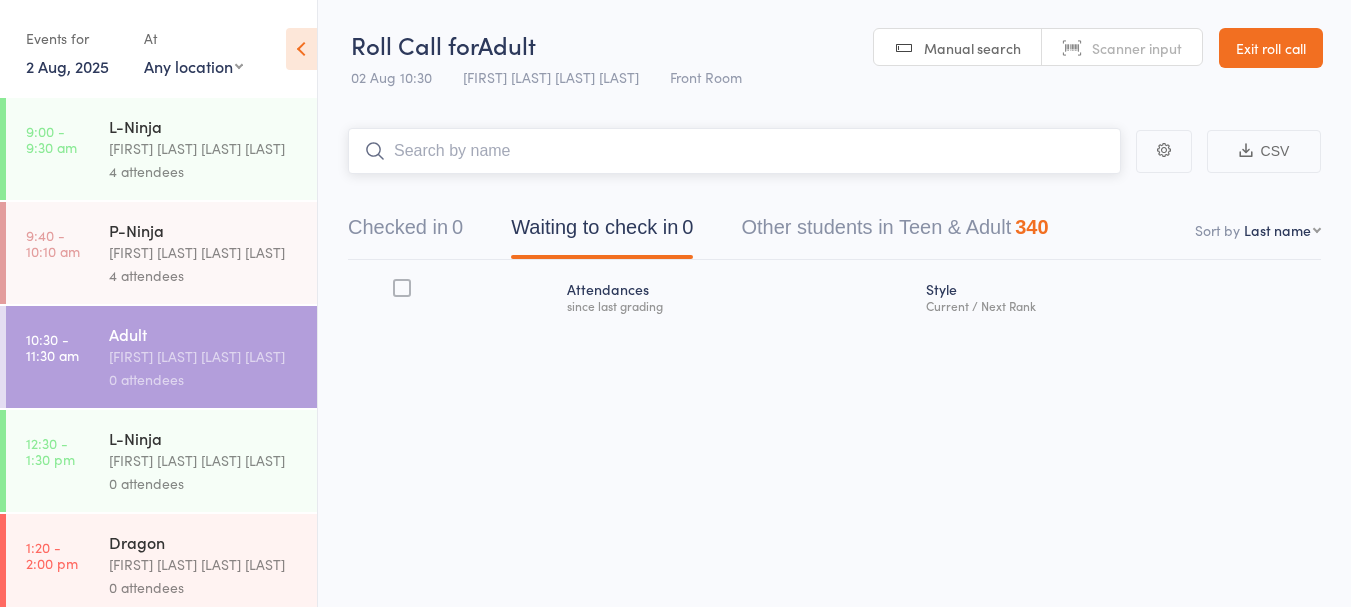 click on "Checked in  0" at bounding box center (405, 232) 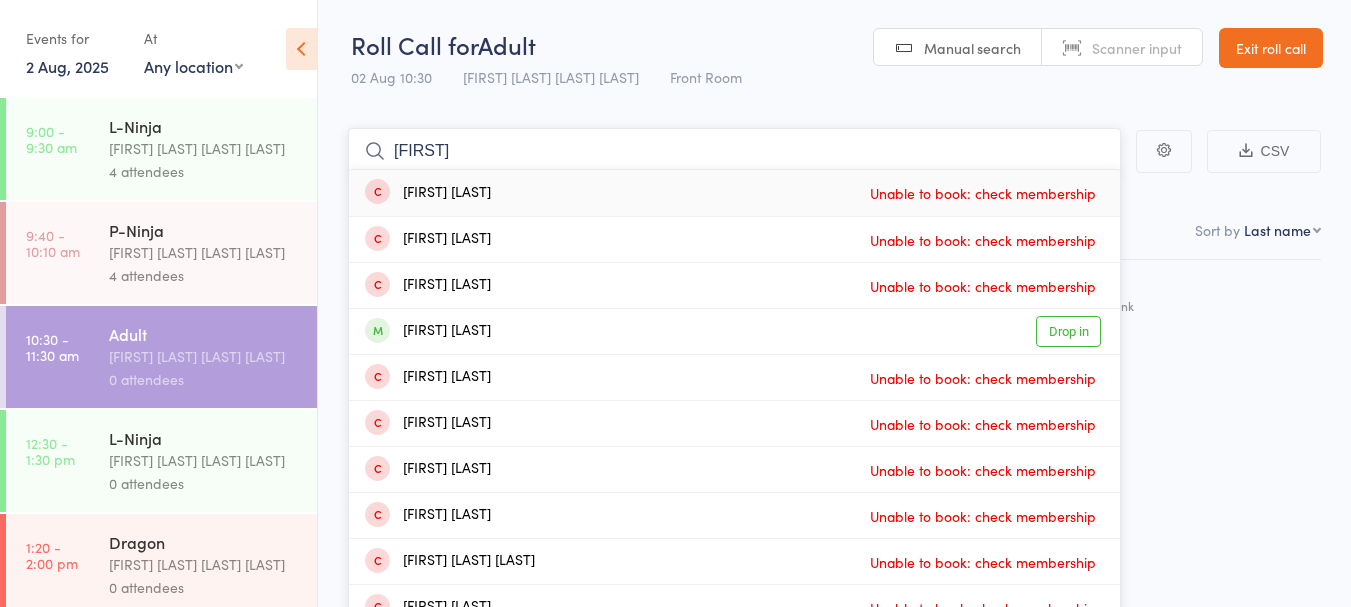 type on "[FIRST]" 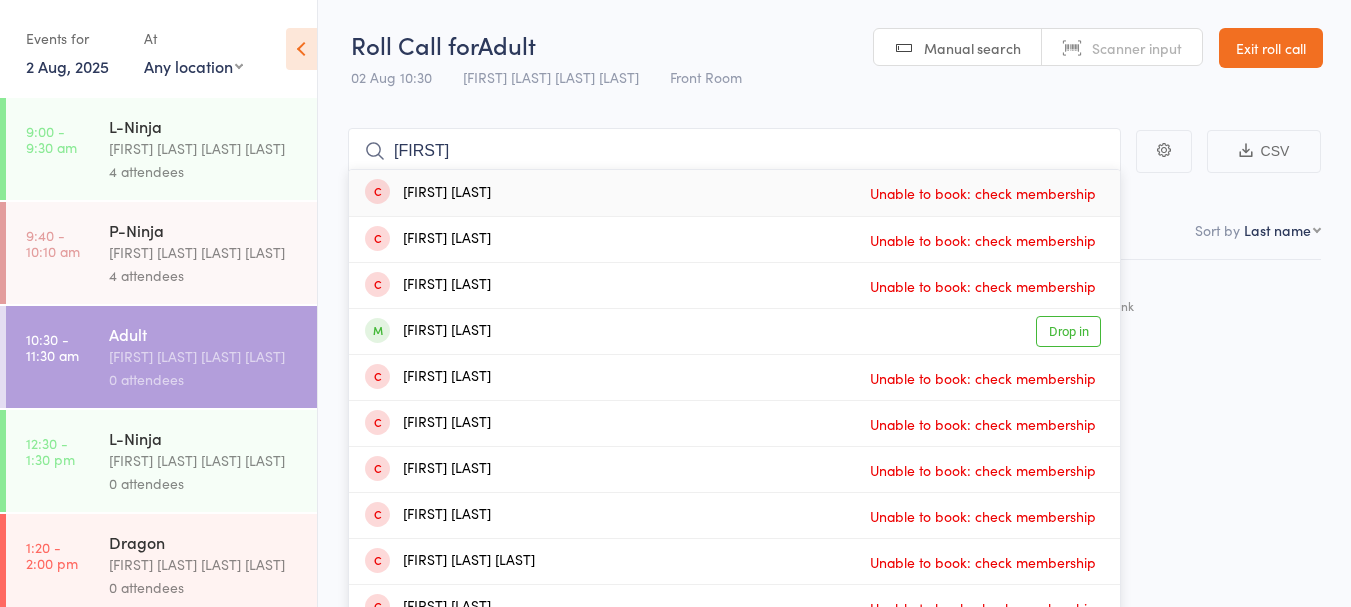 click on "Drop in" at bounding box center [1068, 331] 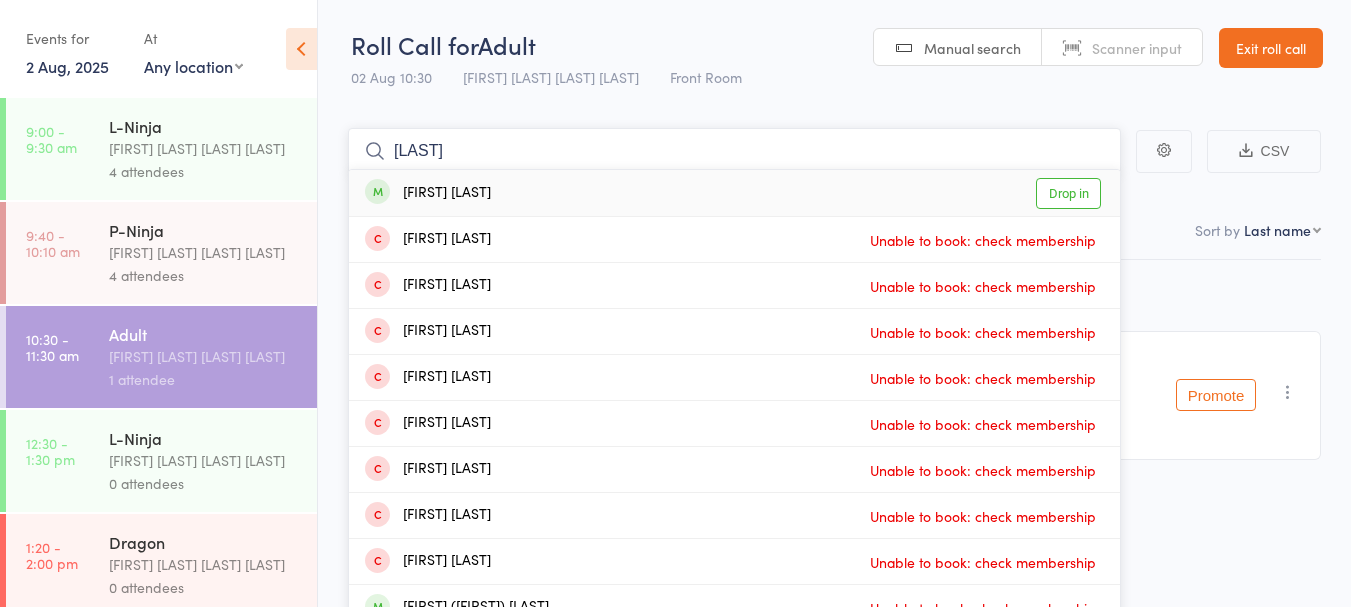 type on "[LAST]" 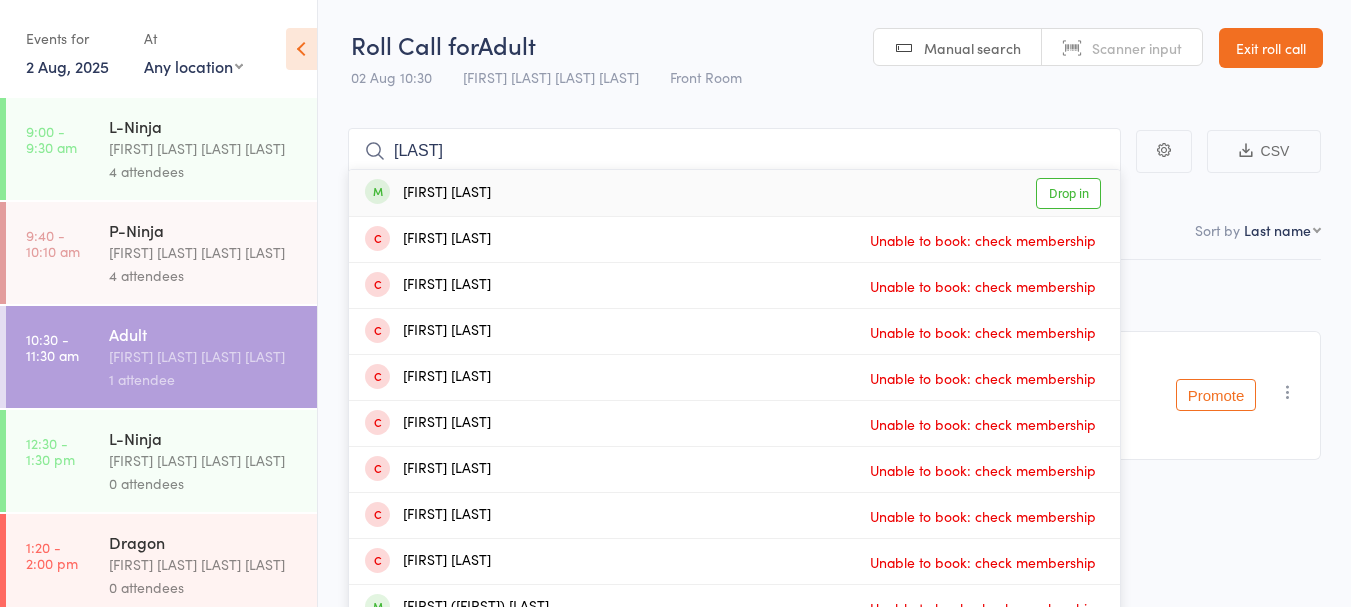 click on "Drop in" at bounding box center (1068, 193) 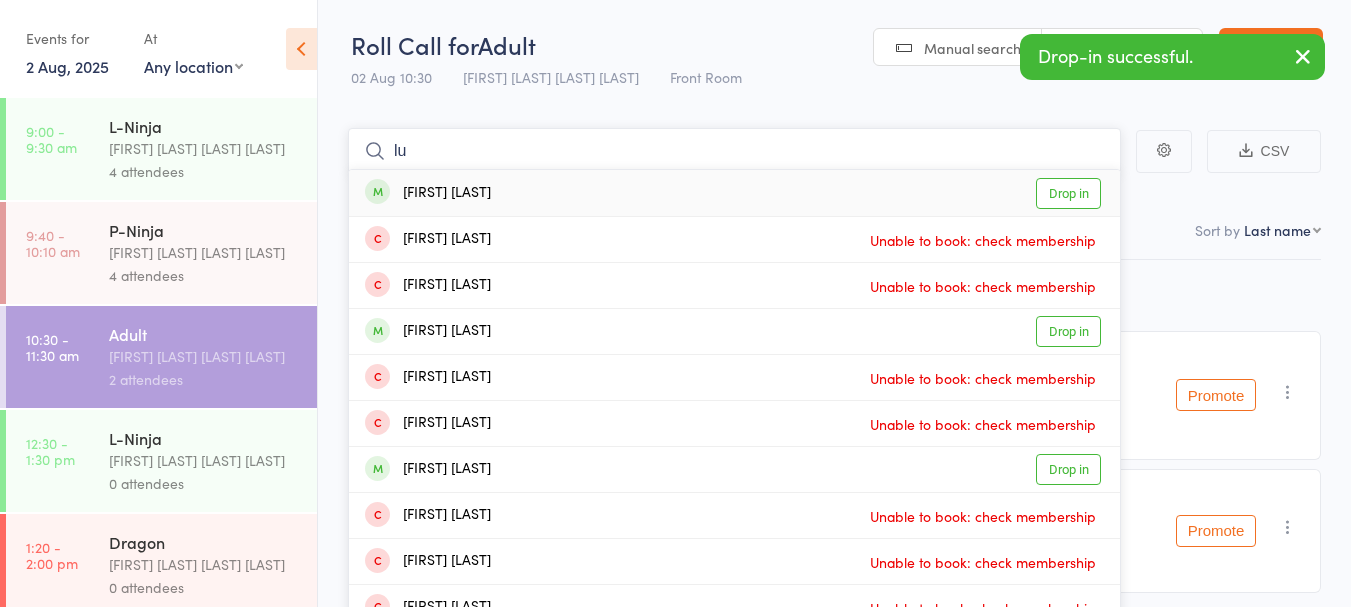 type on "lu" 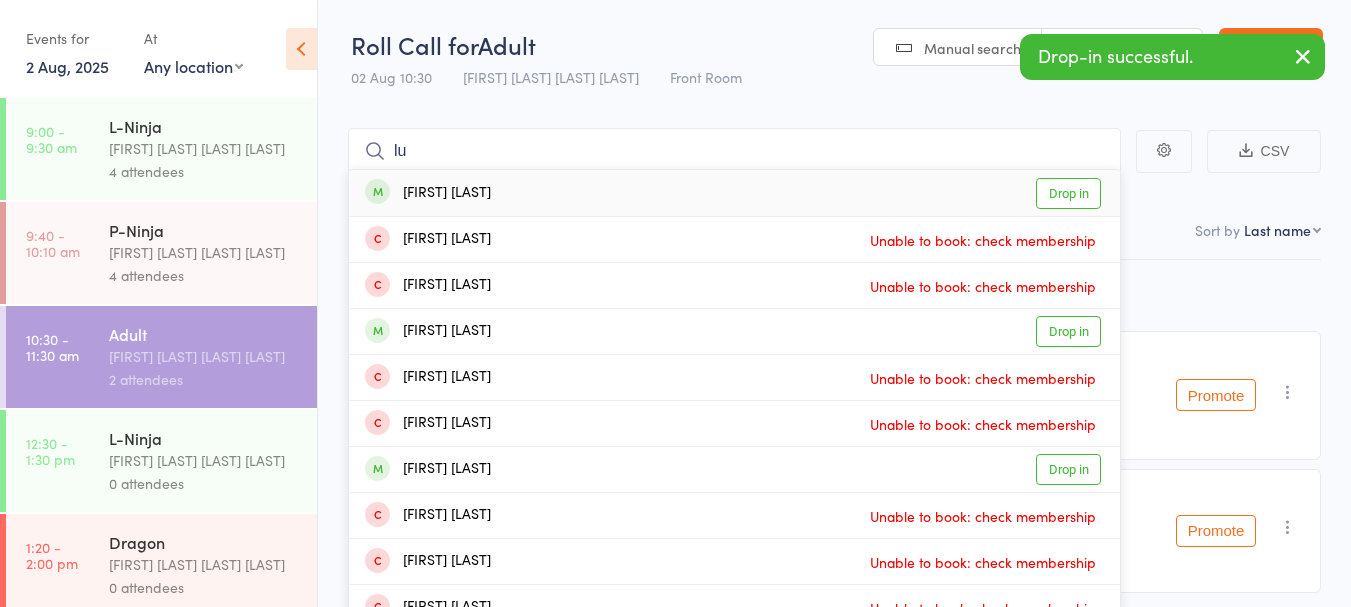click on "Drop in" at bounding box center (1068, 193) 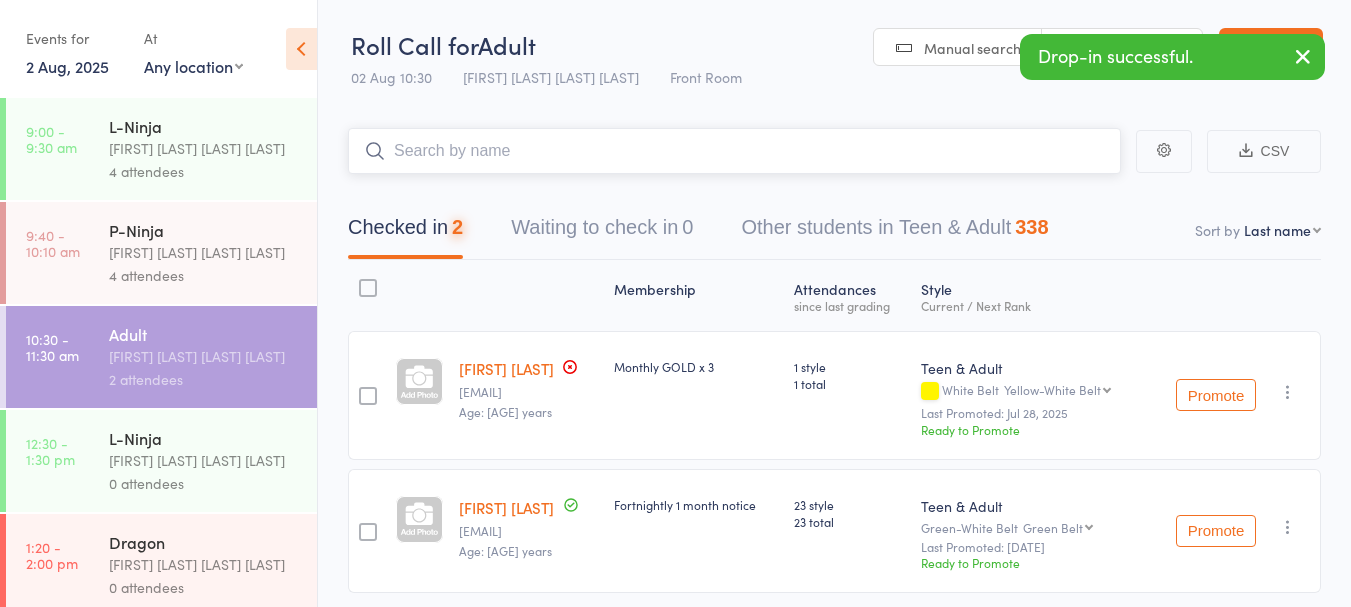 type on "a" 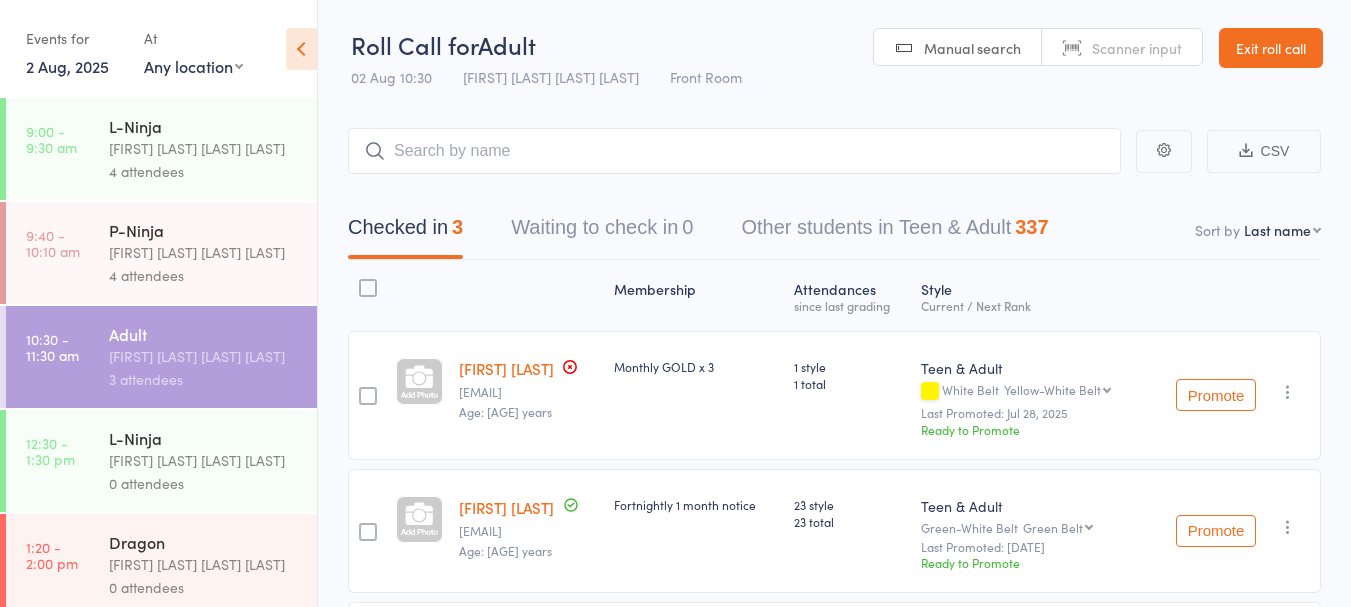 click on "Monthly GOLD x 3" at bounding box center (696, 366) 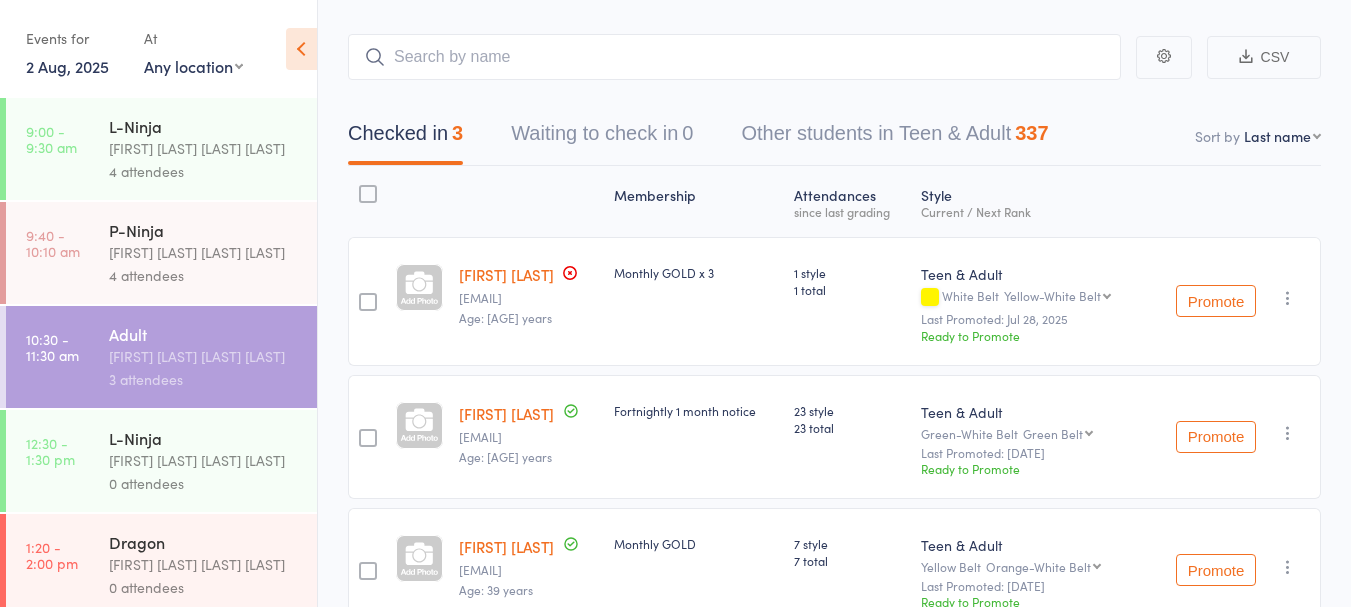 scroll, scrollTop: 89, scrollLeft: 0, axis: vertical 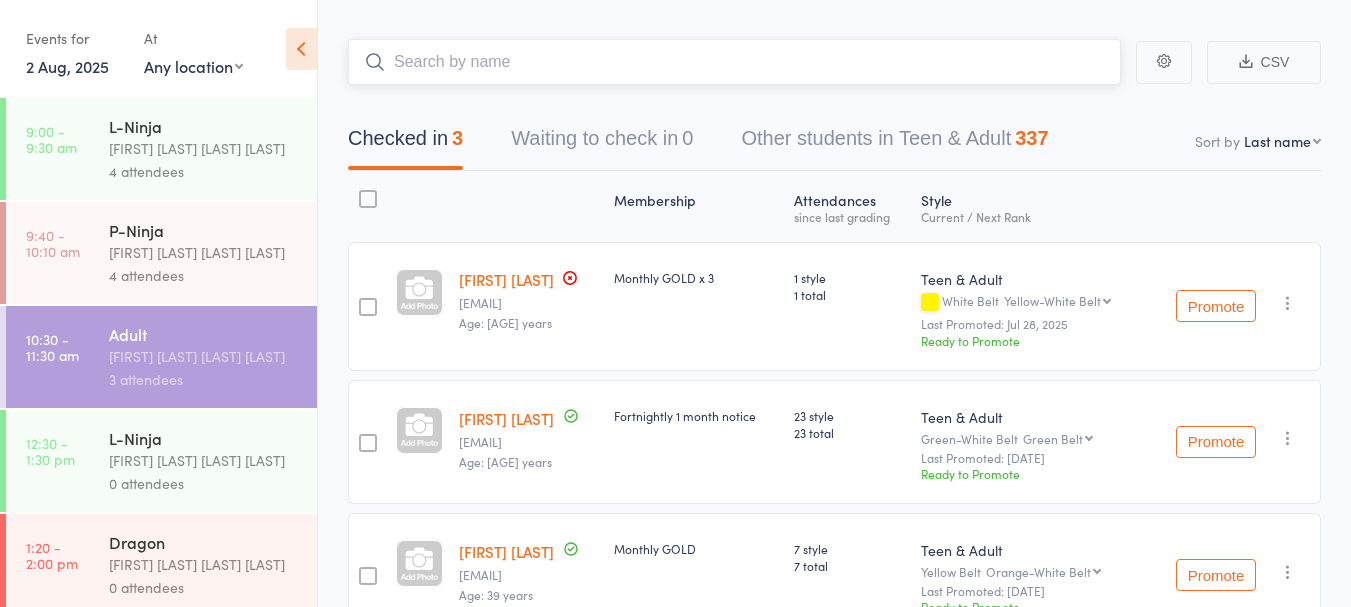 click at bounding box center (734, 62) 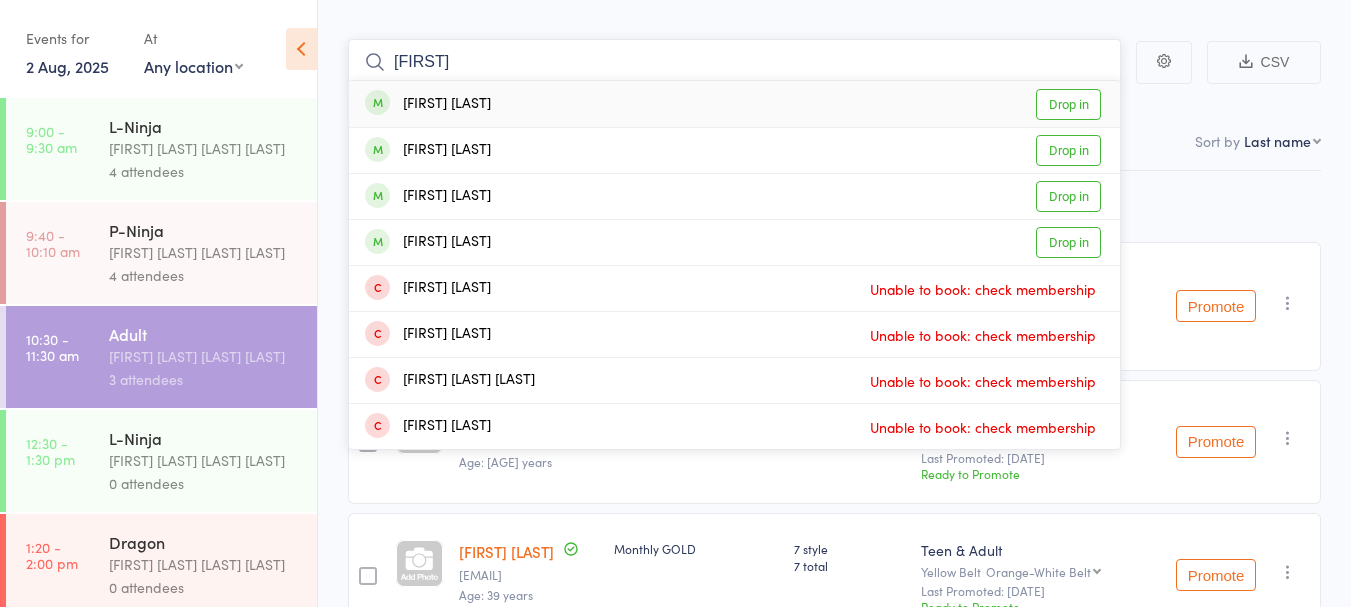 type on "[FIRST]" 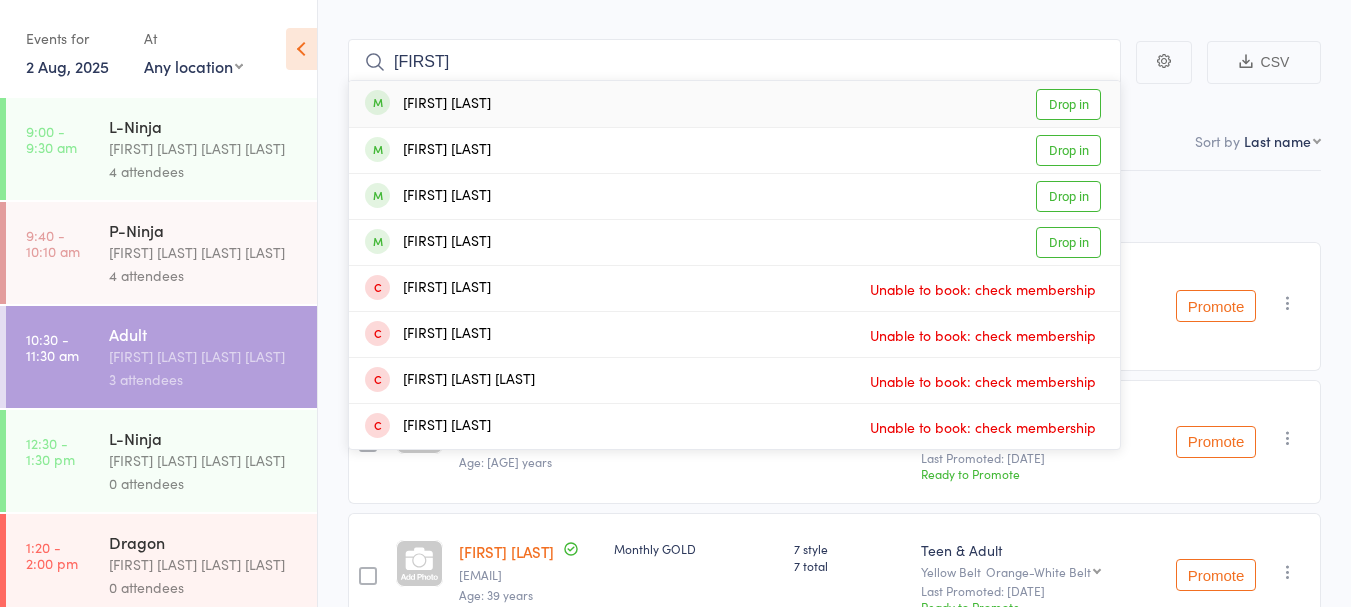 click on "[FIRST] [LAST] Drop in" at bounding box center [734, 104] 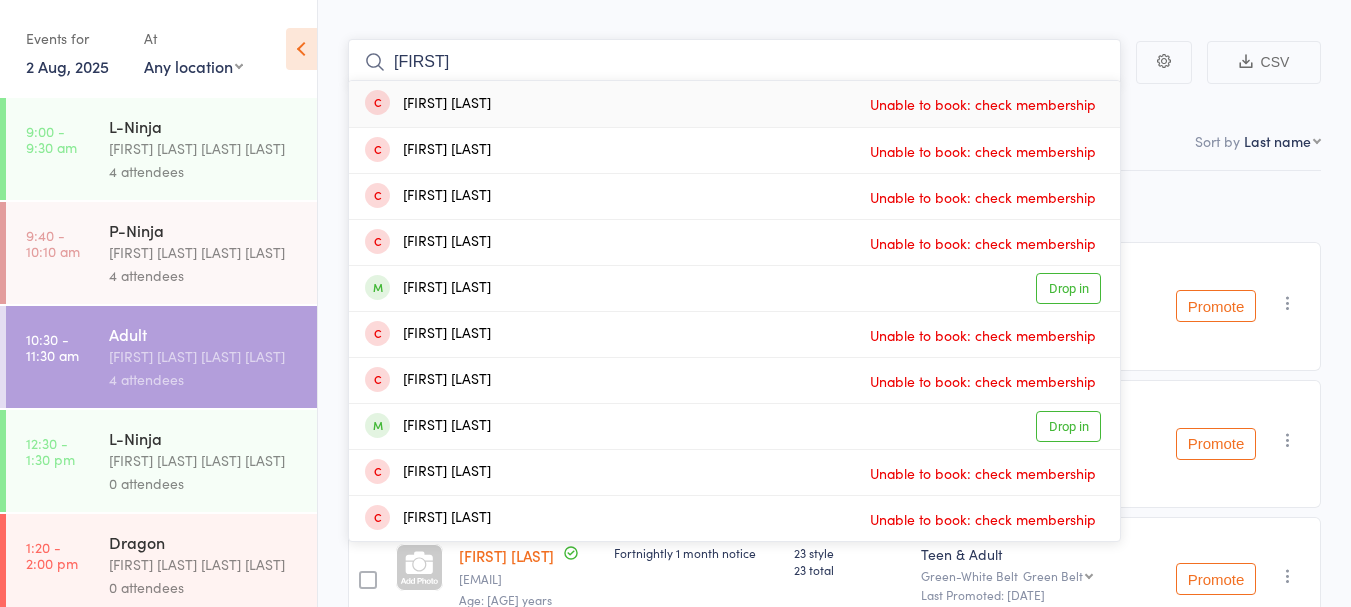type on "[FIRST]" 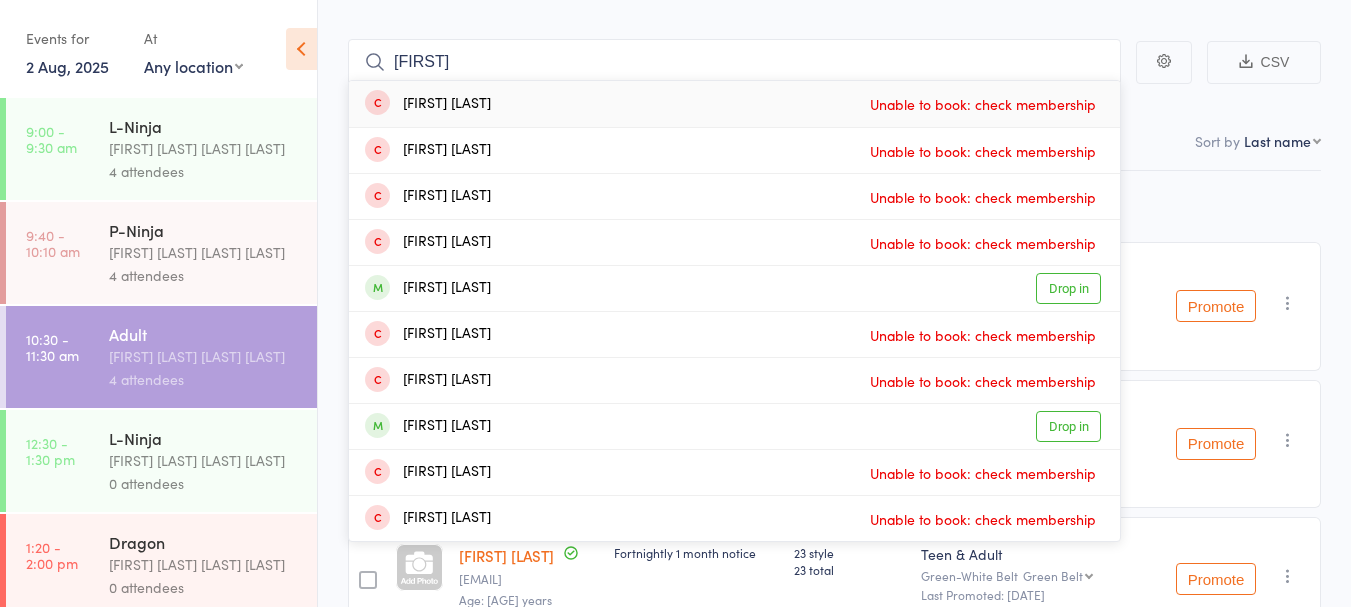 click on "Drop in" at bounding box center [1068, 288] 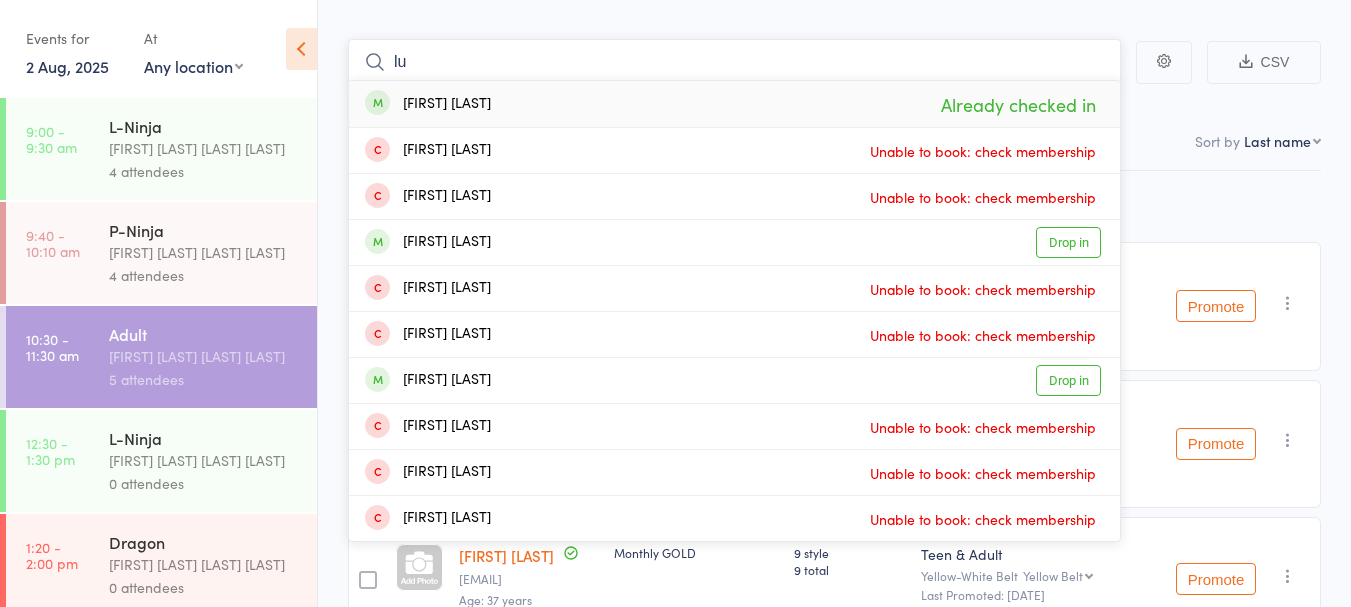 type on "l" 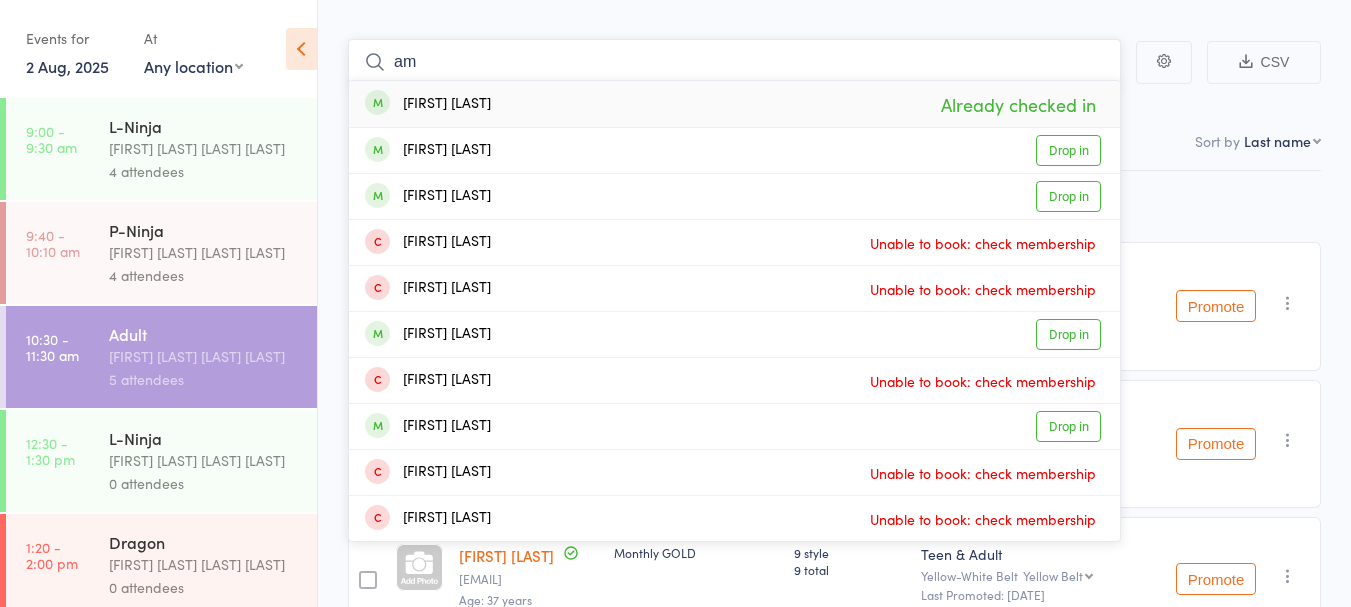 type on "a" 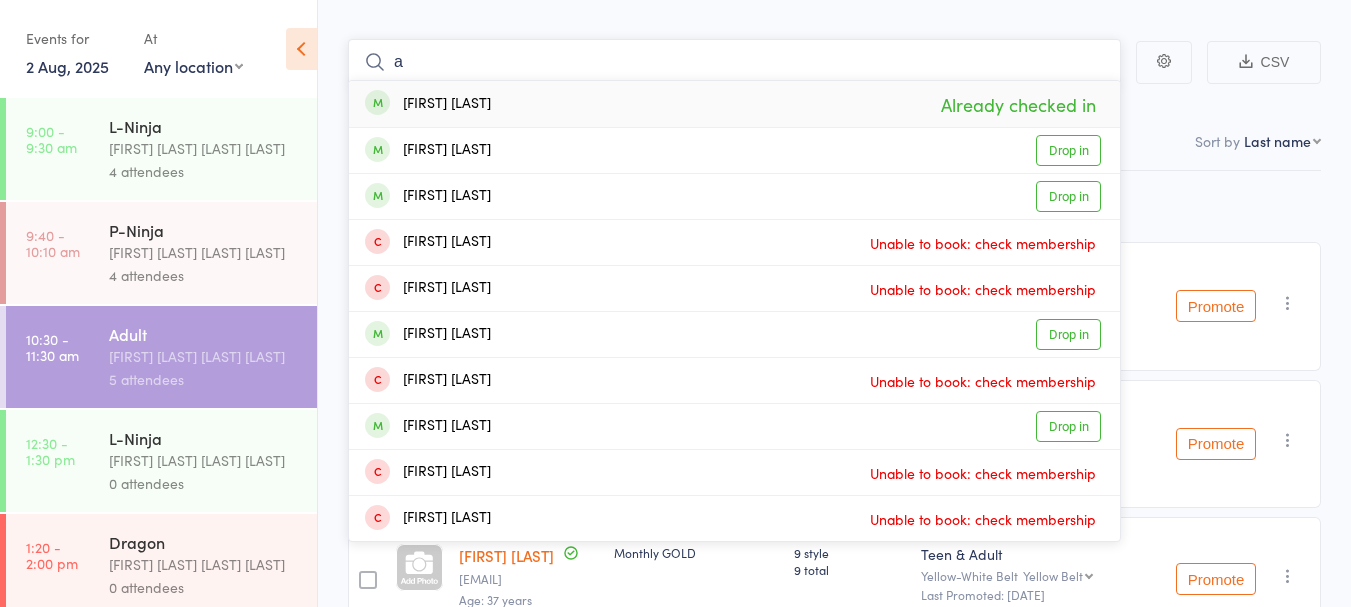 type 